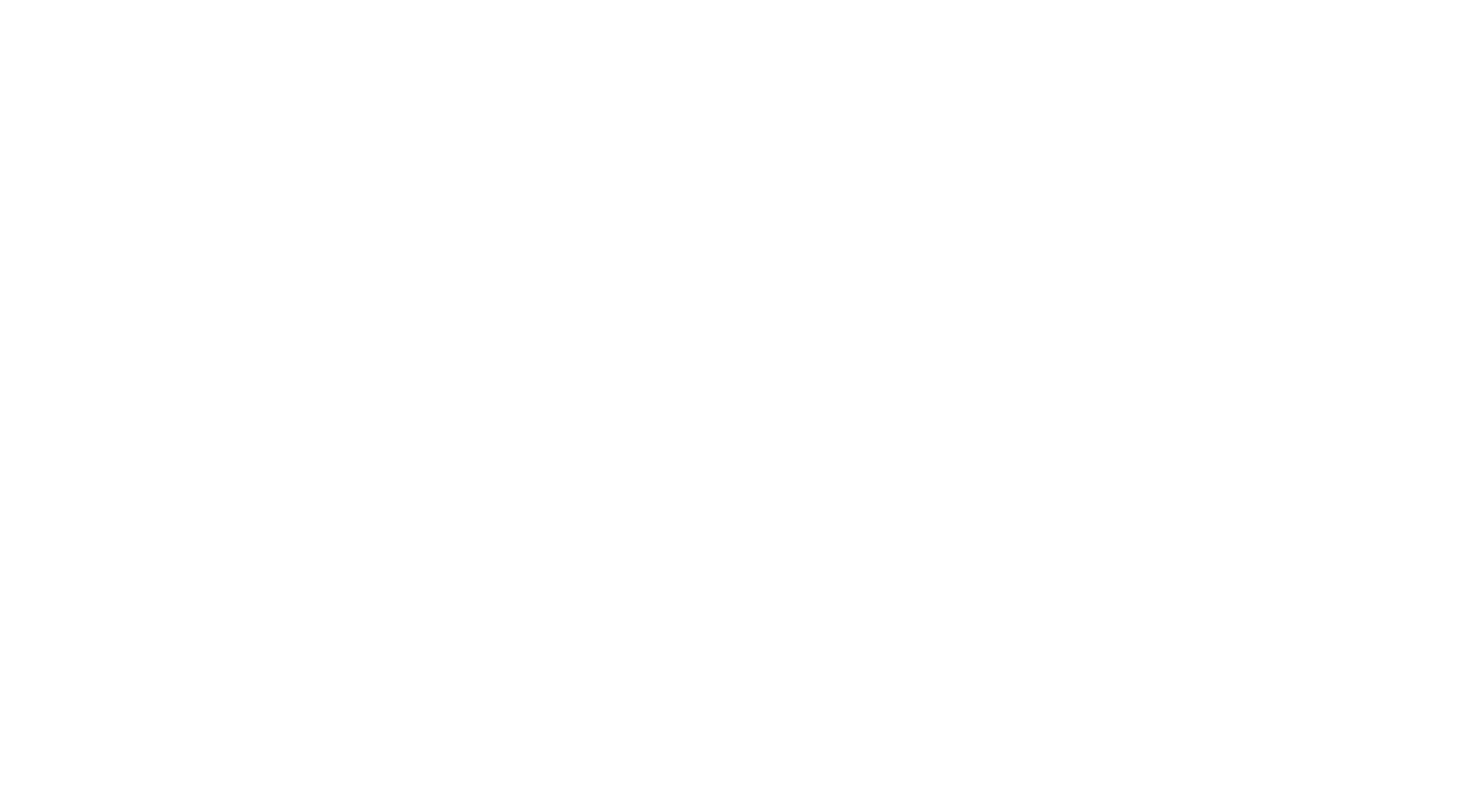 scroll, scrollTop: 0, scrollLeft: 0, axis: both 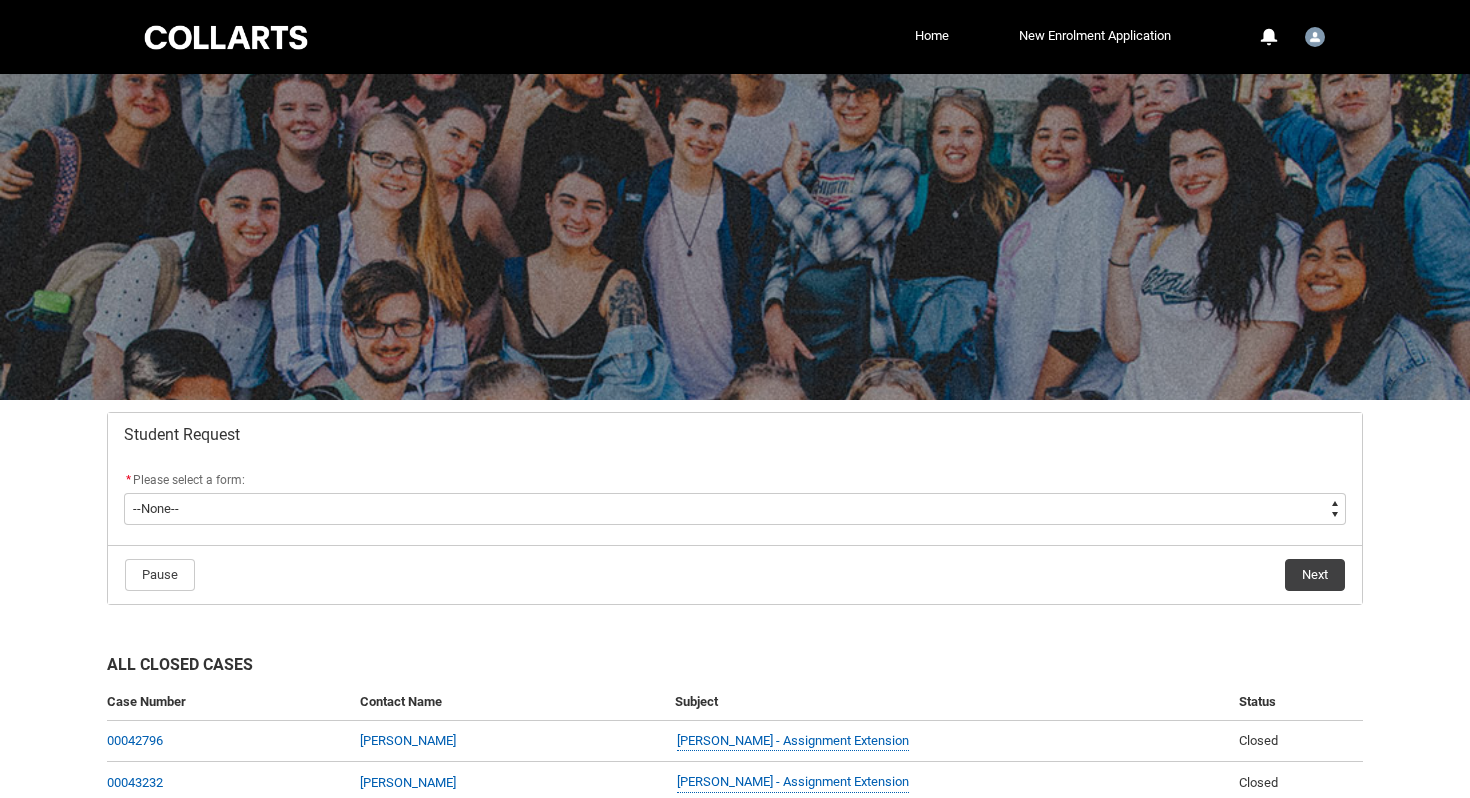 click at bounding box center [226, 37] 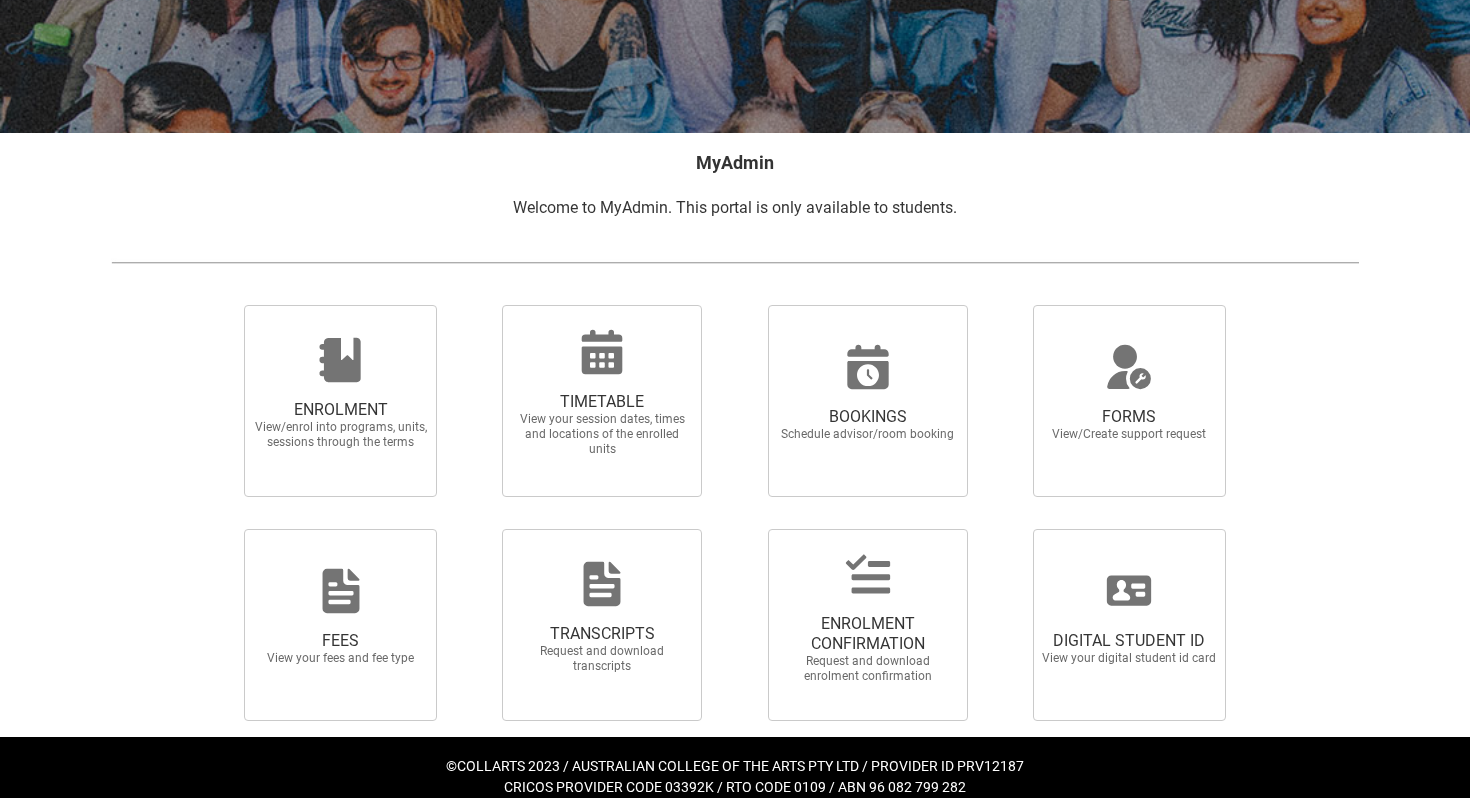 scroll, scrollTop: 287, scrollLeft: 0, axis: vertical 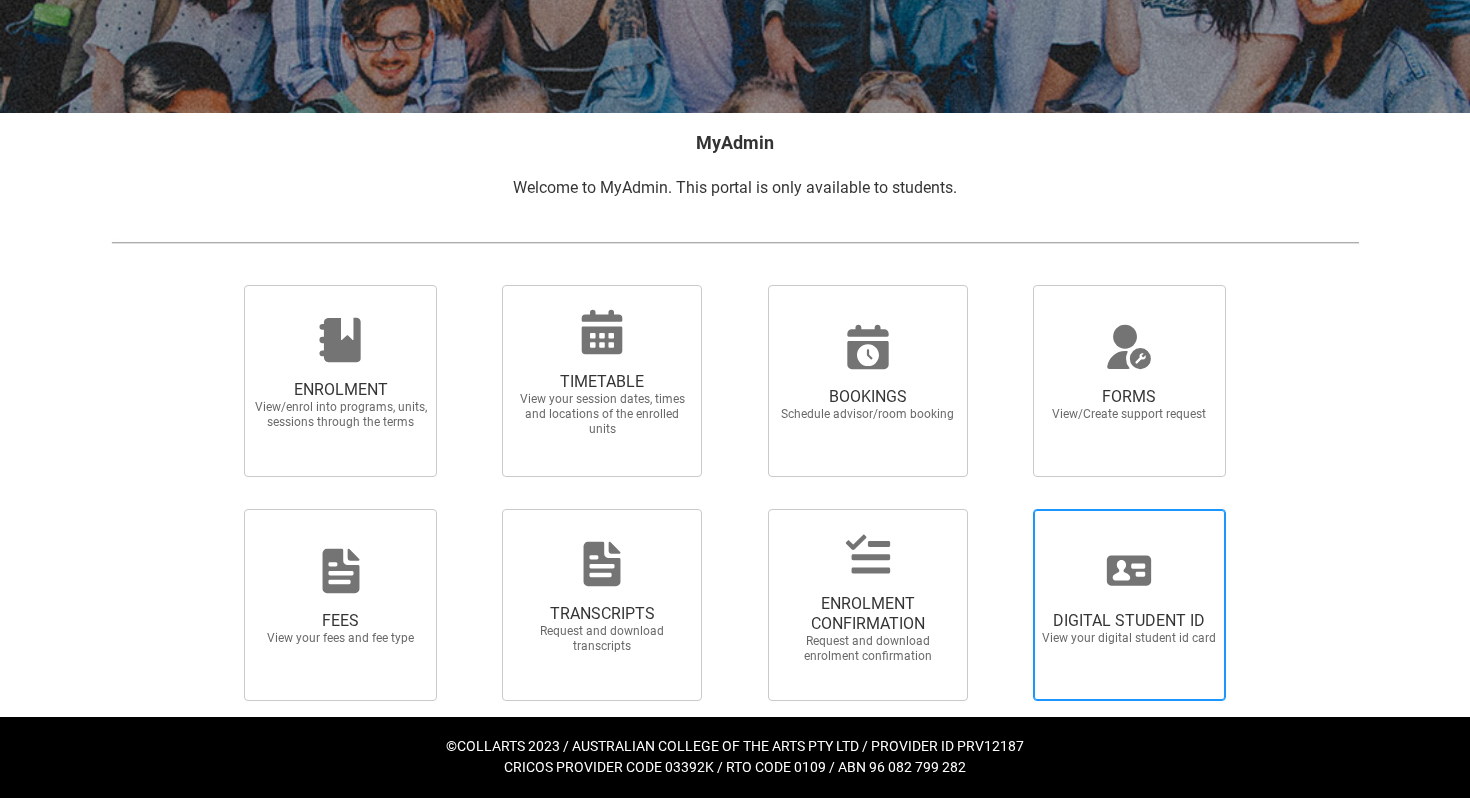 click at bounding box center [1129, 571] 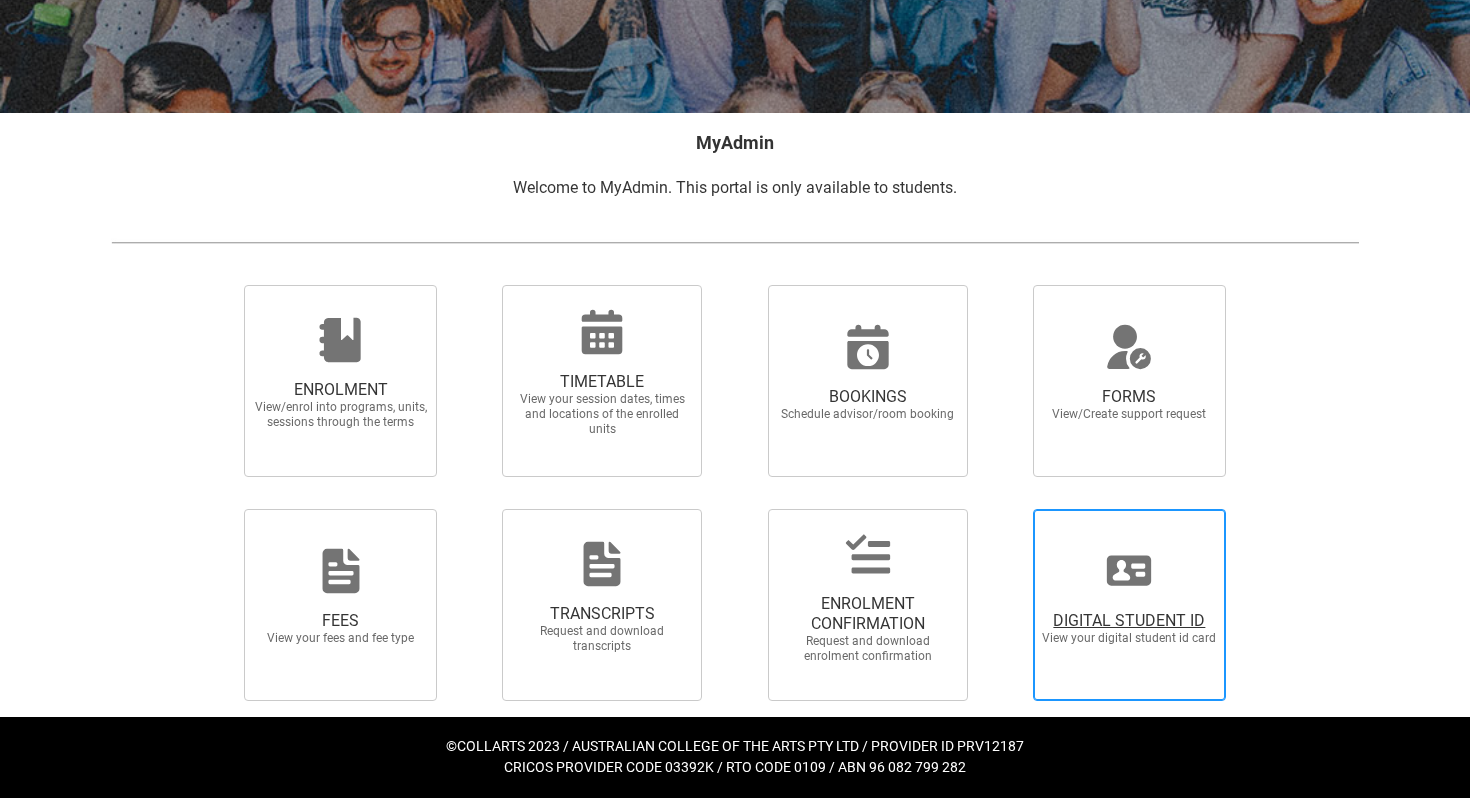 click on "DIGITAL STUDENT ID View your digital student id card" at bounding box center [1008, 508] 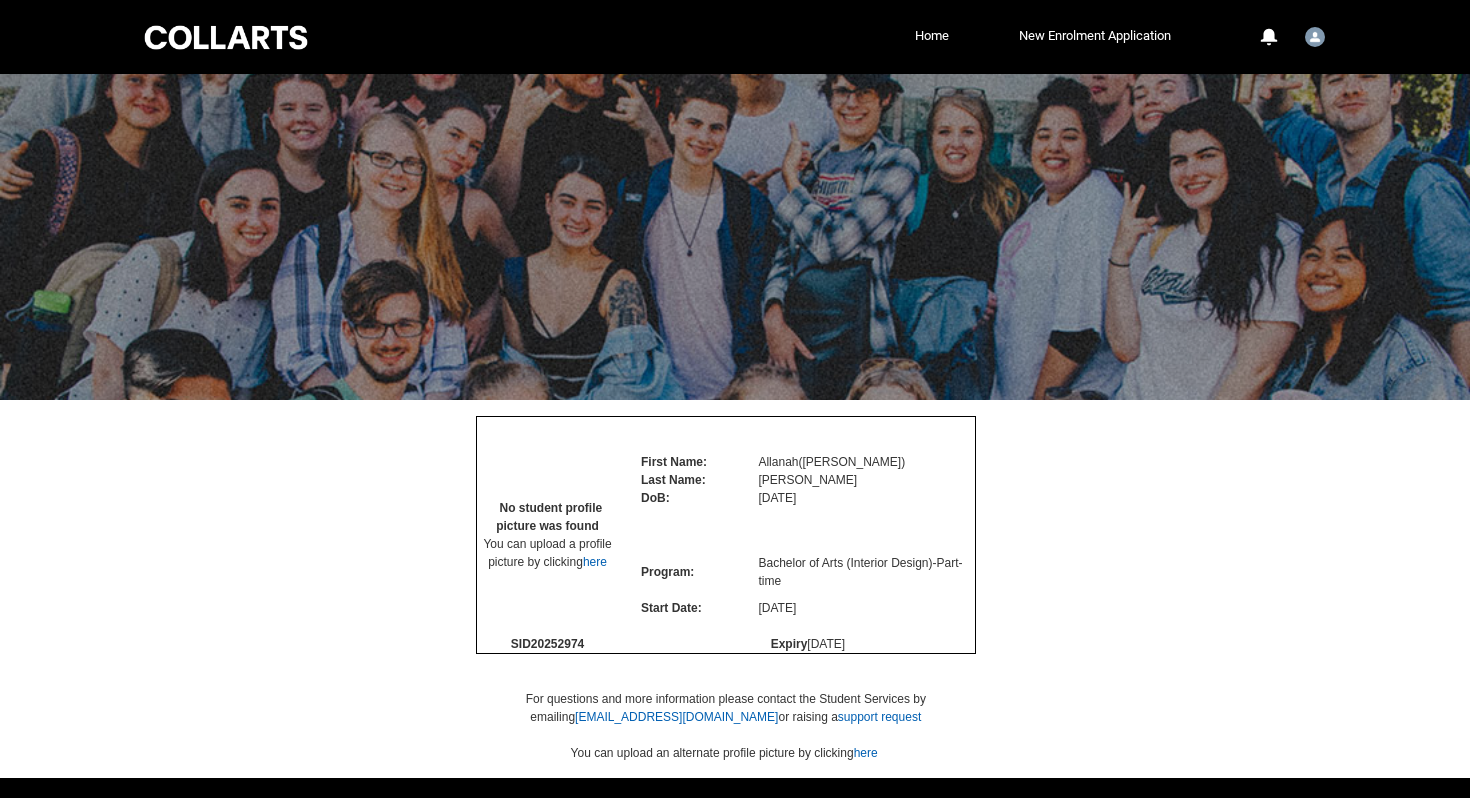 scroll, scrollTop: 19, scrollLeft: 0, axis: vertical 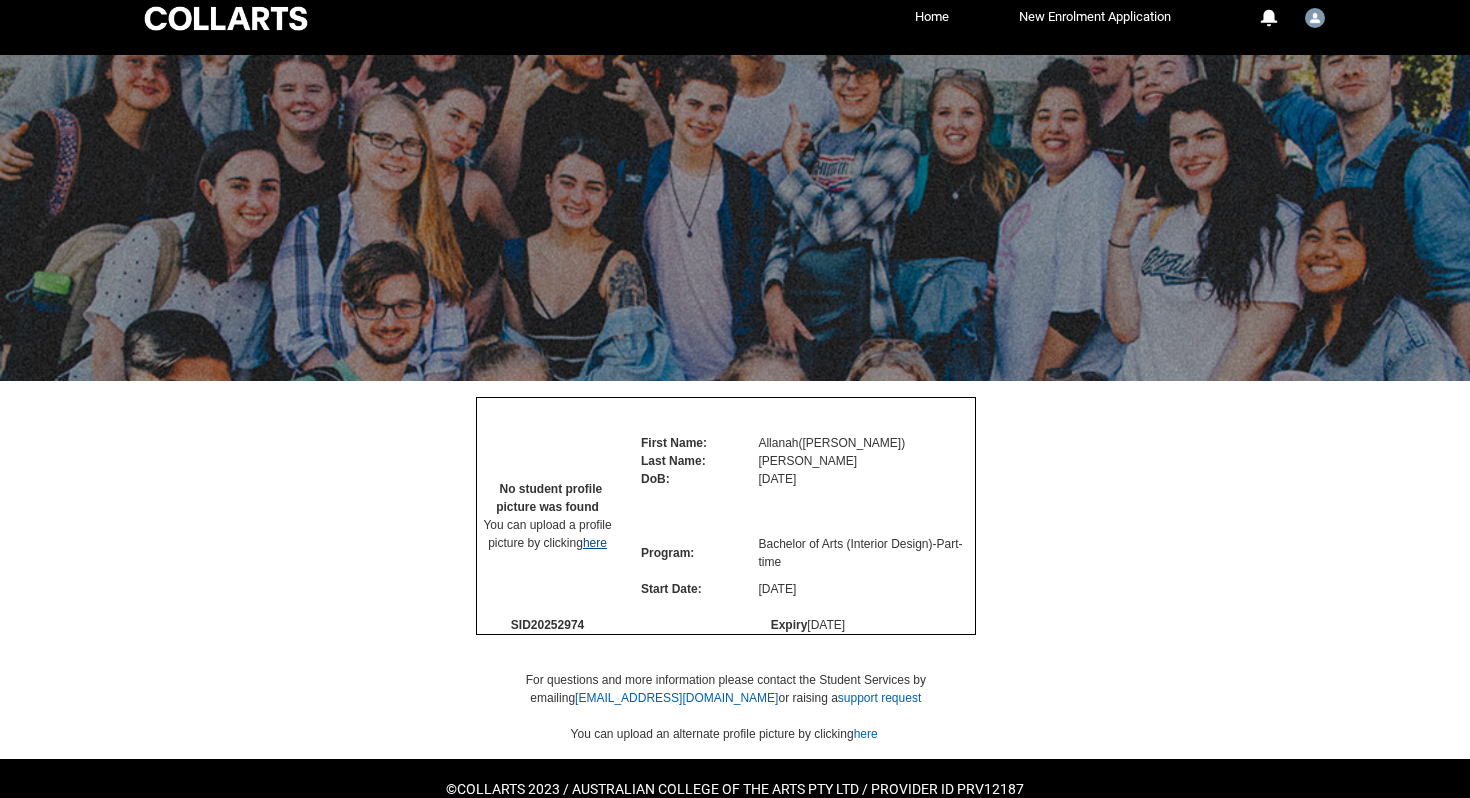 click on "here" at bounding box center (595, 543) 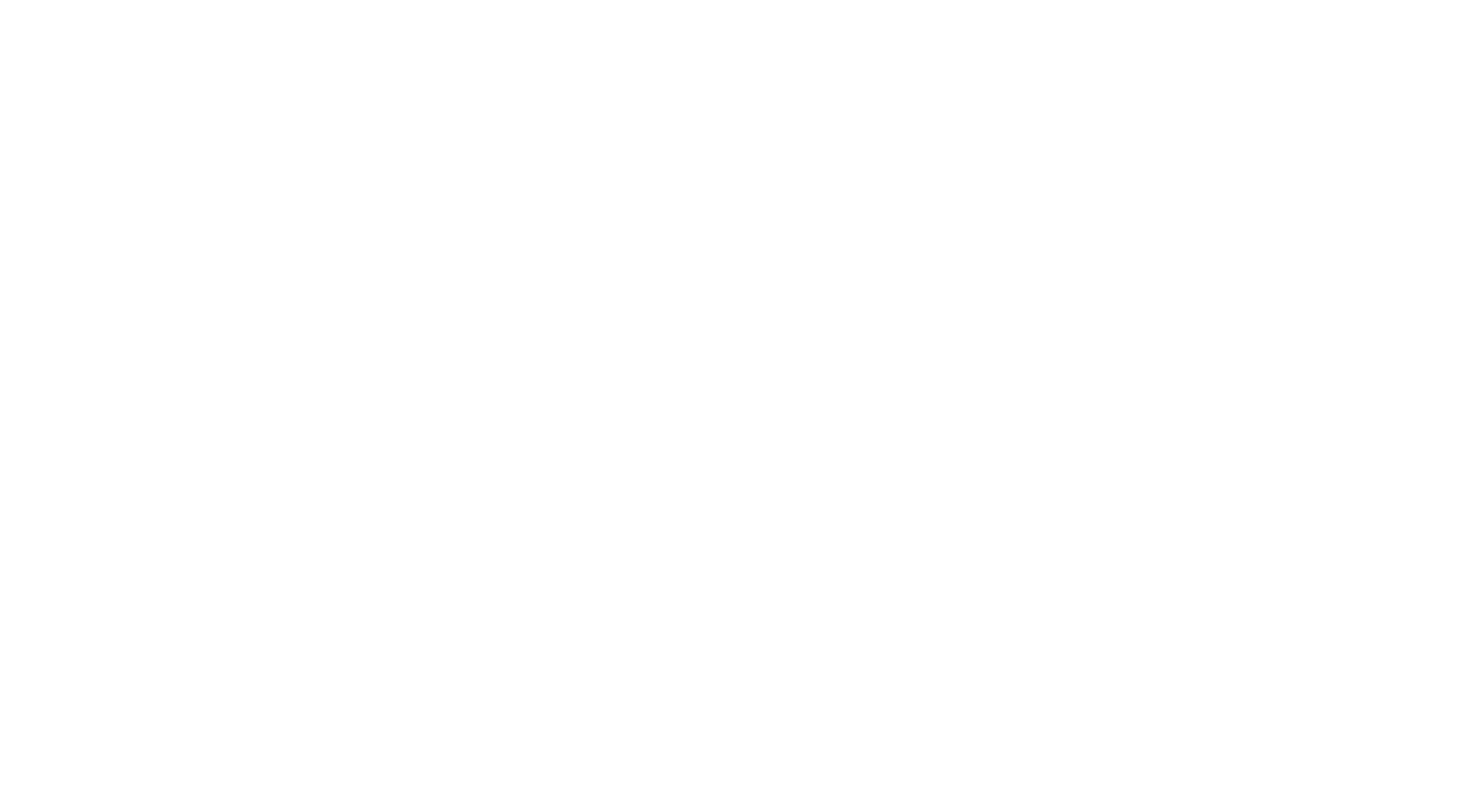 scroll, scrollTop: 0, scrollLeft: 0, axis: both 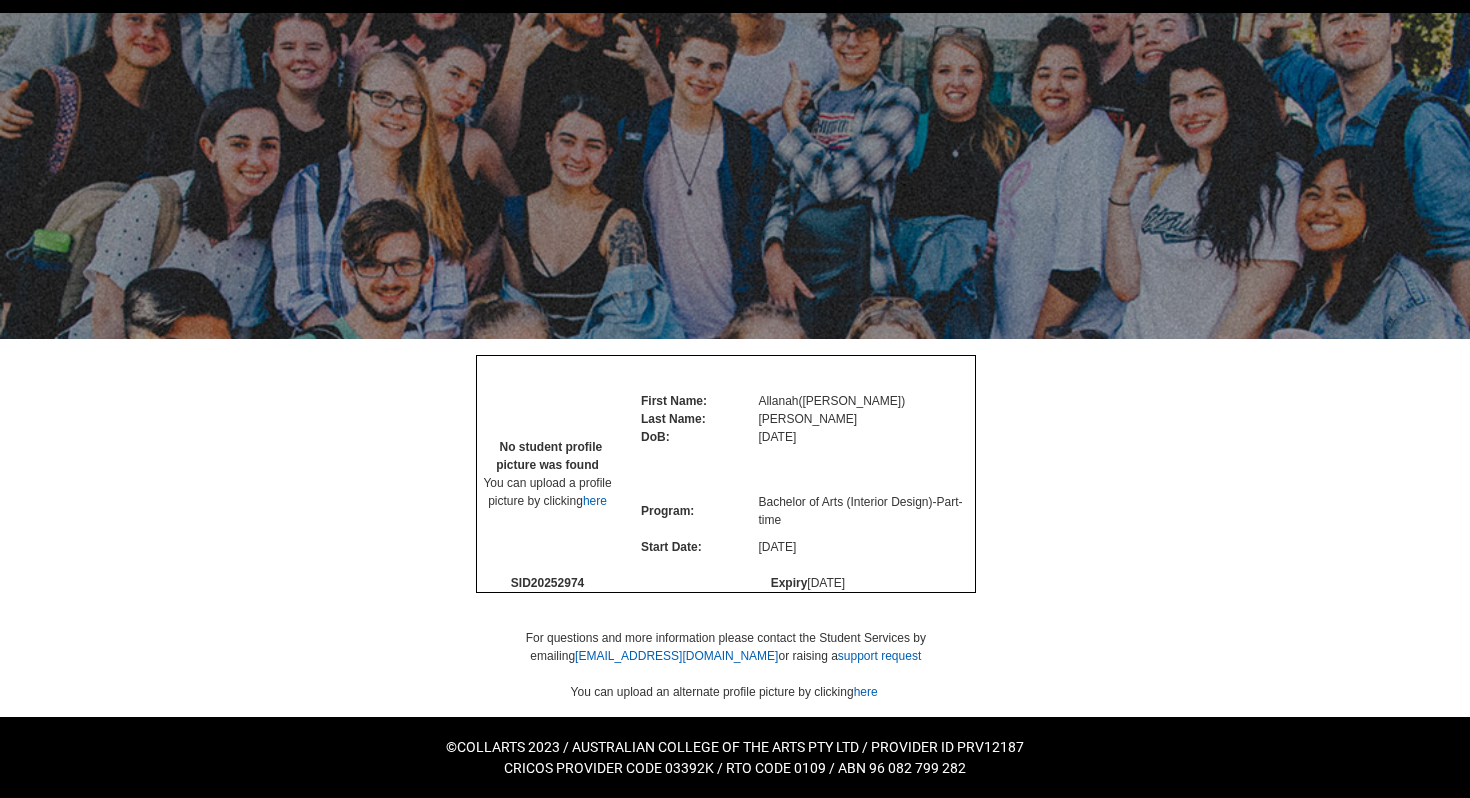type 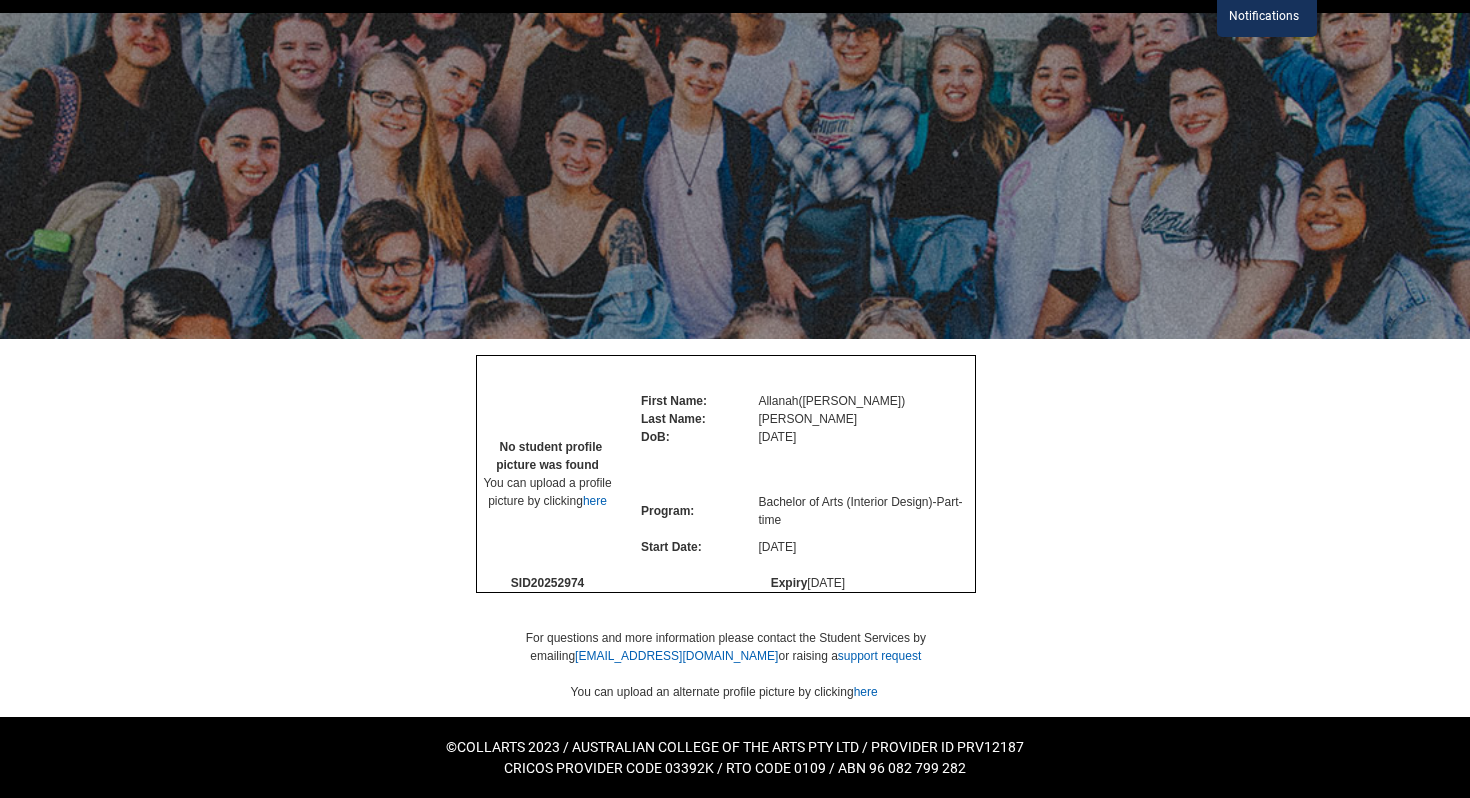 scroll, scrollTop: 0, scrollLeft: 0, axis: both 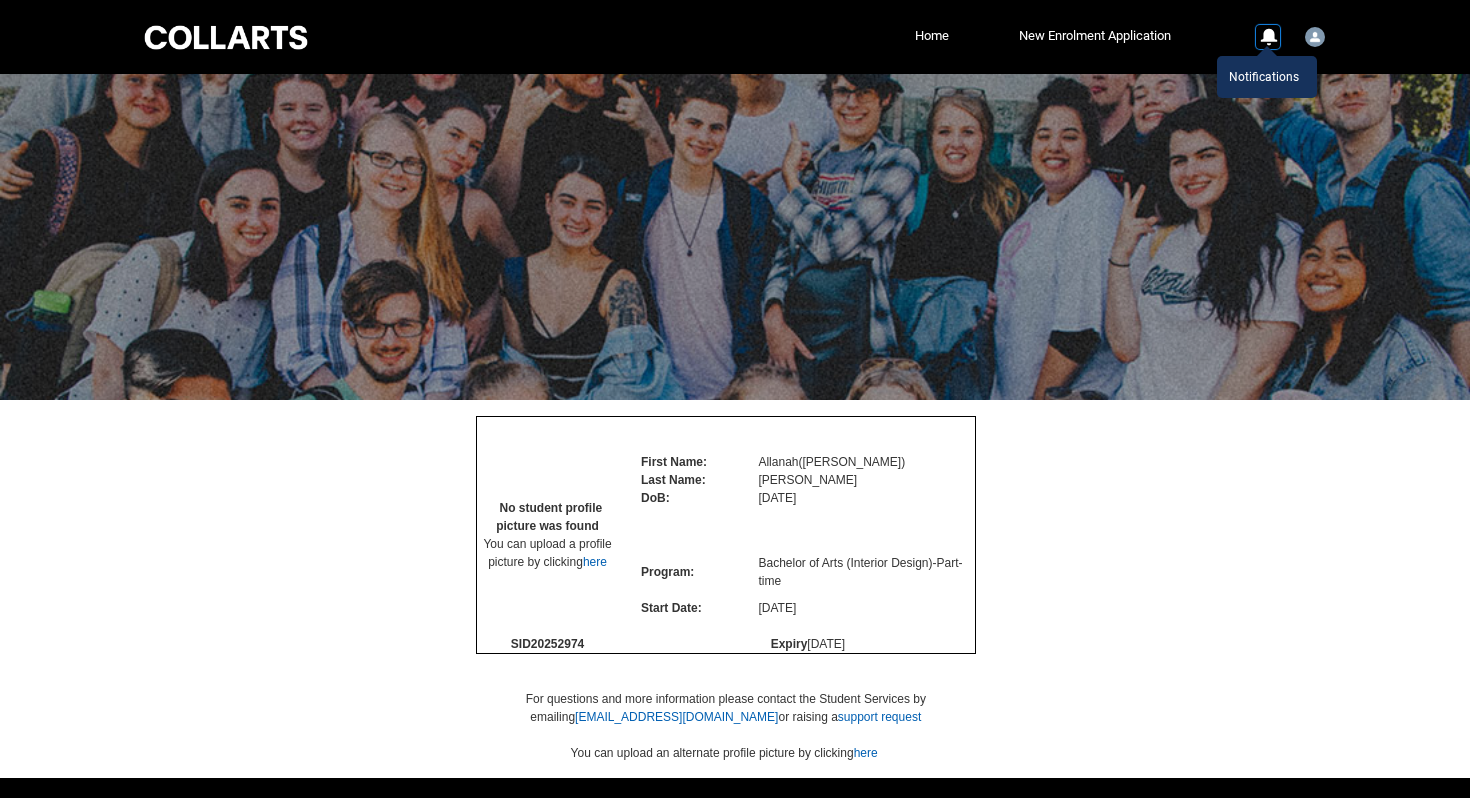 type 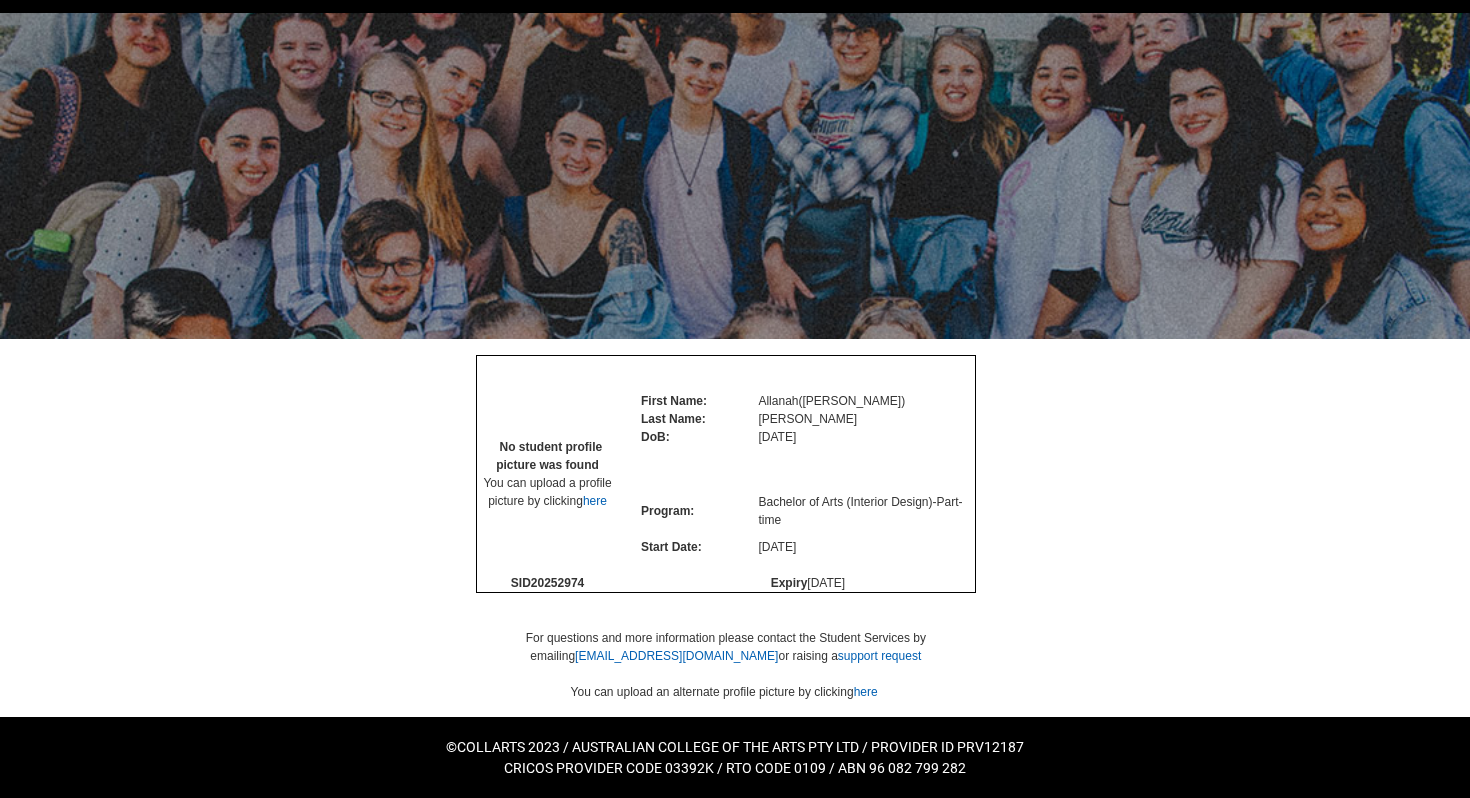 scroll, scrollTop: 101, scrollLeft: 0, axis: vertical 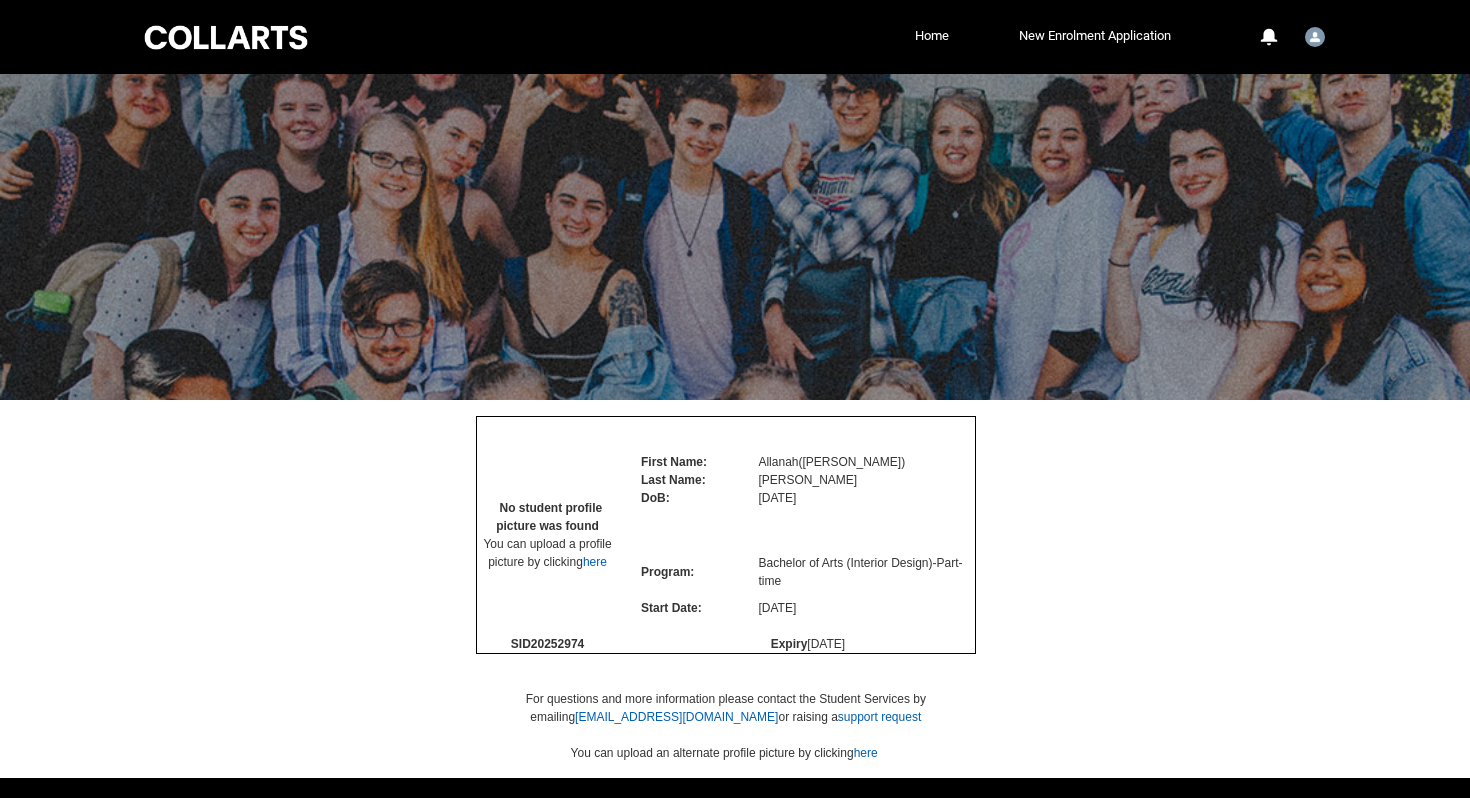 click at bounding box center [226, 37] 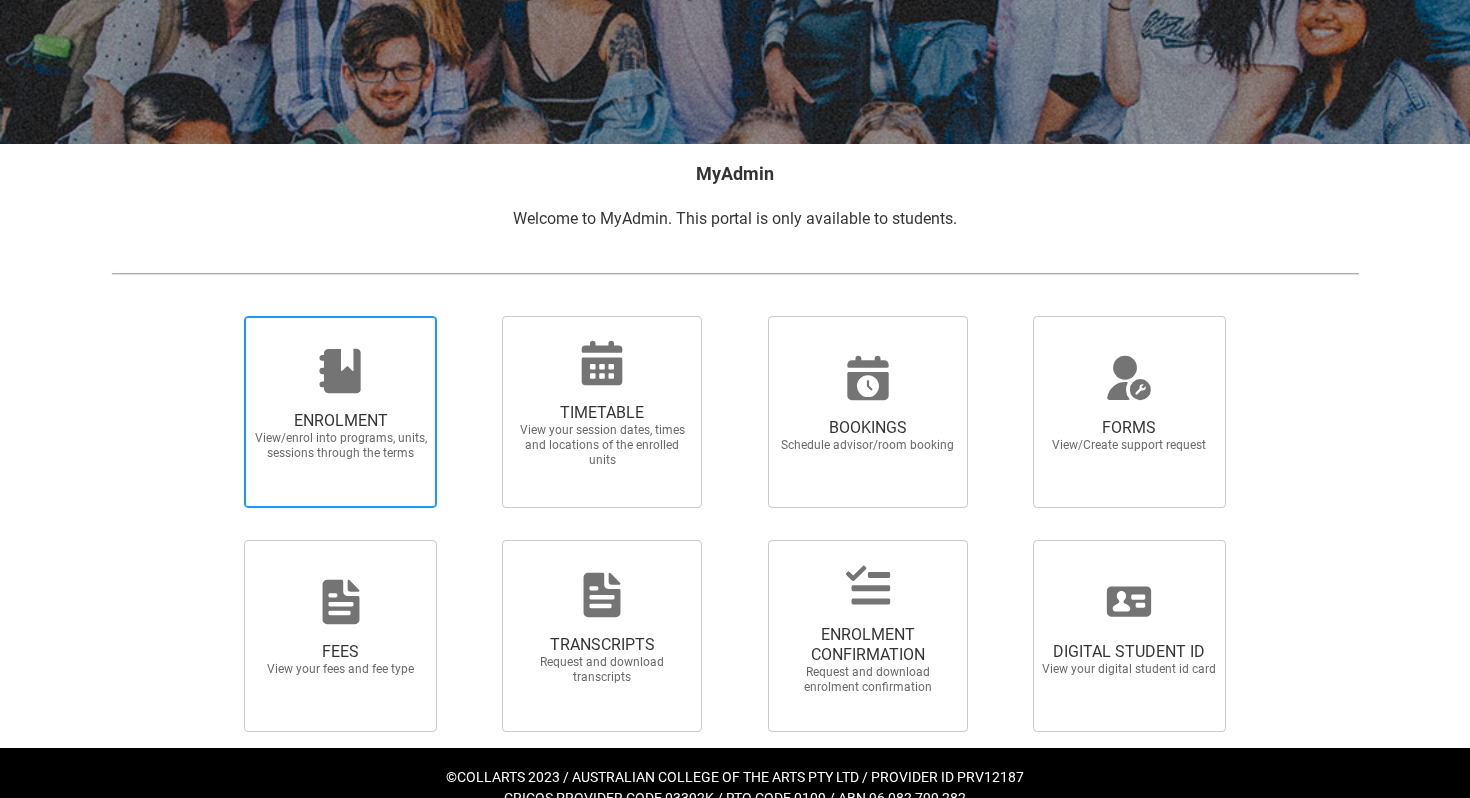 scroll, scrollTop: 261, scrollLeft: 0, axis: vertical 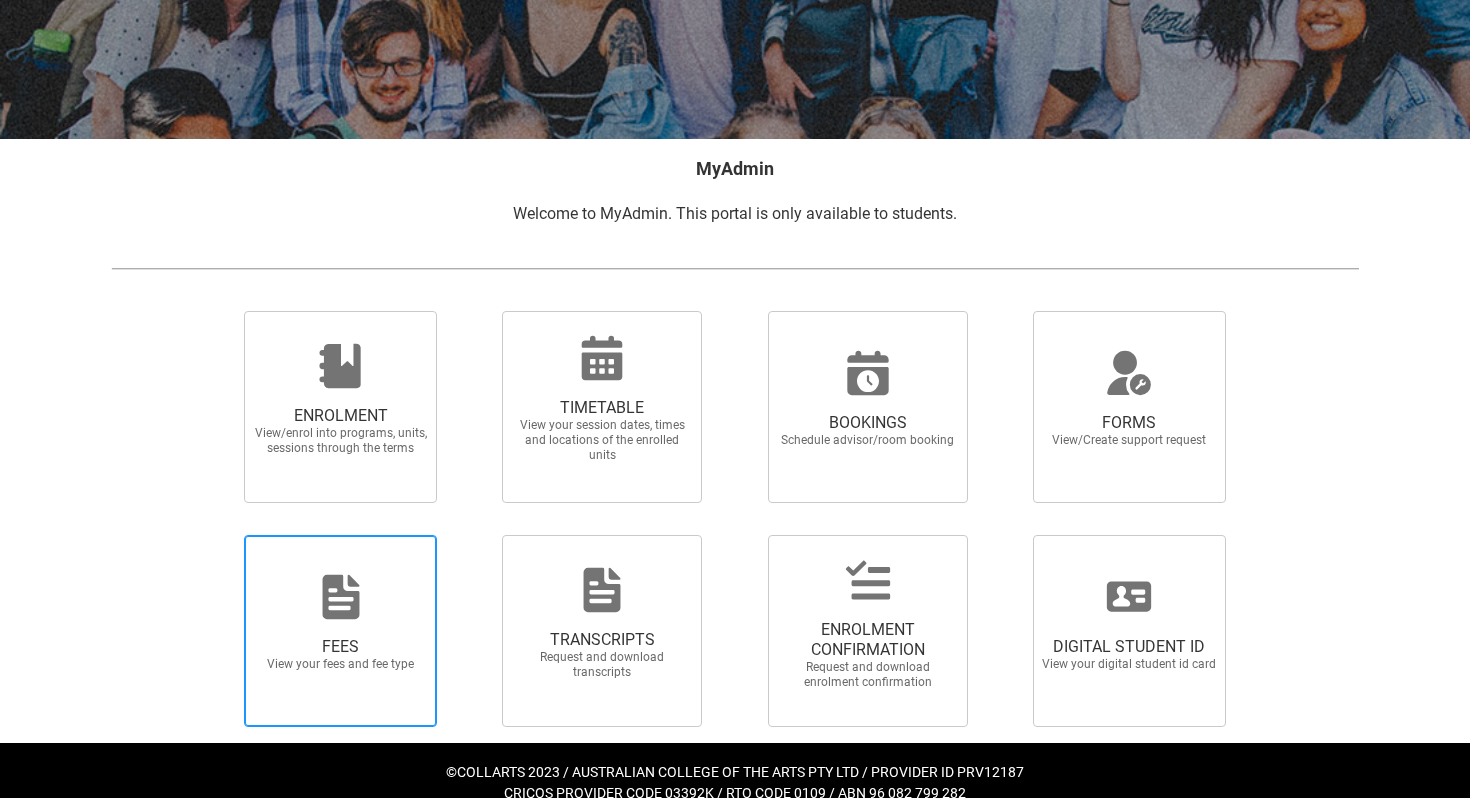 click on "FEES View your fees and fee type" at bounding box center (341, 654) 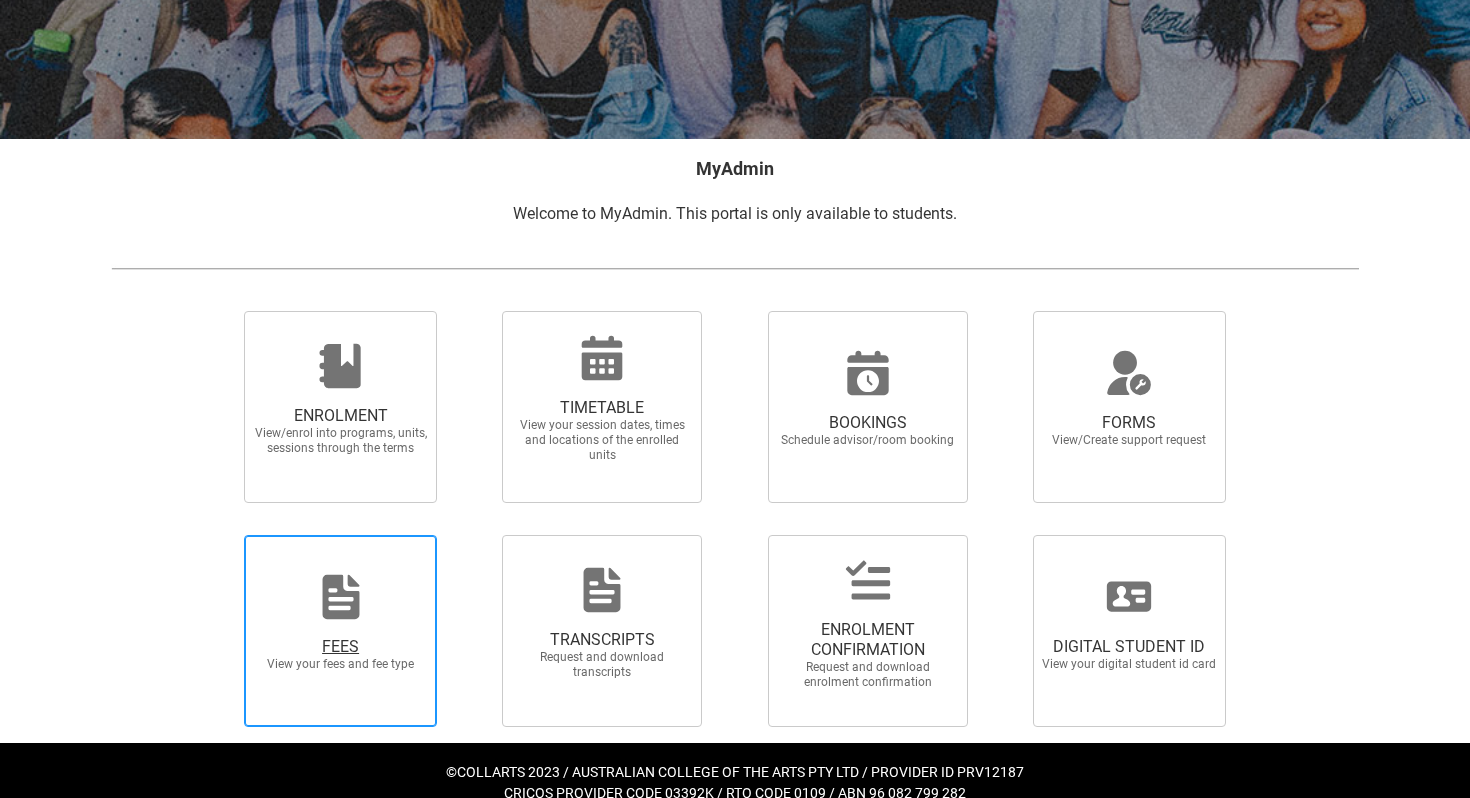 click on "FEES View your fees and fee type" at bounding box center (219, 534) 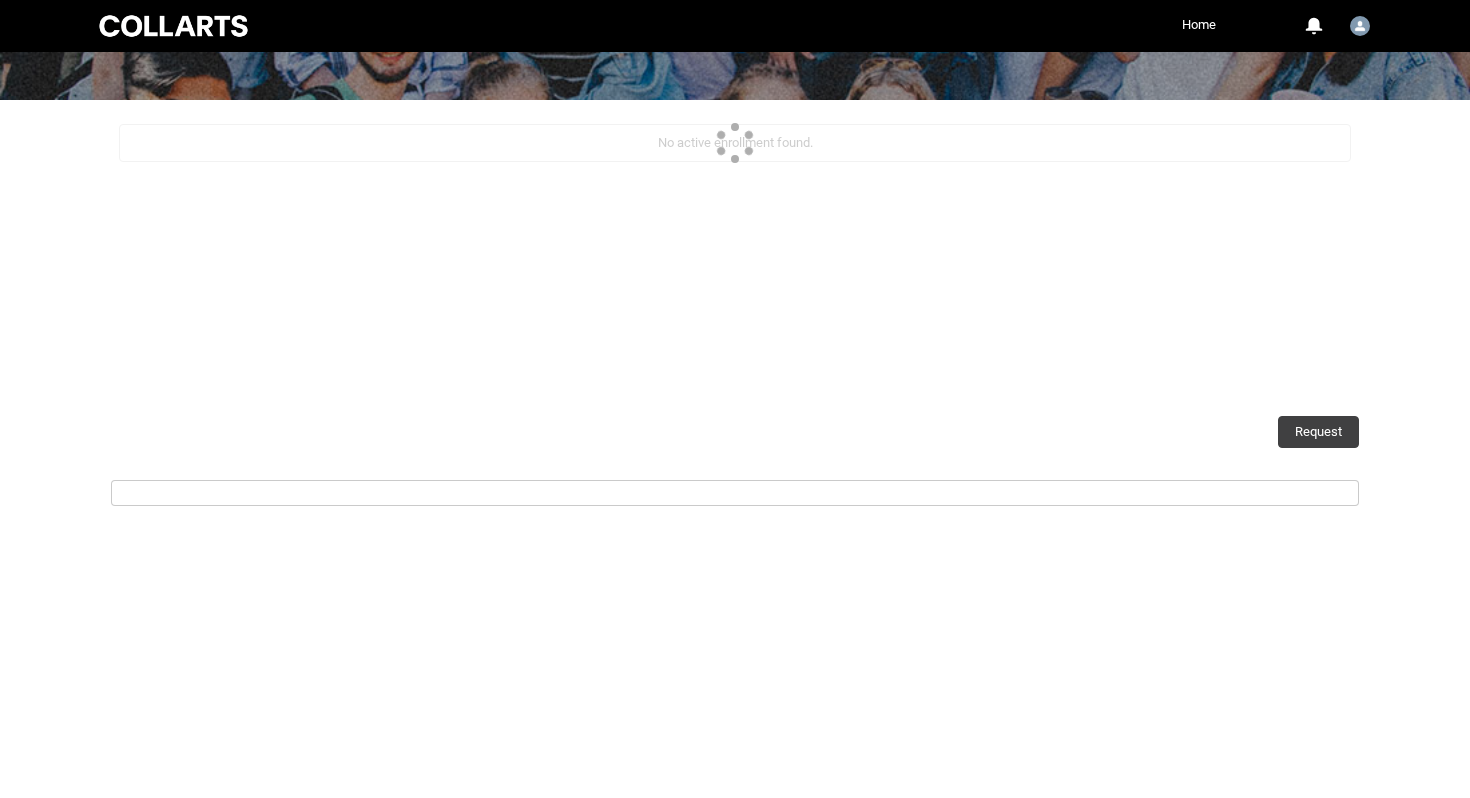 scroll, scrollTop: 275, scrollLeft: 0, axis: vertical 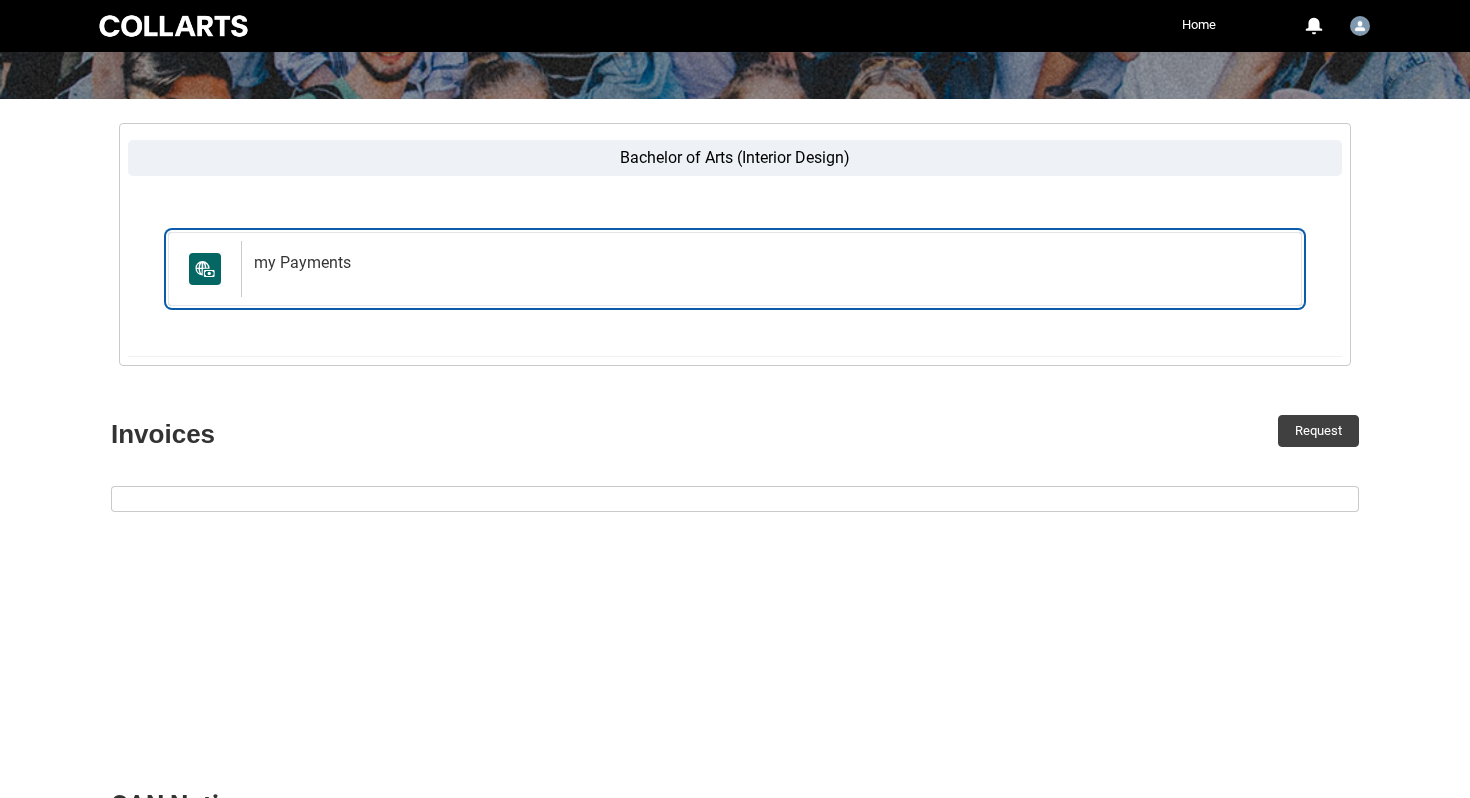 click on "my Payments" at bounding box center [767, 263] 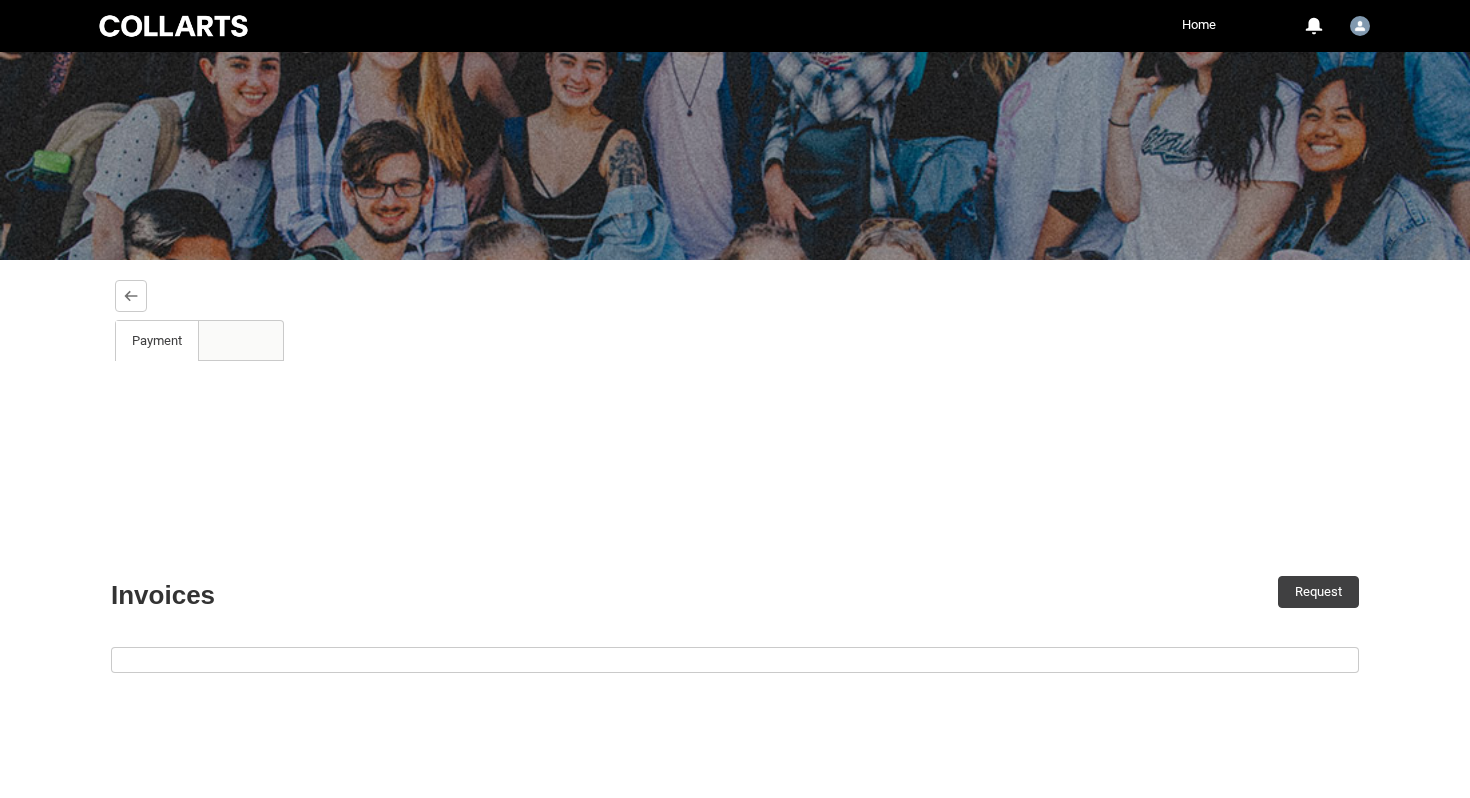 scroll, scrollTop: 135, scrollLeft: 0, axis: vertical 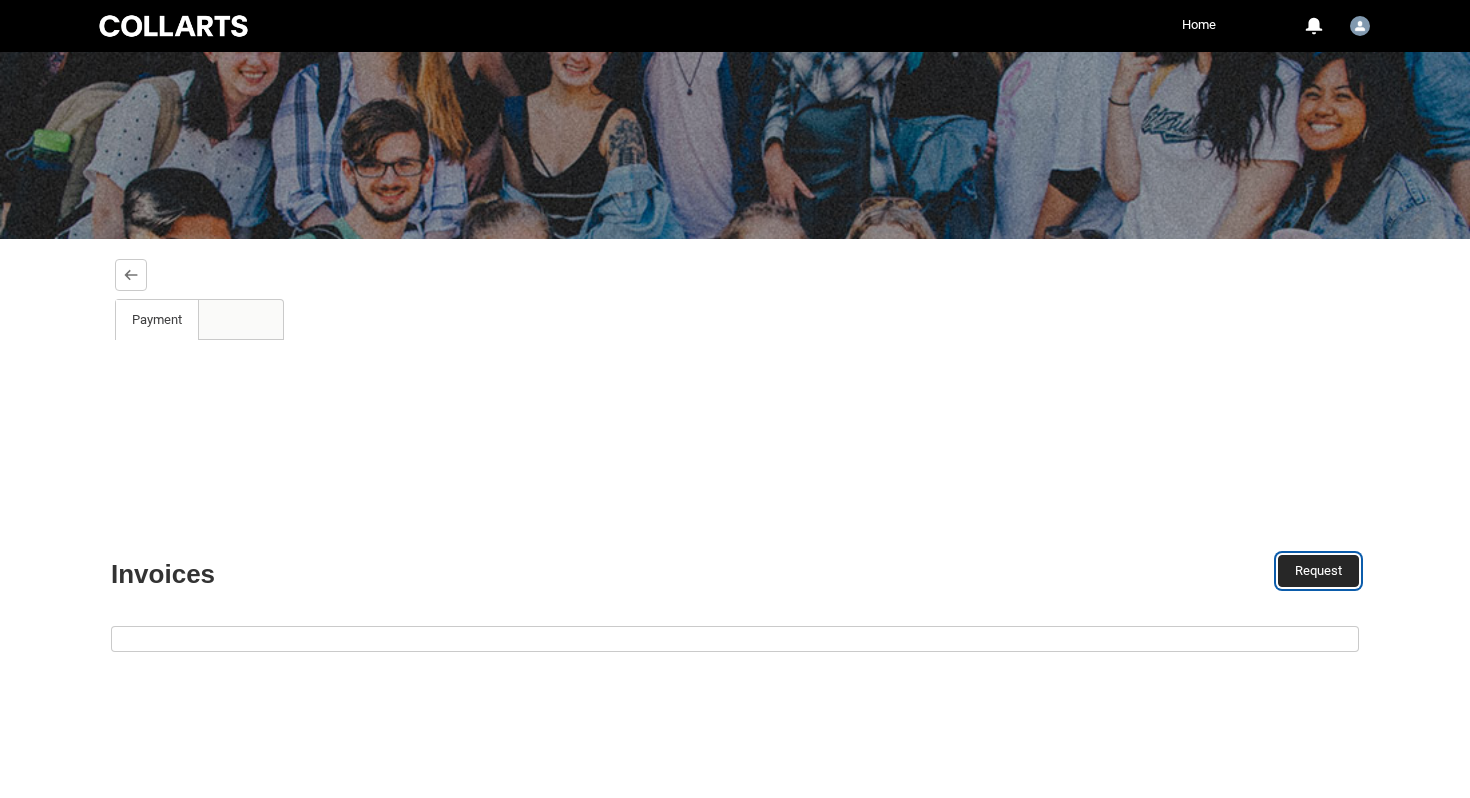 click on "Request" at bounding box center [1318, 571] 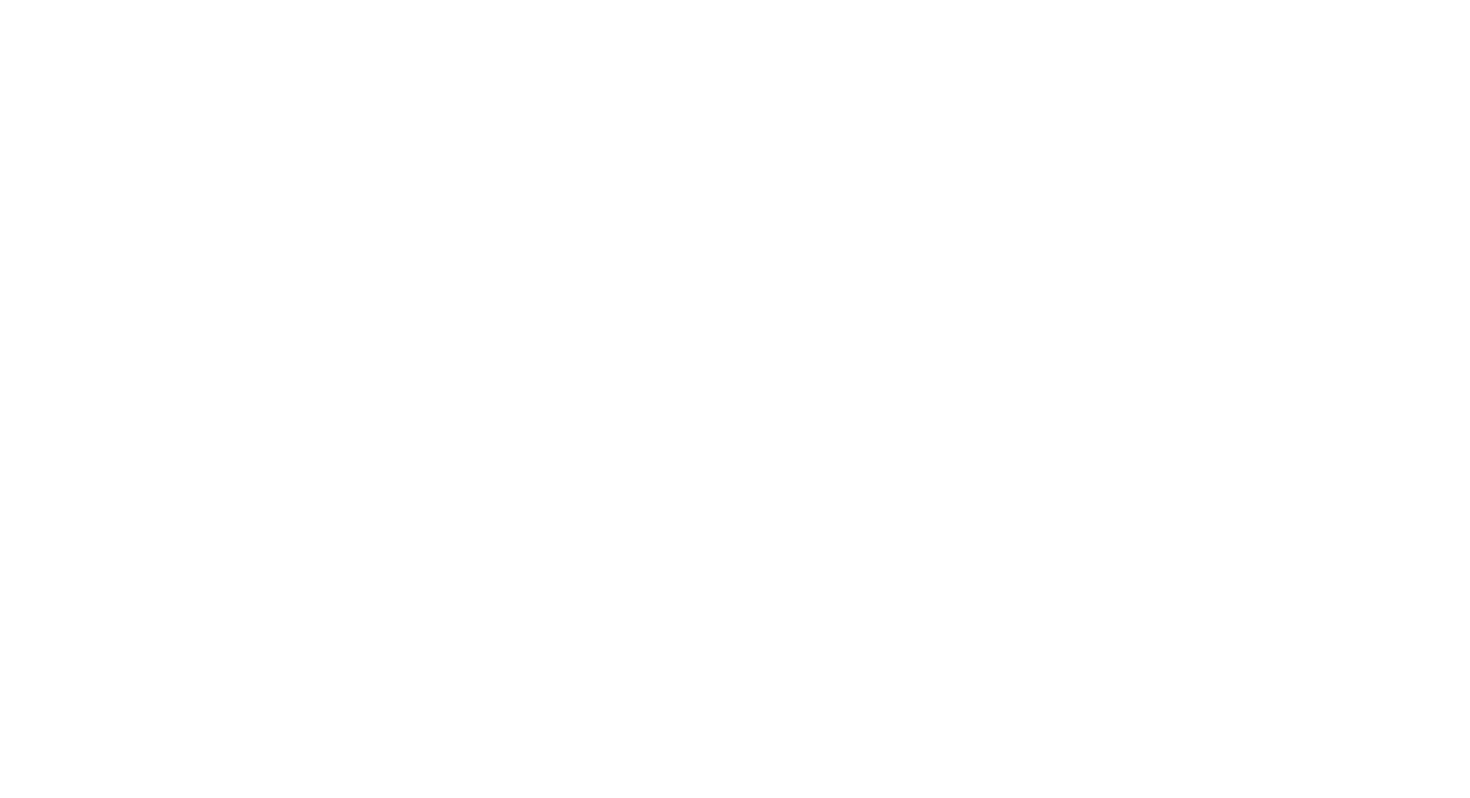 scroll, scrollTop: 0, scrollLeft: 0, axis: both 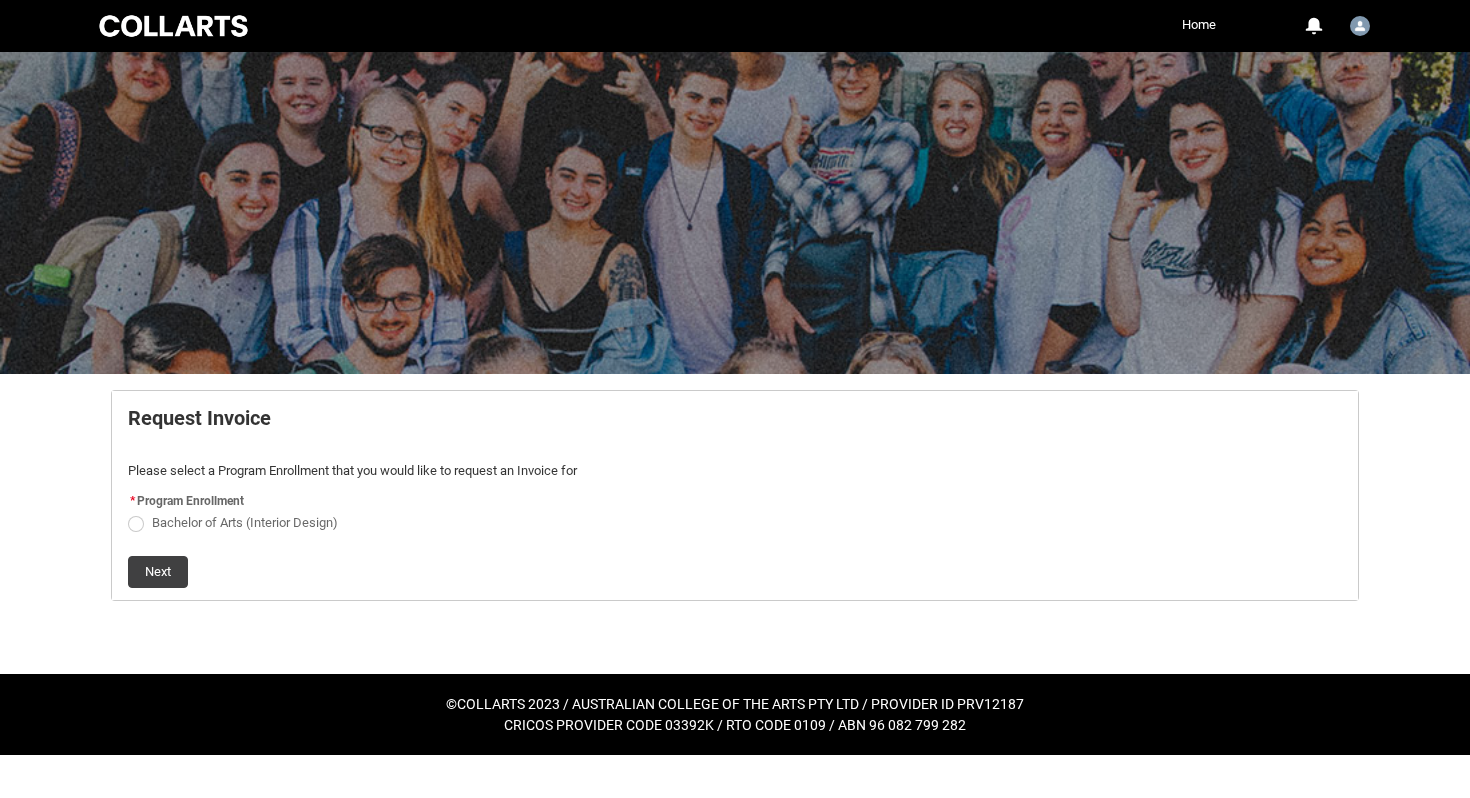 click on "Bachelor of Arts (Interior Design)" at bounding box center [245, 522] 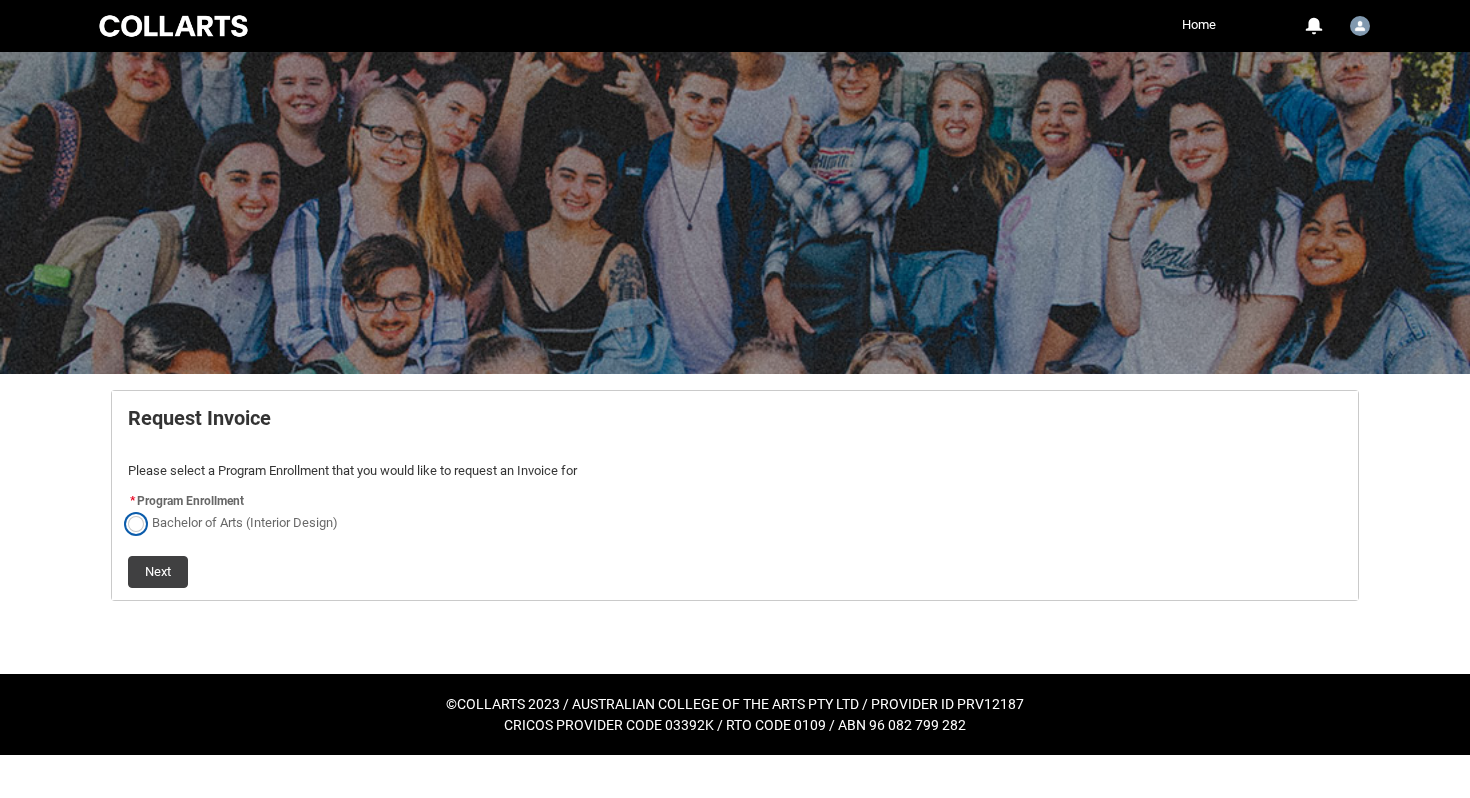click on "Bachelor of Arts (Interior Design)" at bounding box center [127, 511] 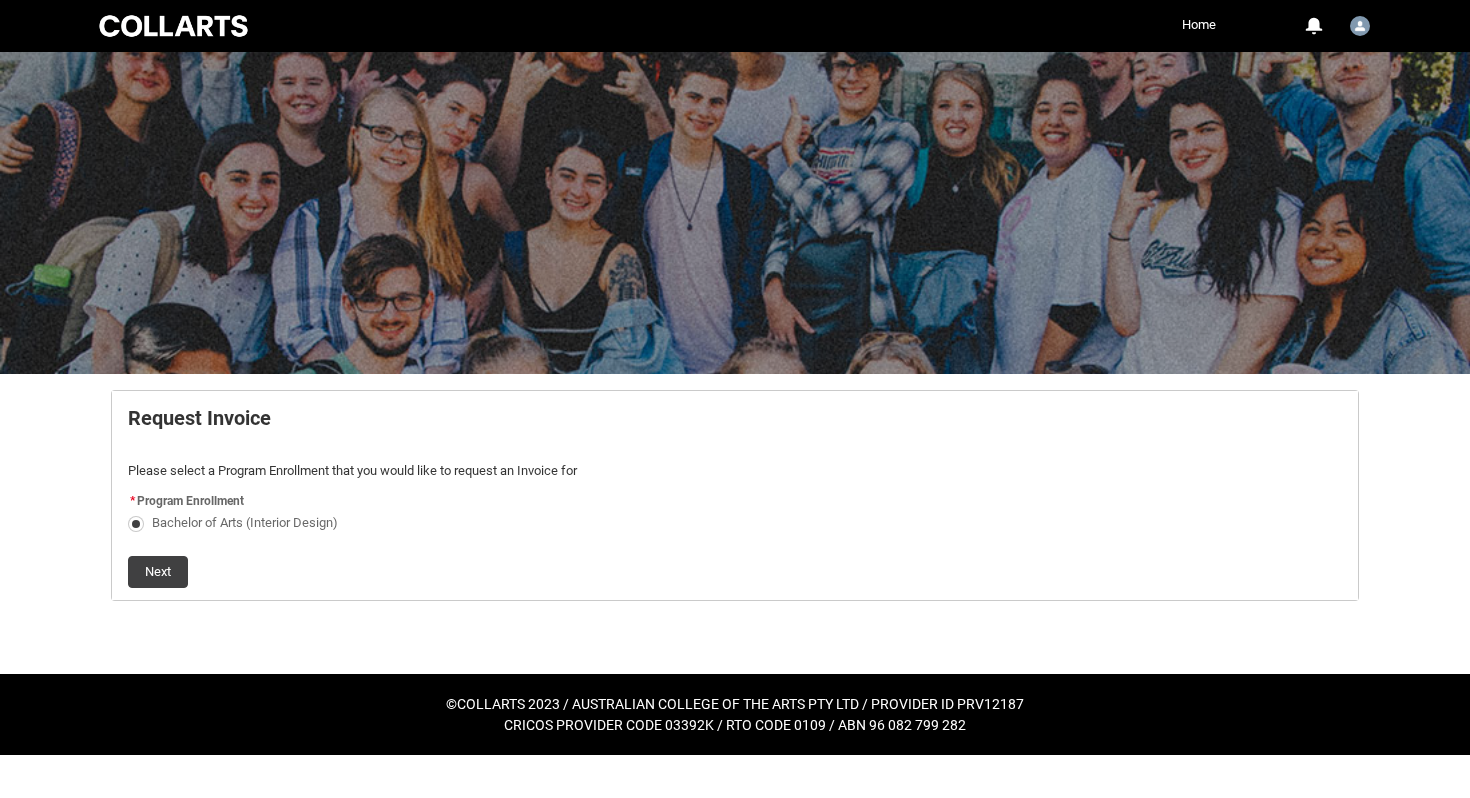 click on "Request Invoice Please select a Program Enrollment that you would like to request an Invoice for * Program Enrollment Bachelor of Arts (Interior Design) Next" 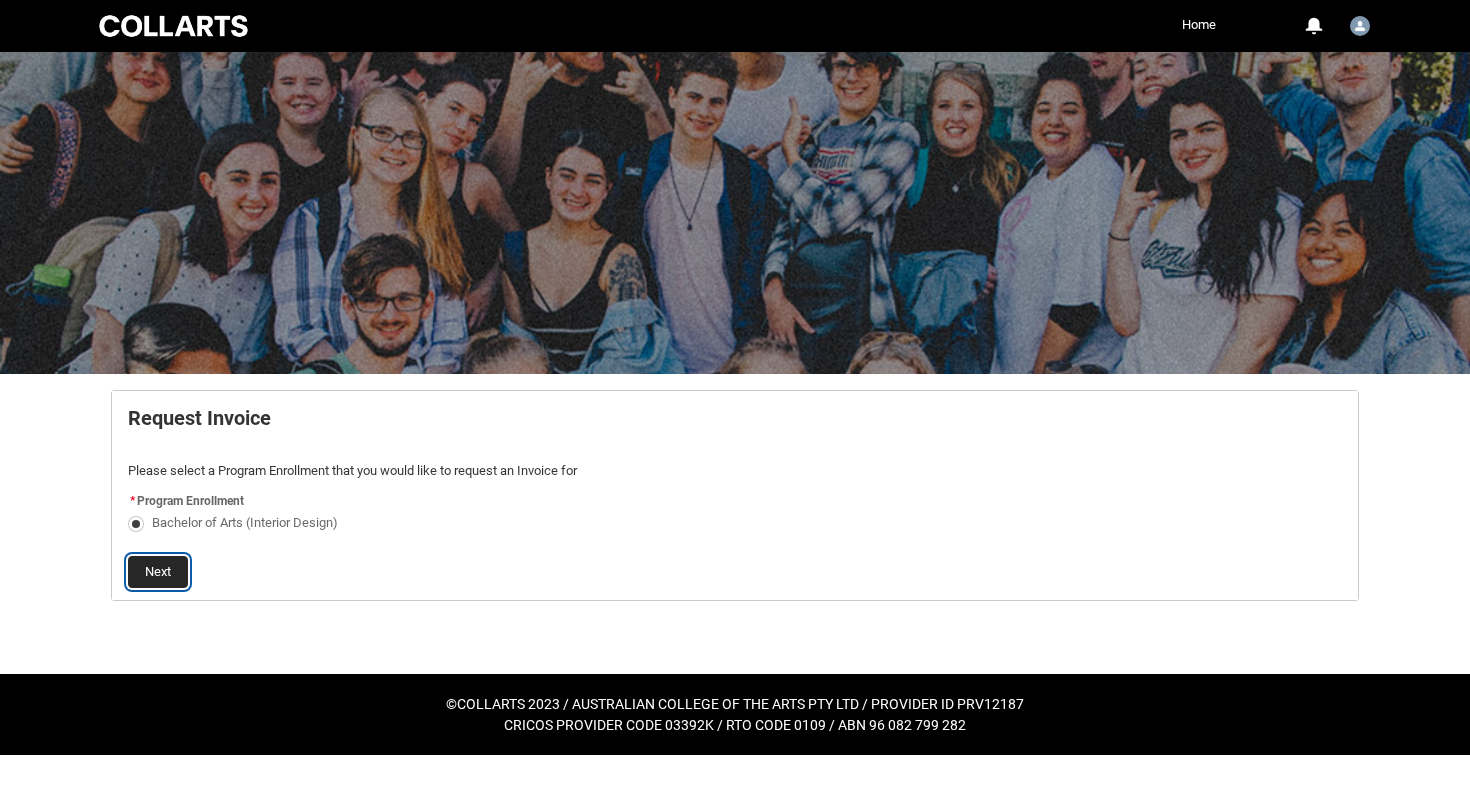click on "Next" 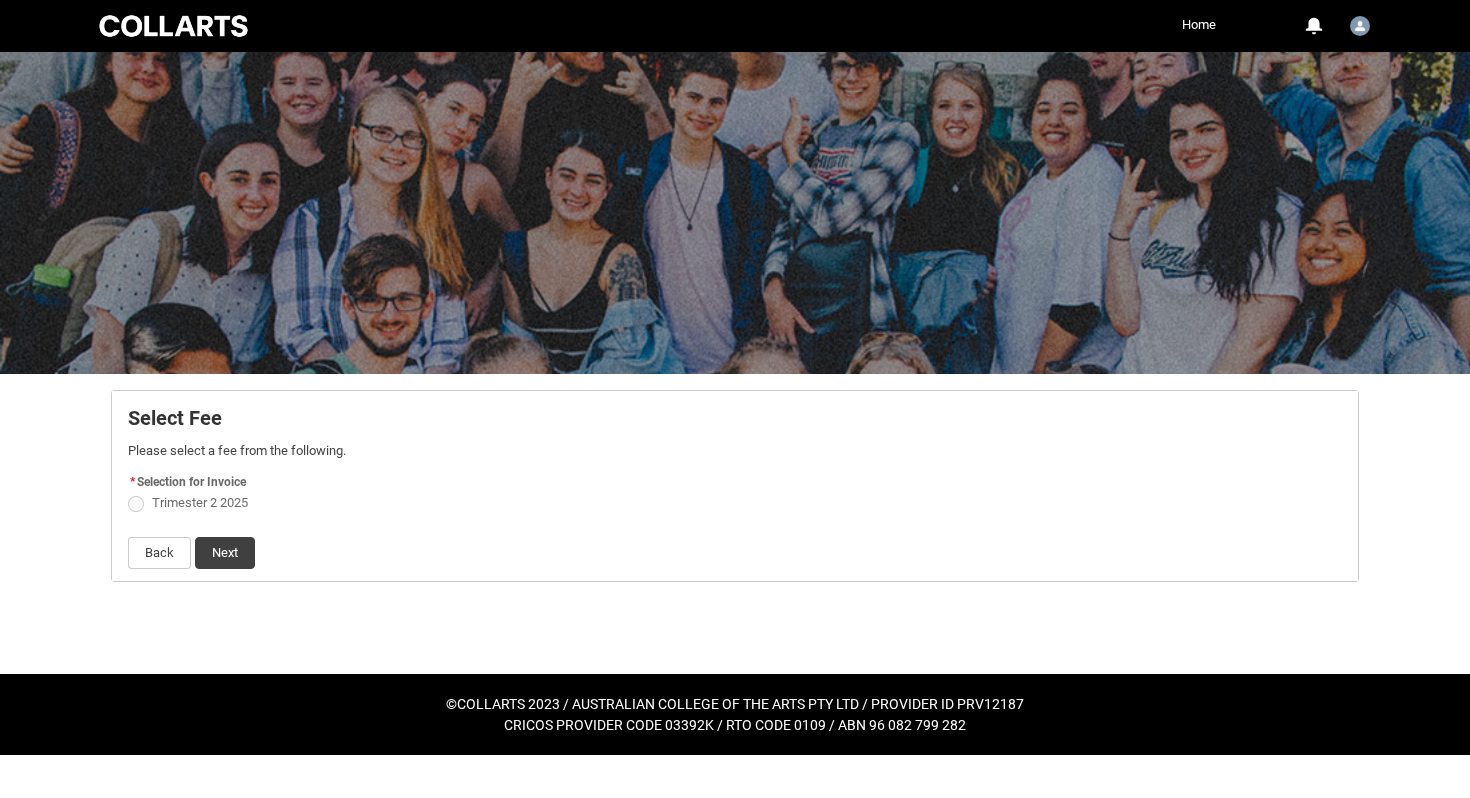 click on "Trimester 2 2025" at bounding box center [200, 502] 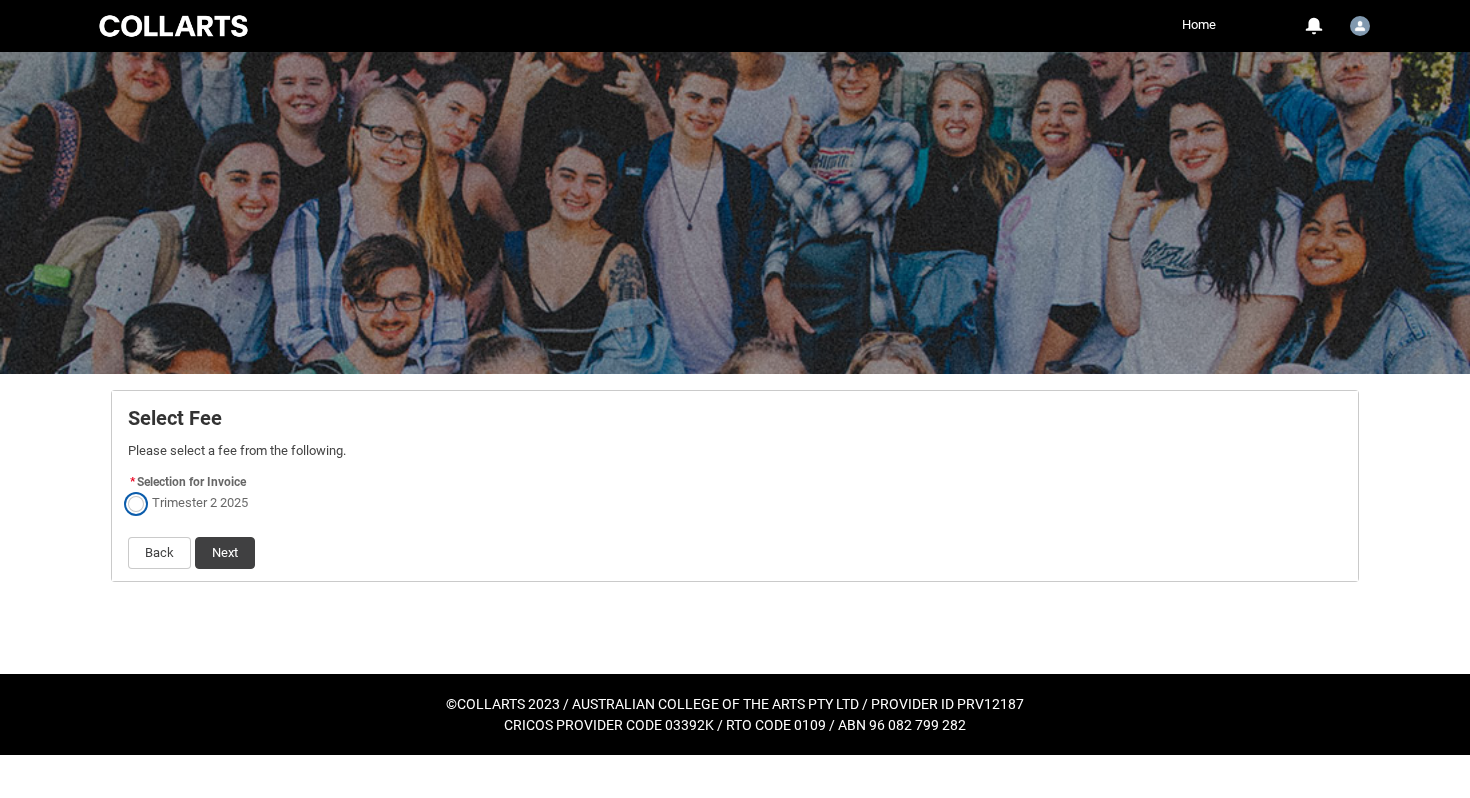 click on "Trimester 2 2025" at bounding box center [127, 492] 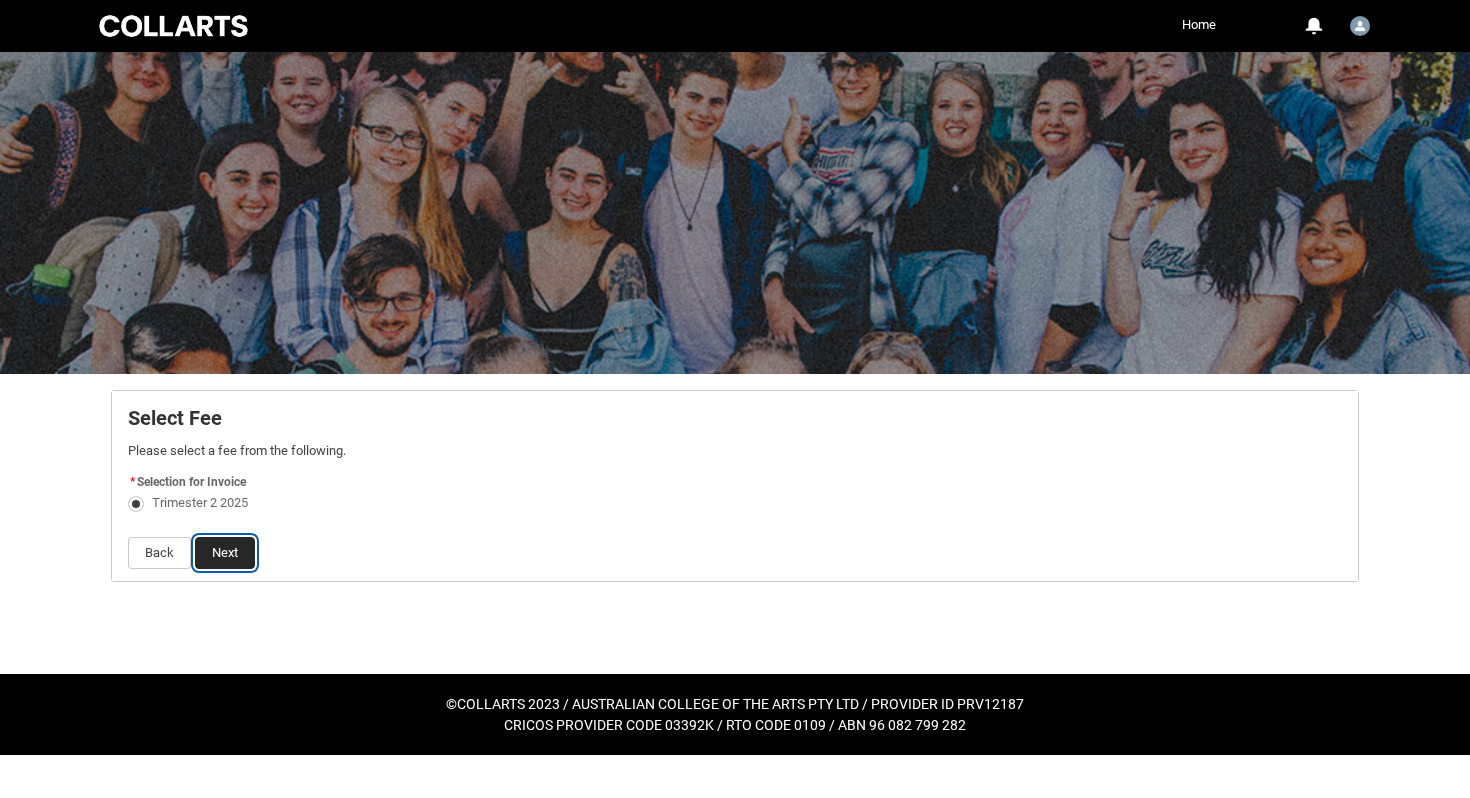 click on "Next" 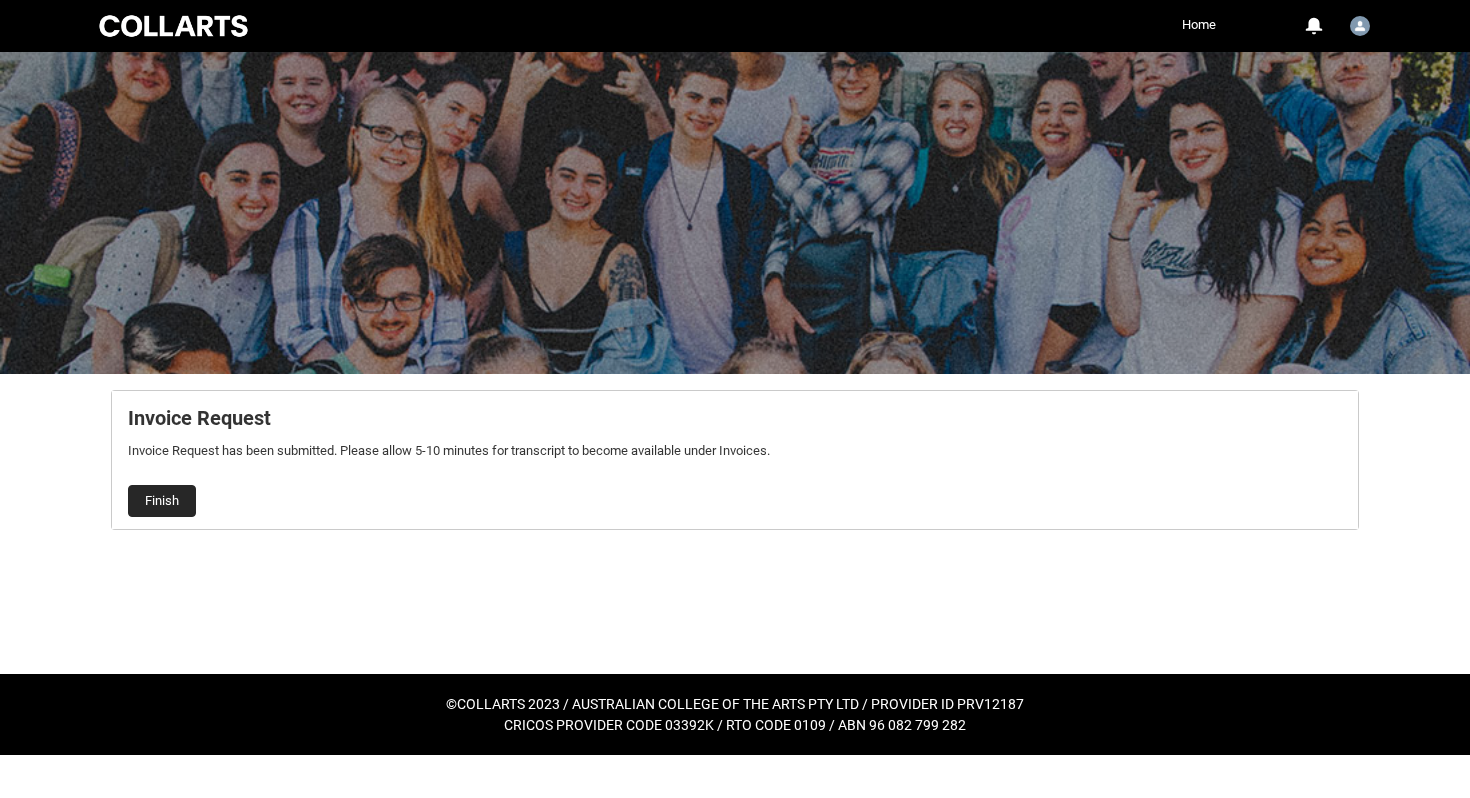 click on "Finish" 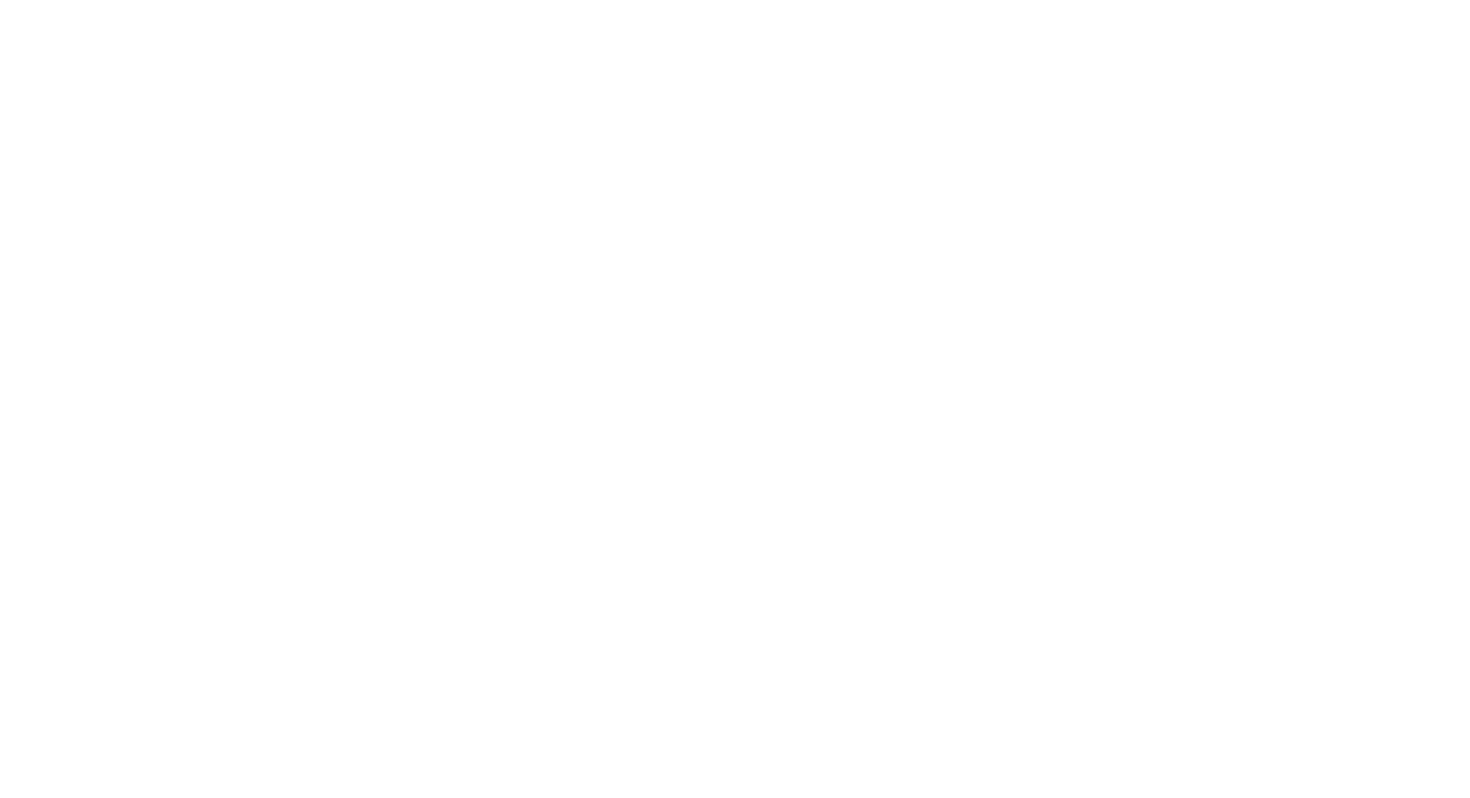 scroll, scrollTop: 0, scrollLeft: 0, axis: both 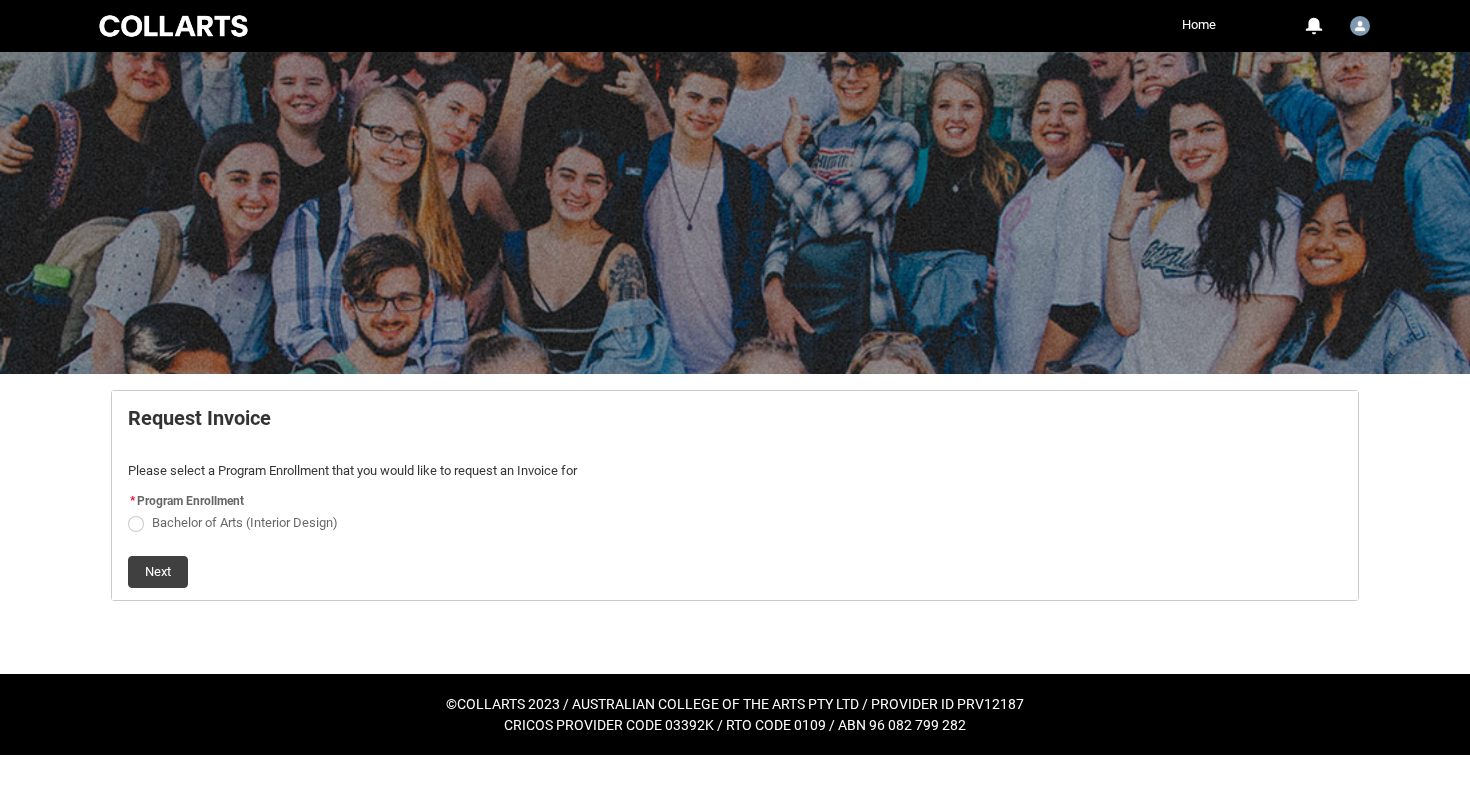 click on "Collarts Education Community Home More 0 Notifications Profile Log Out" at bounding box center [735, 26] 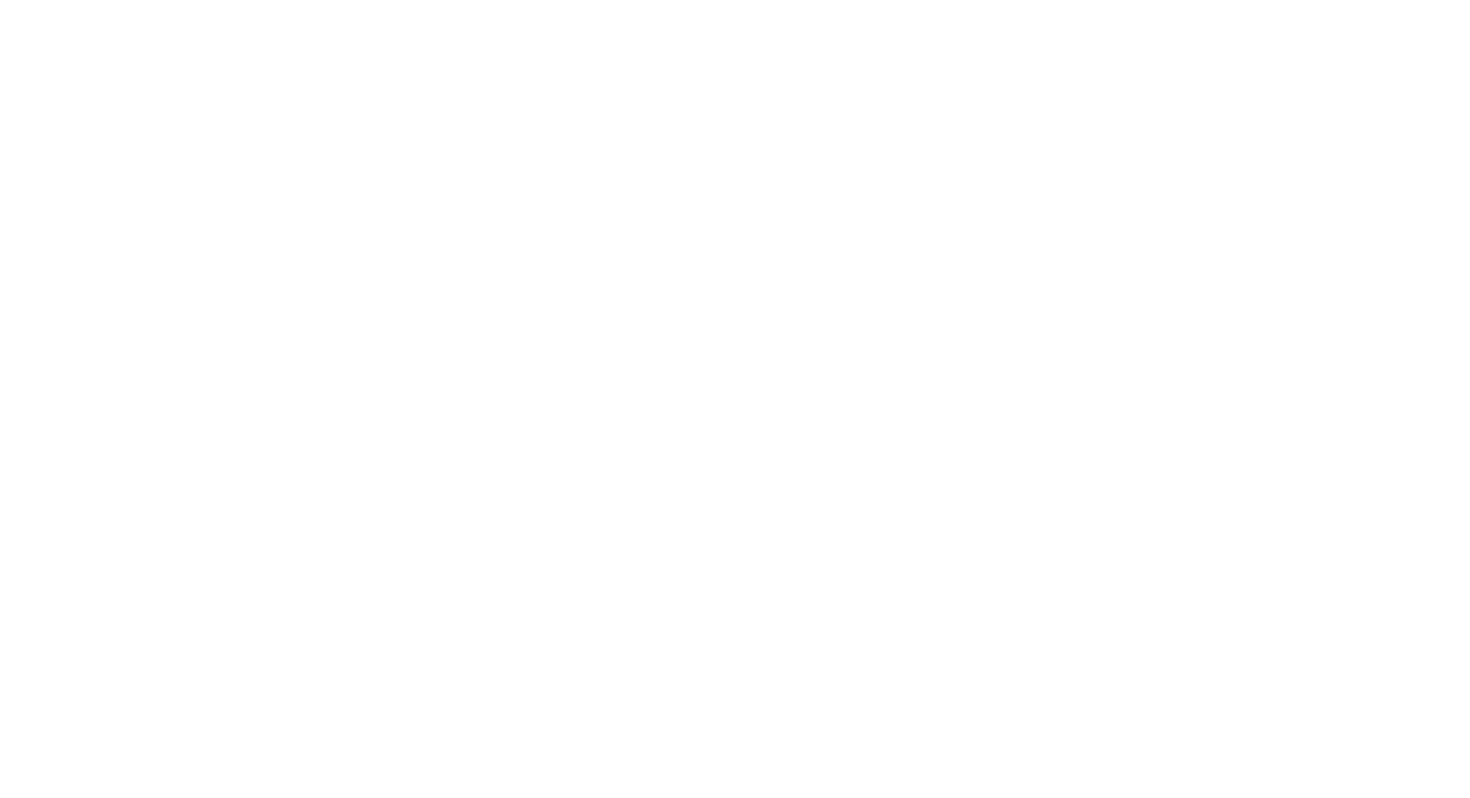 scroll, scrollTop: 0, scrollLeft: 0, axis: both 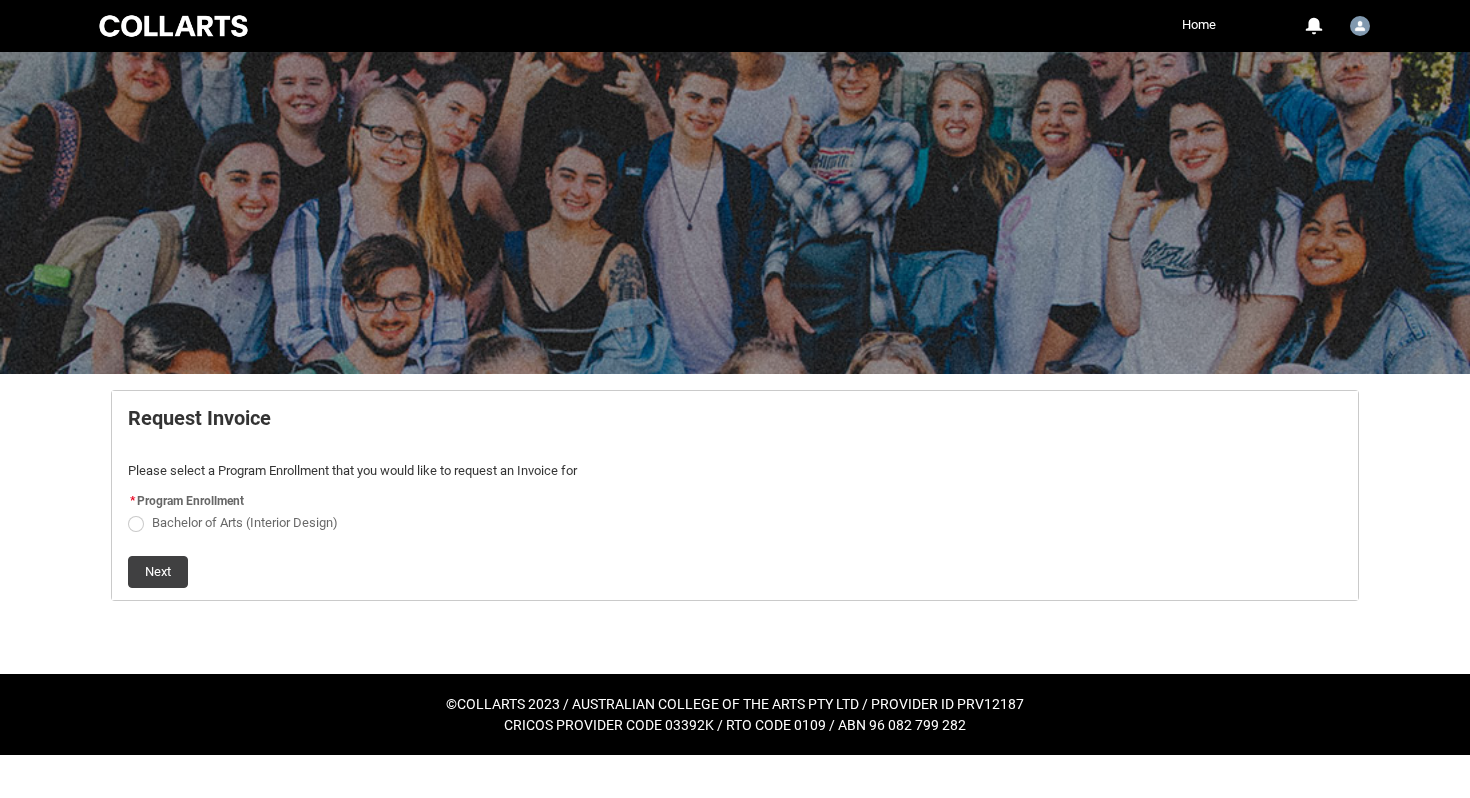 click at bounding box center (173, 26) 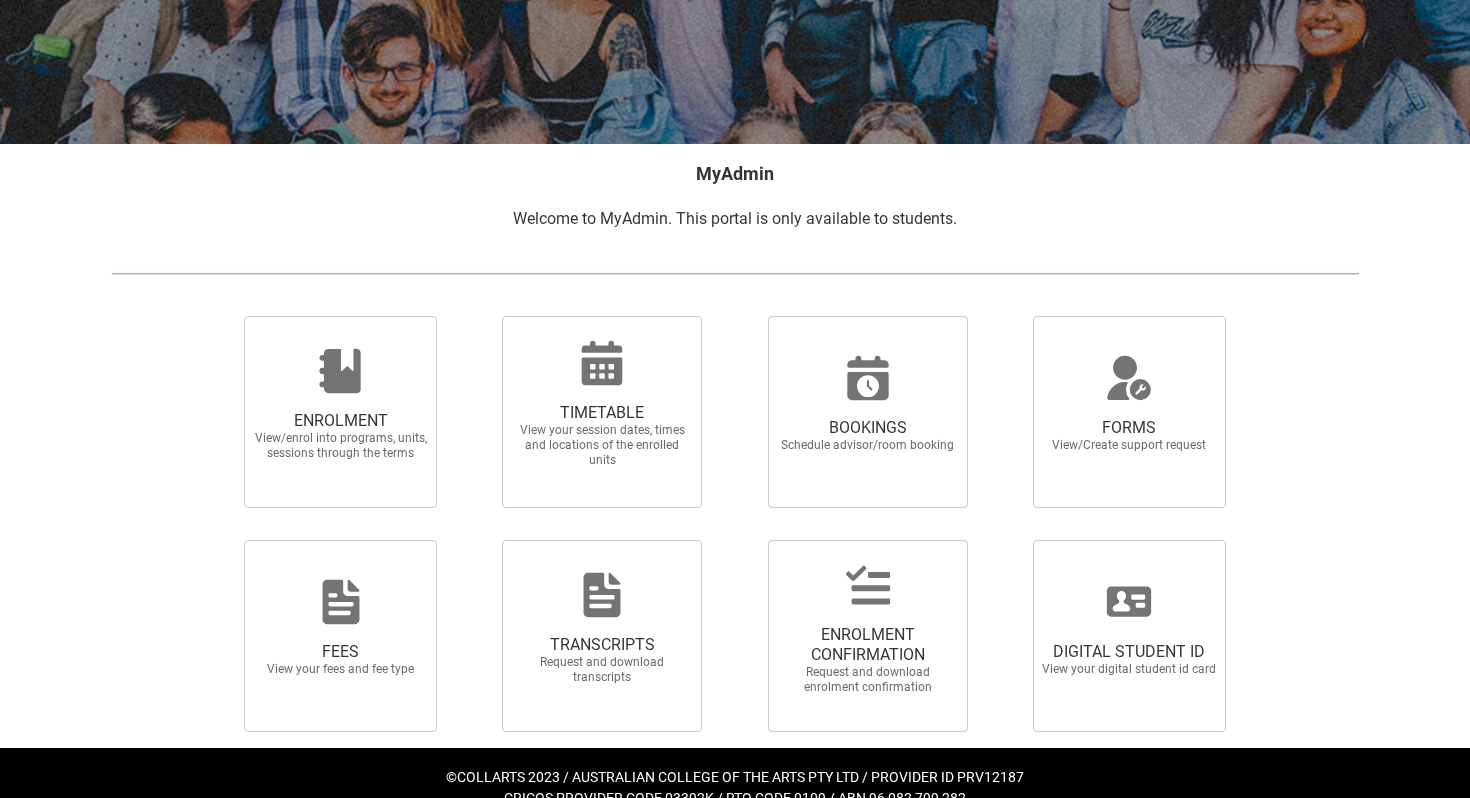 scroll, scrollTop: 258, scrollLeft: 0, axis: vertical 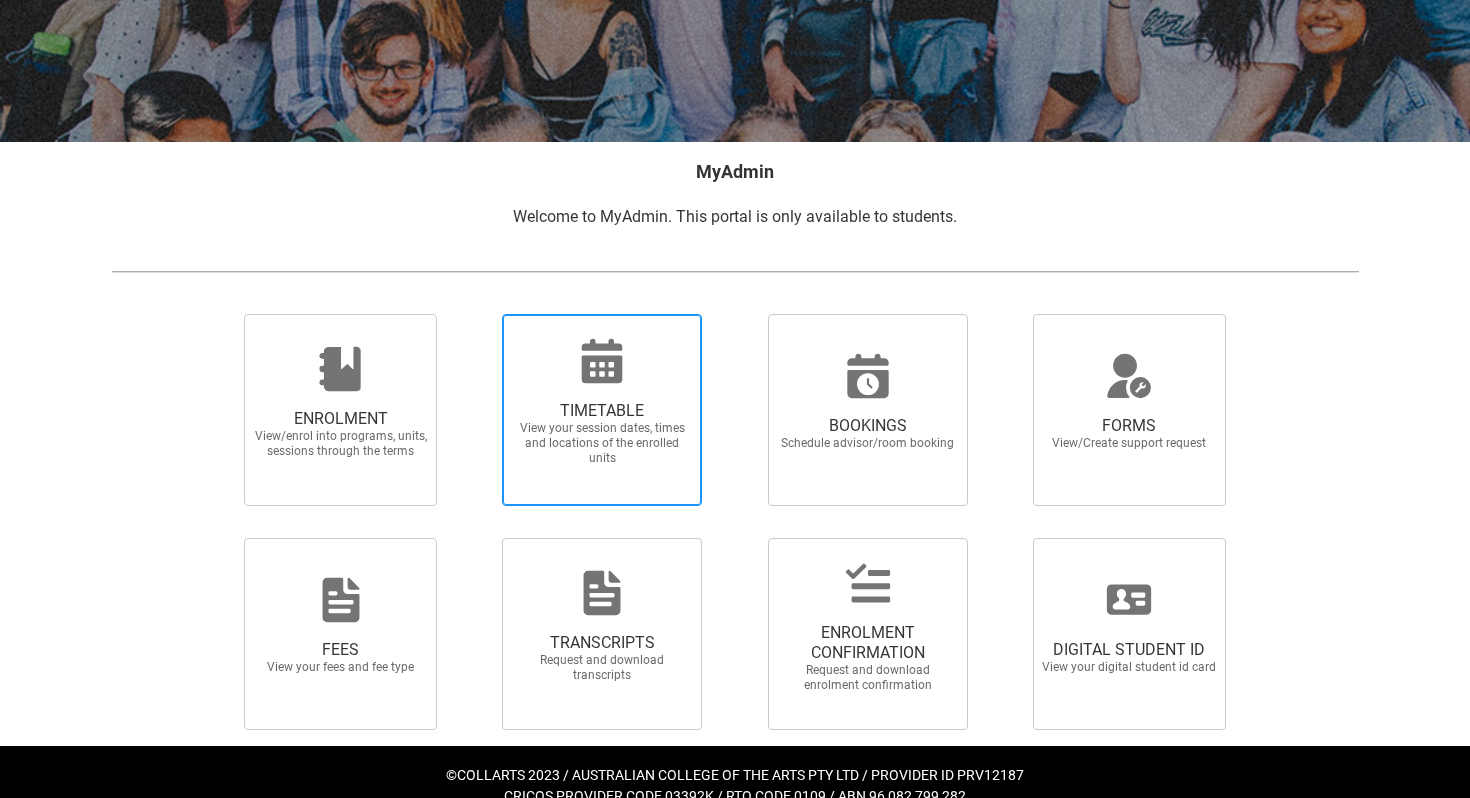 click at bounding box center (602, 361) 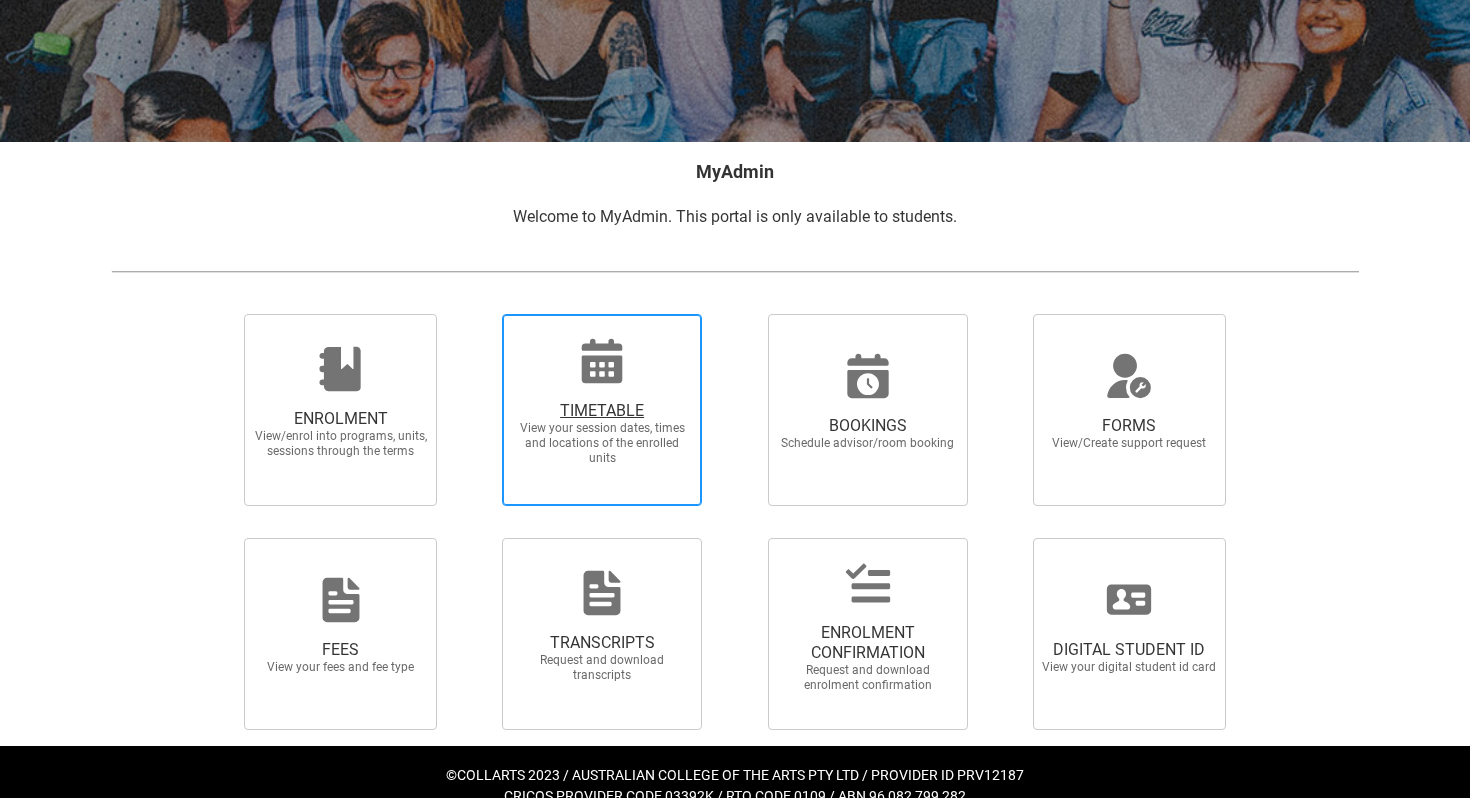 click on "TIMETABLE View your session dates, times and locations of the enrolled units" at bounding box center (476, 313) 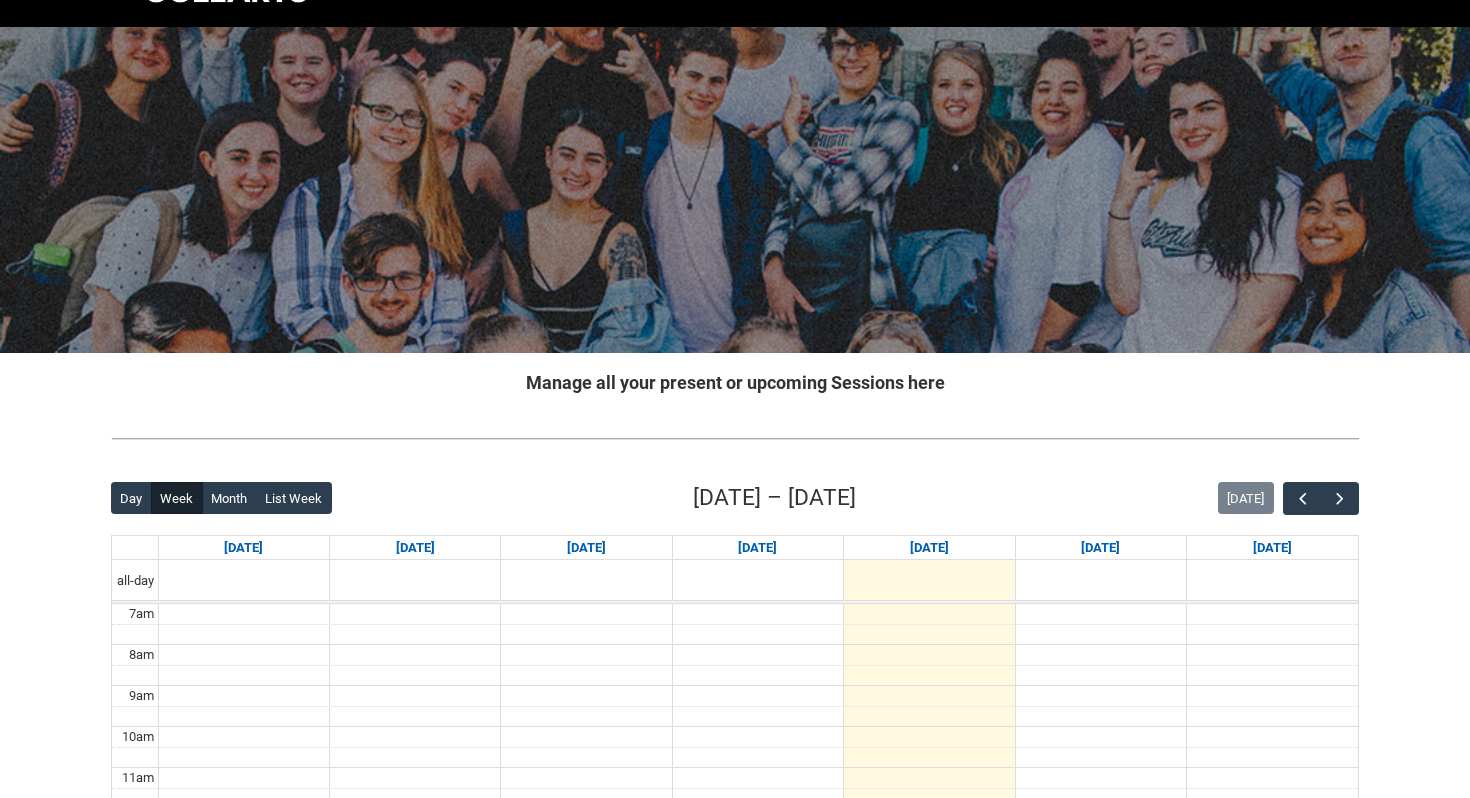 scroll, scrollTop: 0, scrollLeft: 0, axis: both 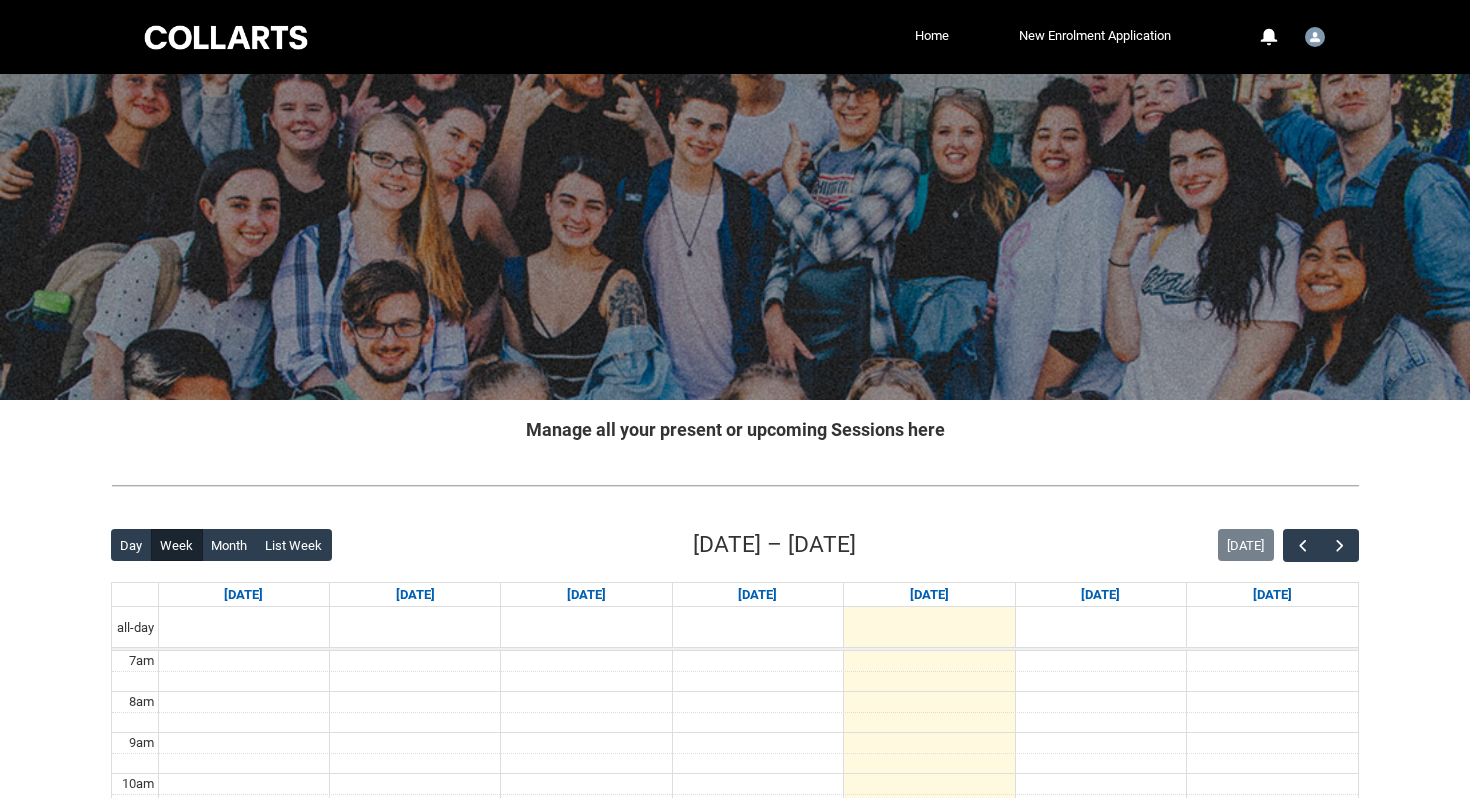 click at bounding box center (226, 37) 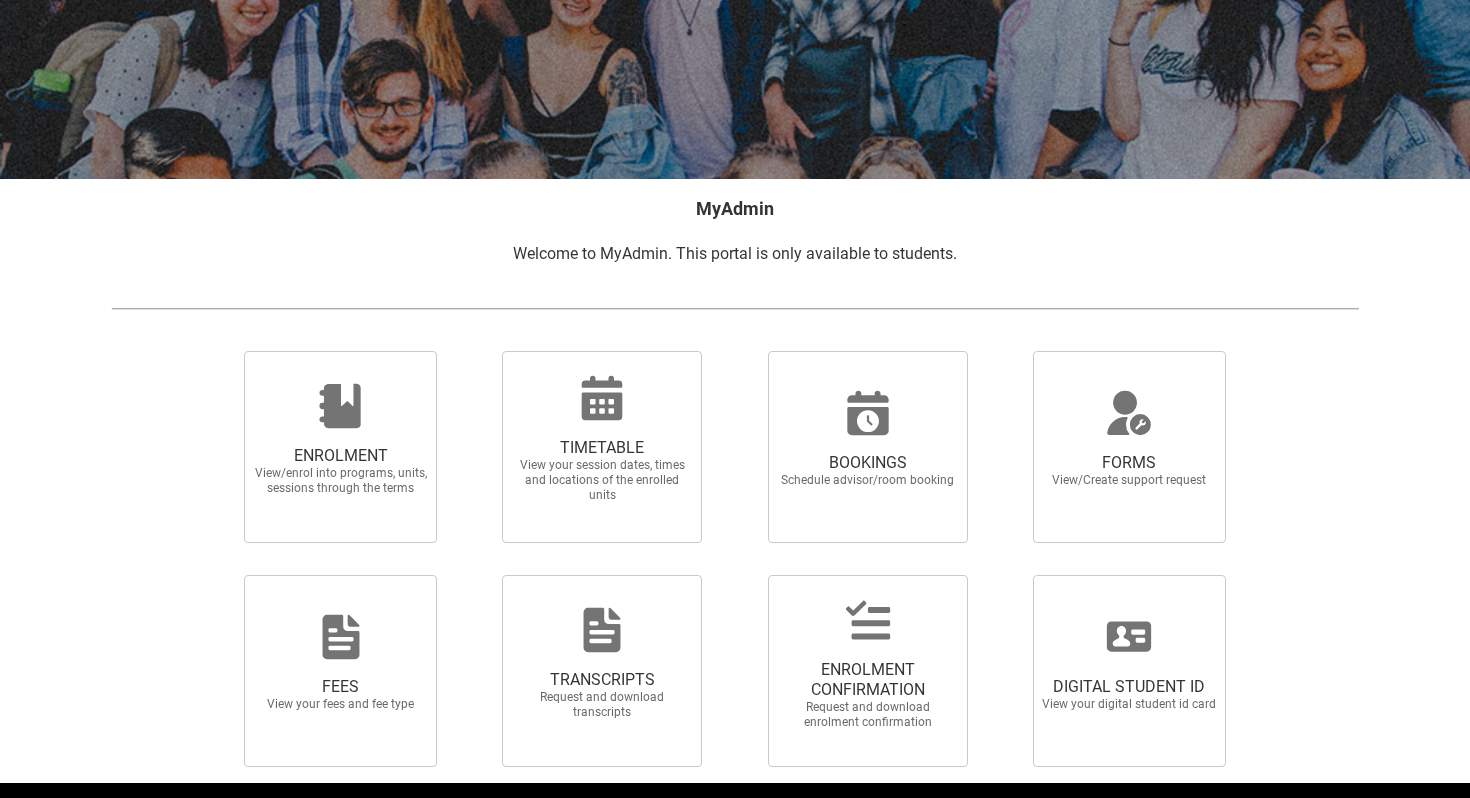 scroll, scrollTop: 223, scrollLeft: 0, axis: vertical 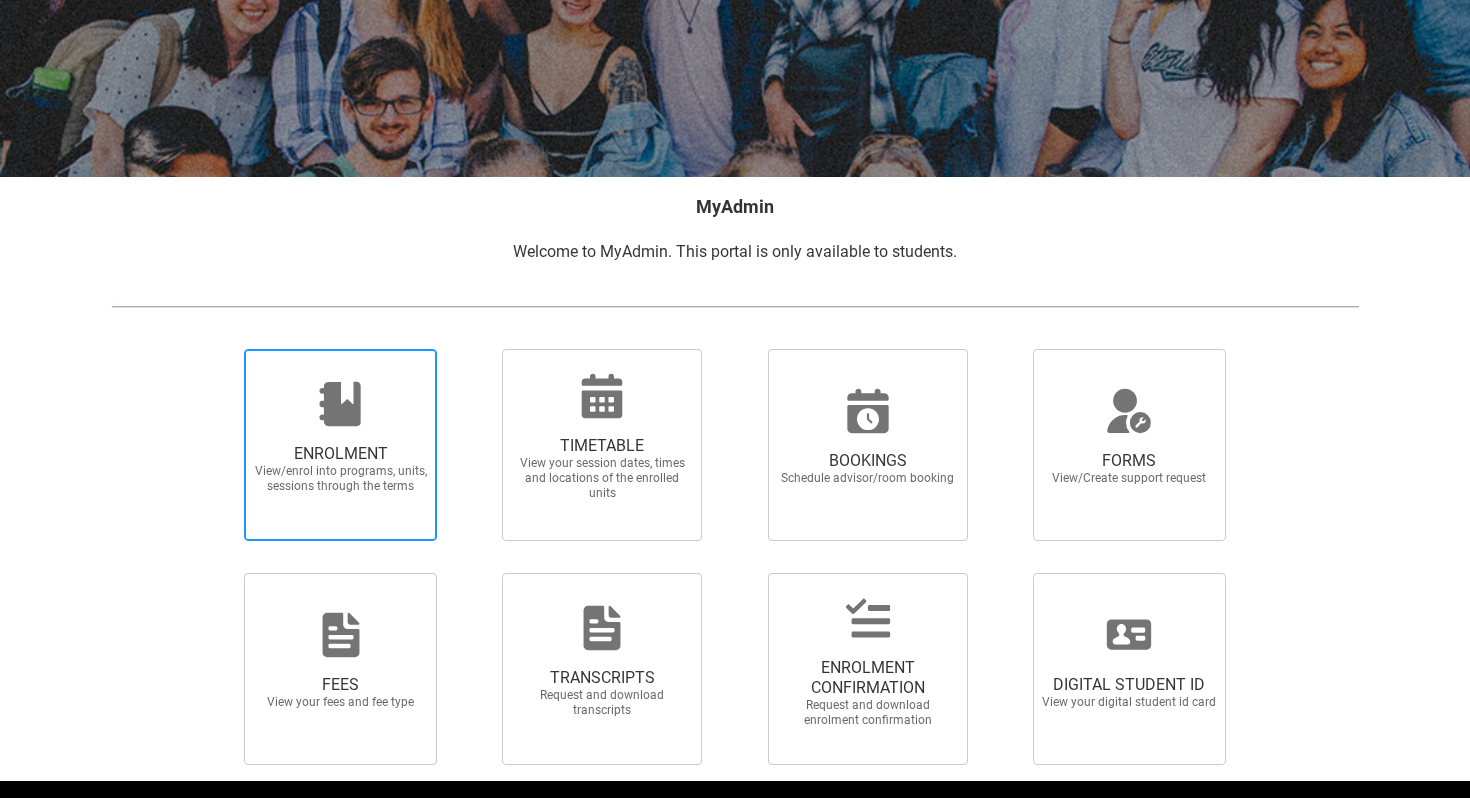 click on "View/enrol into programs, units, sessions through the terms" at bounding box center [341, 479] 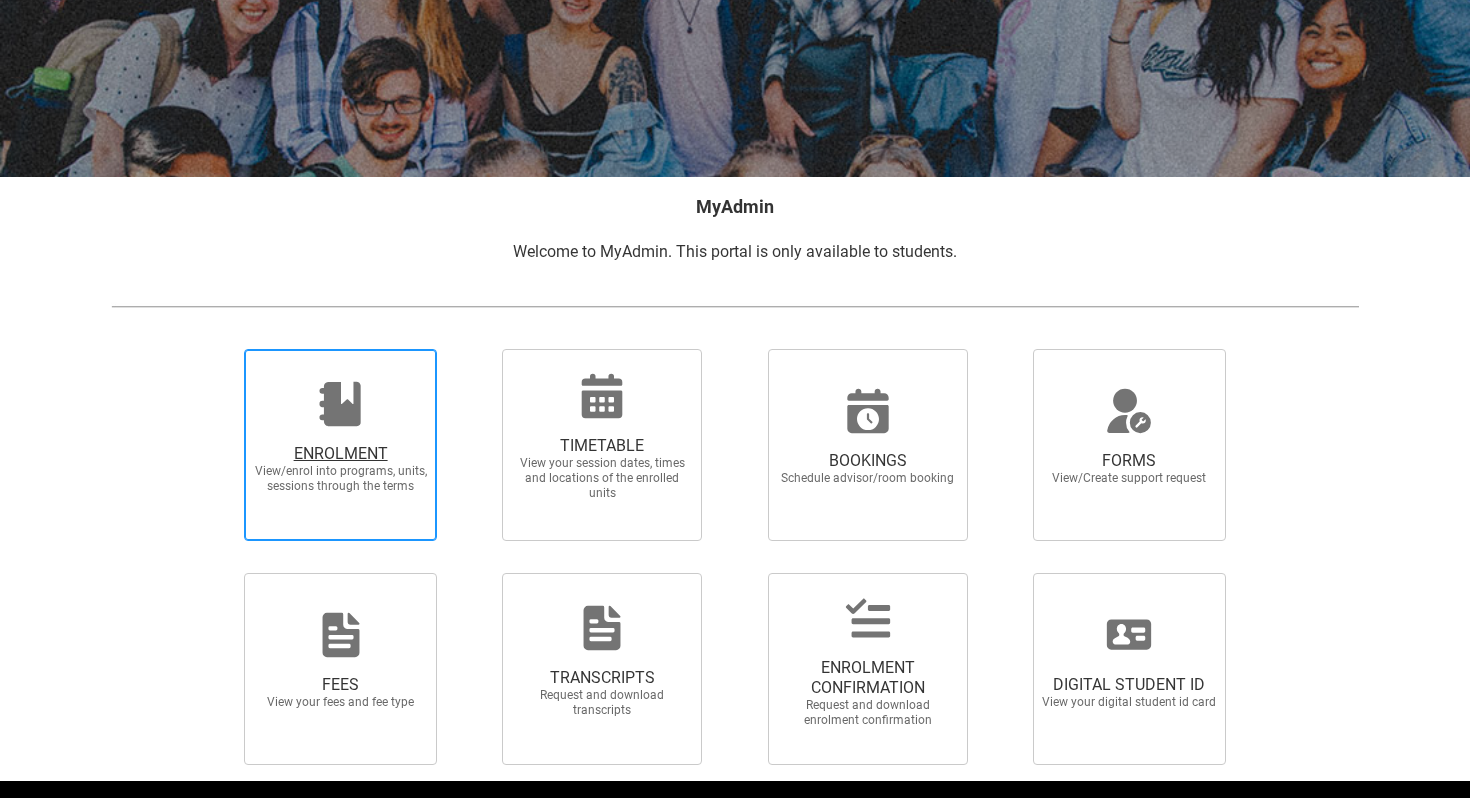 radio on "true" 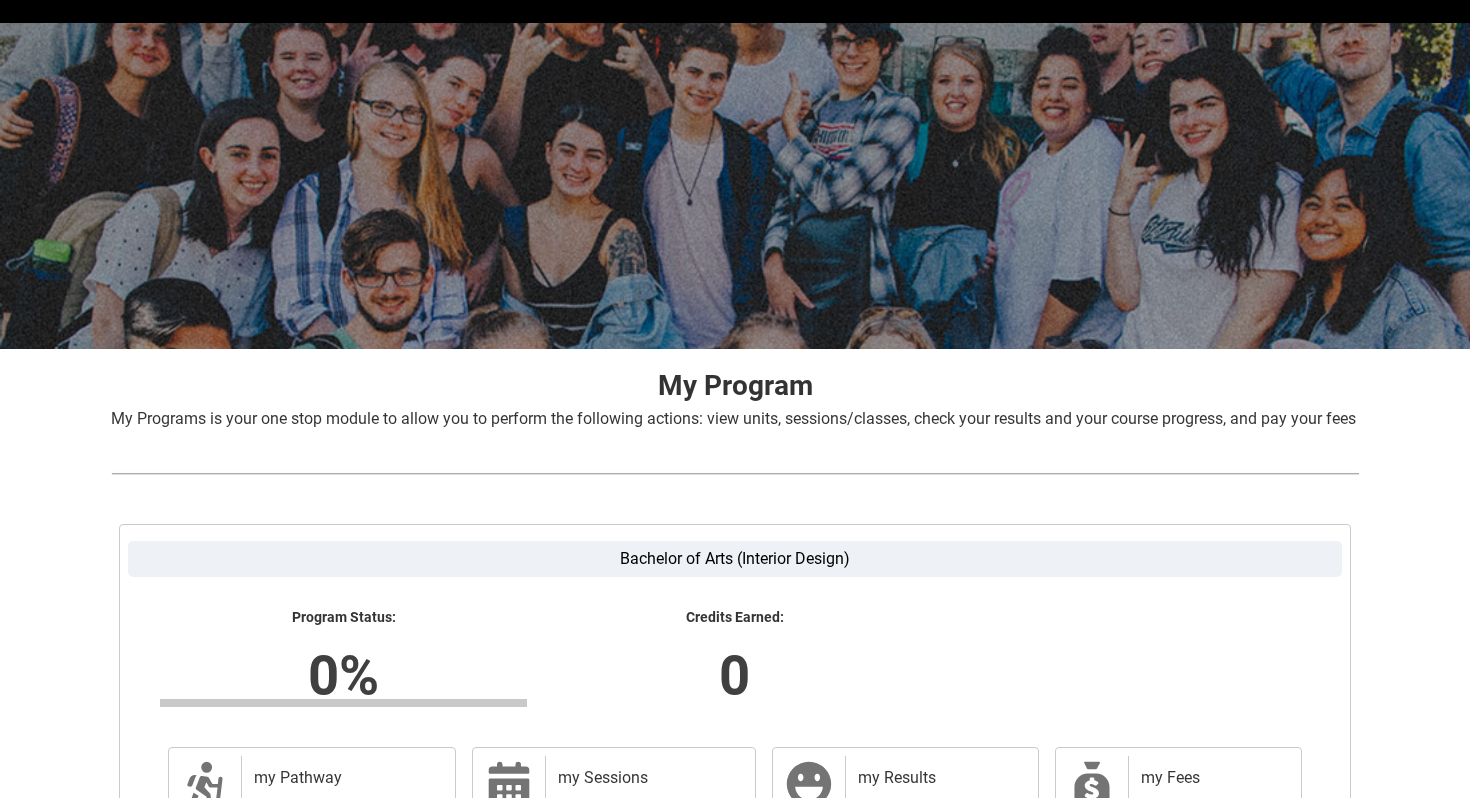 scroll, scrollTop: 316, scrollLeft: 0, axis: vertical 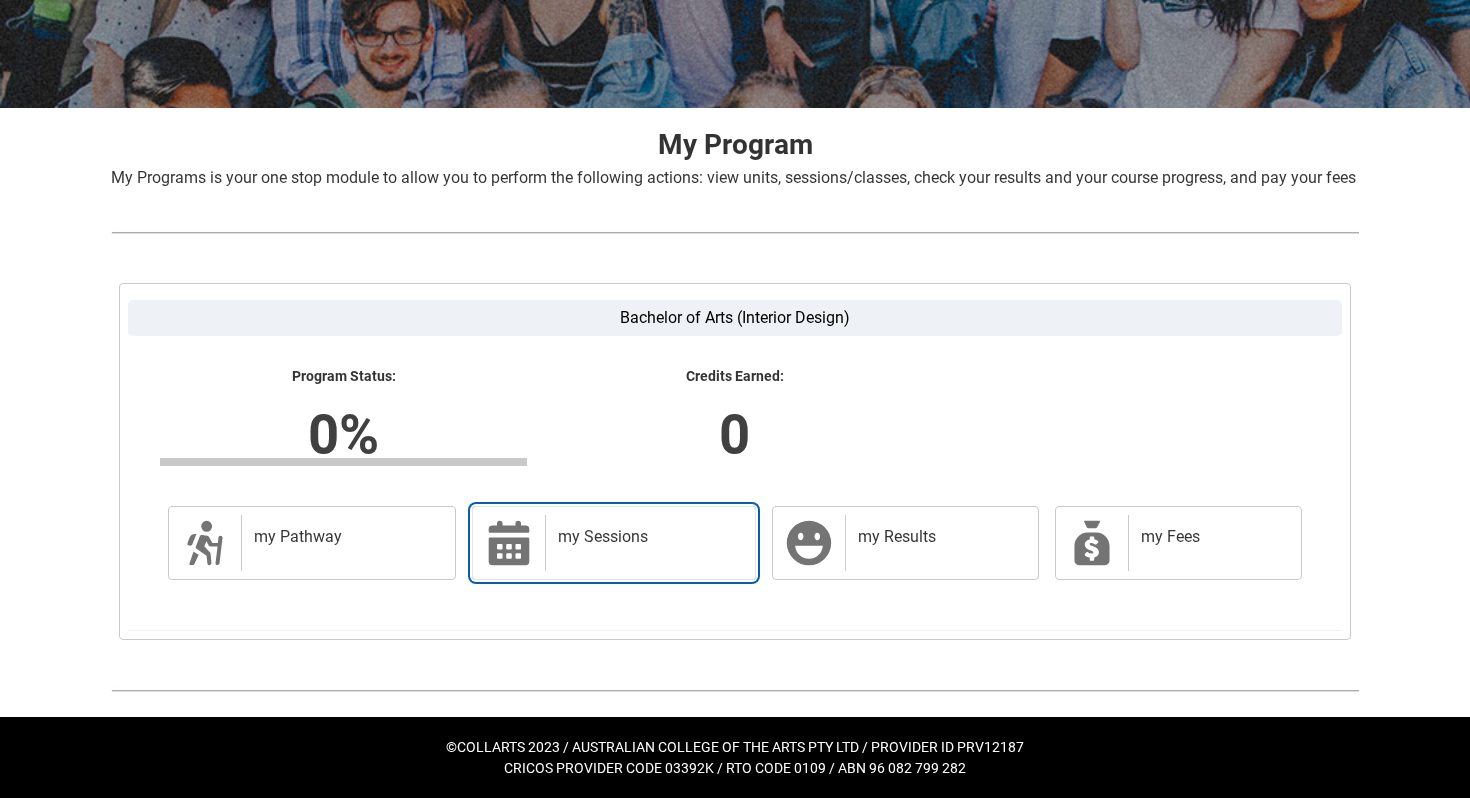 click on "my Sessions" at bounding box center (646, 537) 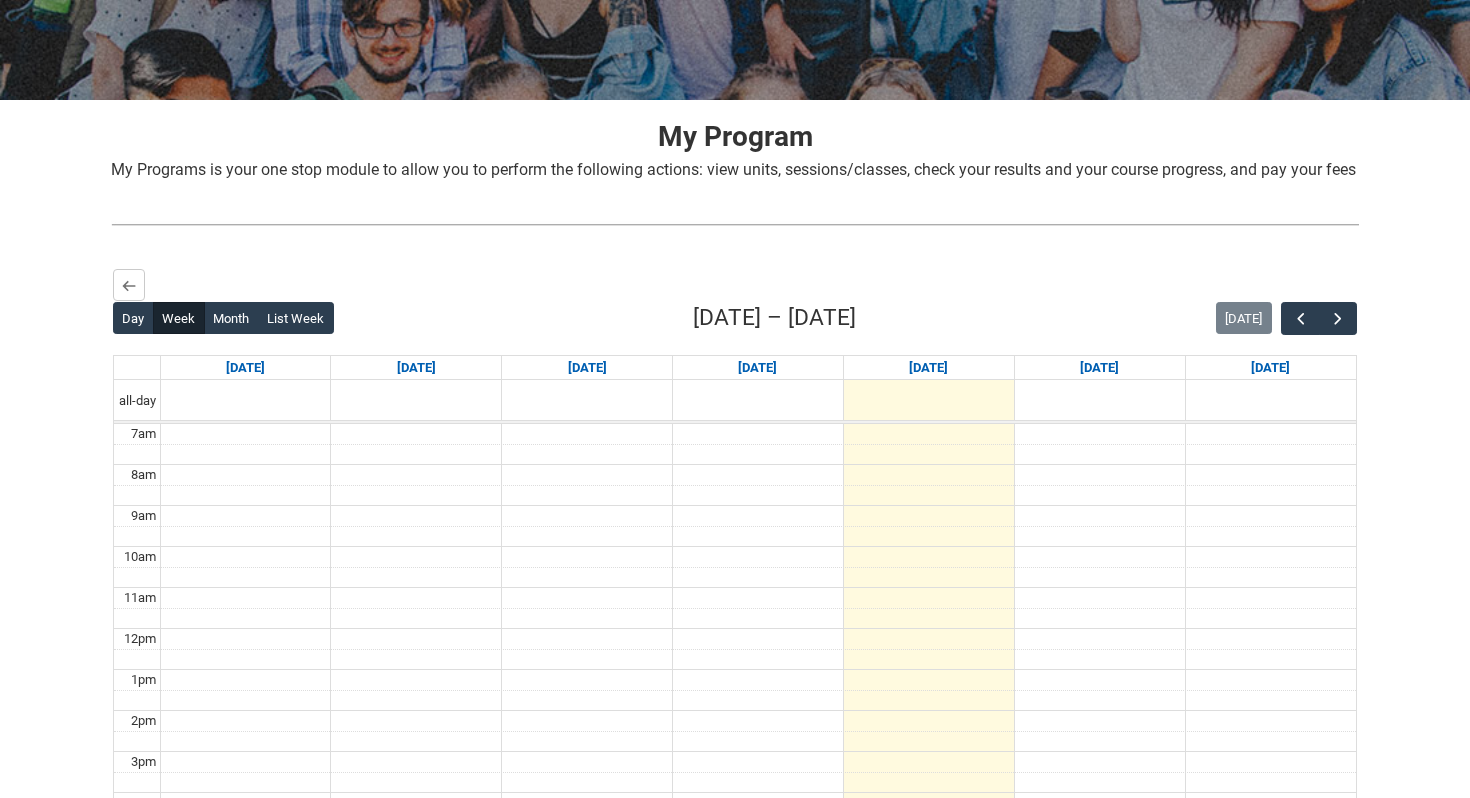 scroll, scrollTop: 0, scrollLeft: 0, axis: both 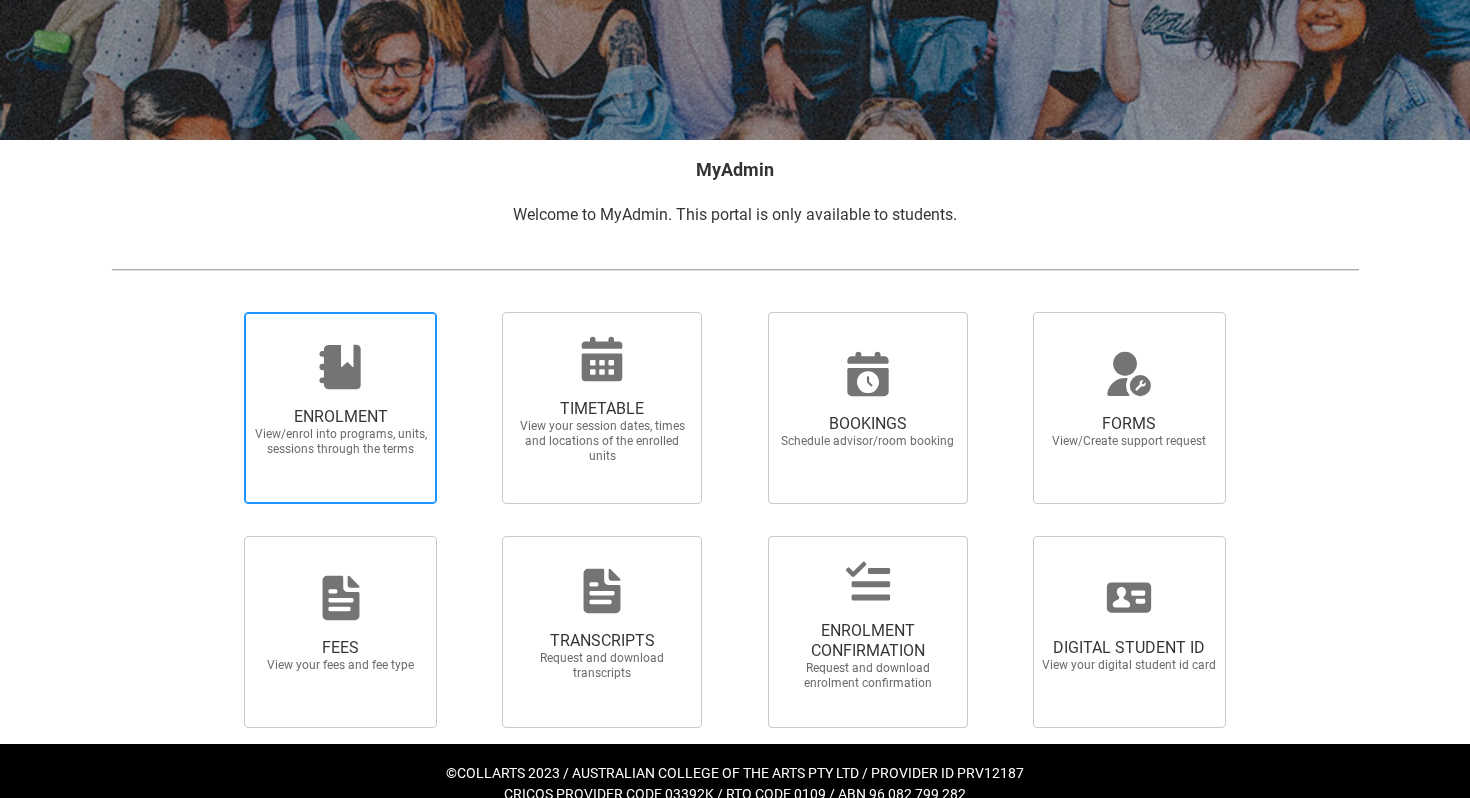click on "View/enrol into programs, units, sessions through the terms" at bounding box center (341, 442) 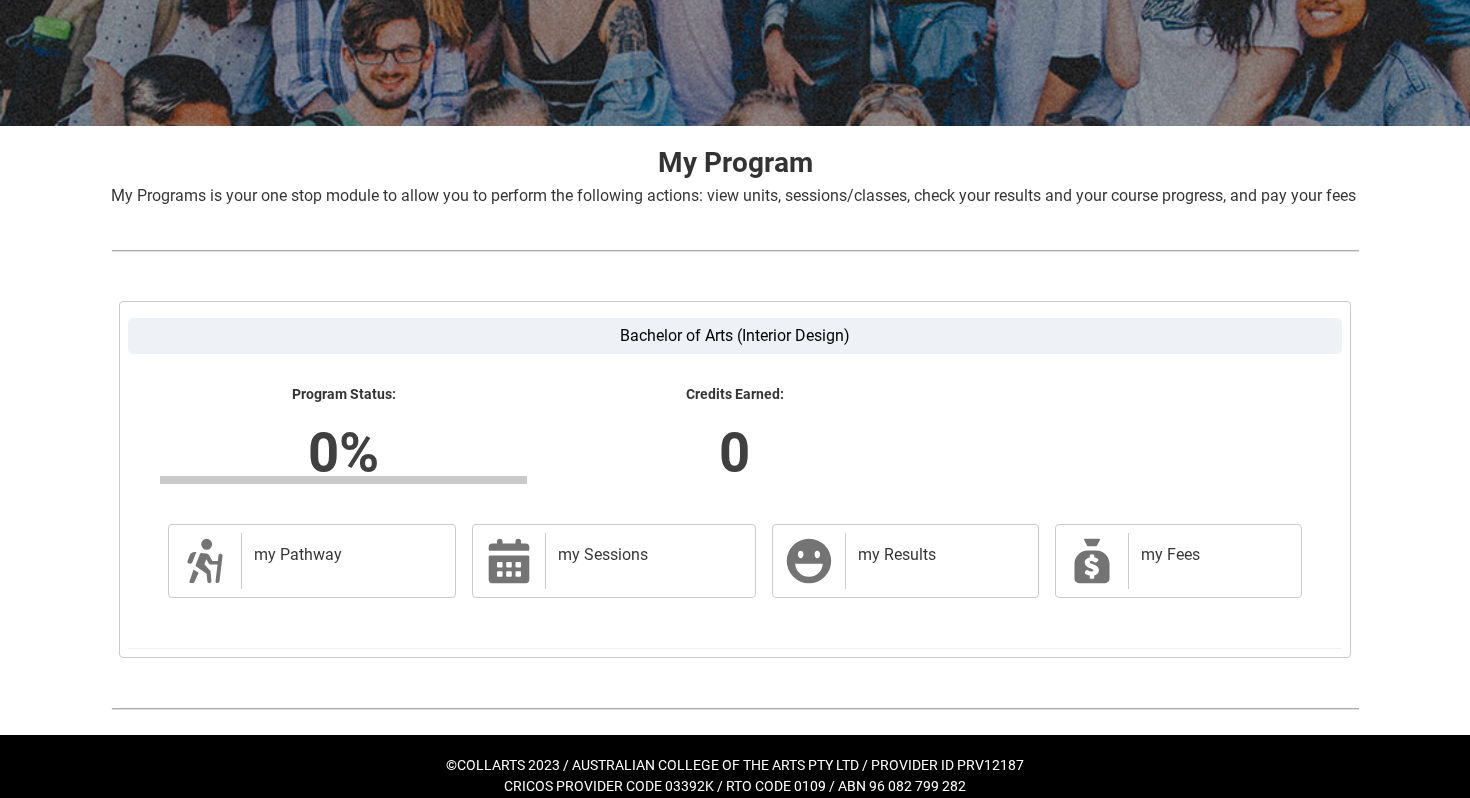 scroll, scrollTop: 284, scrollLeft: 0, axis: vertical 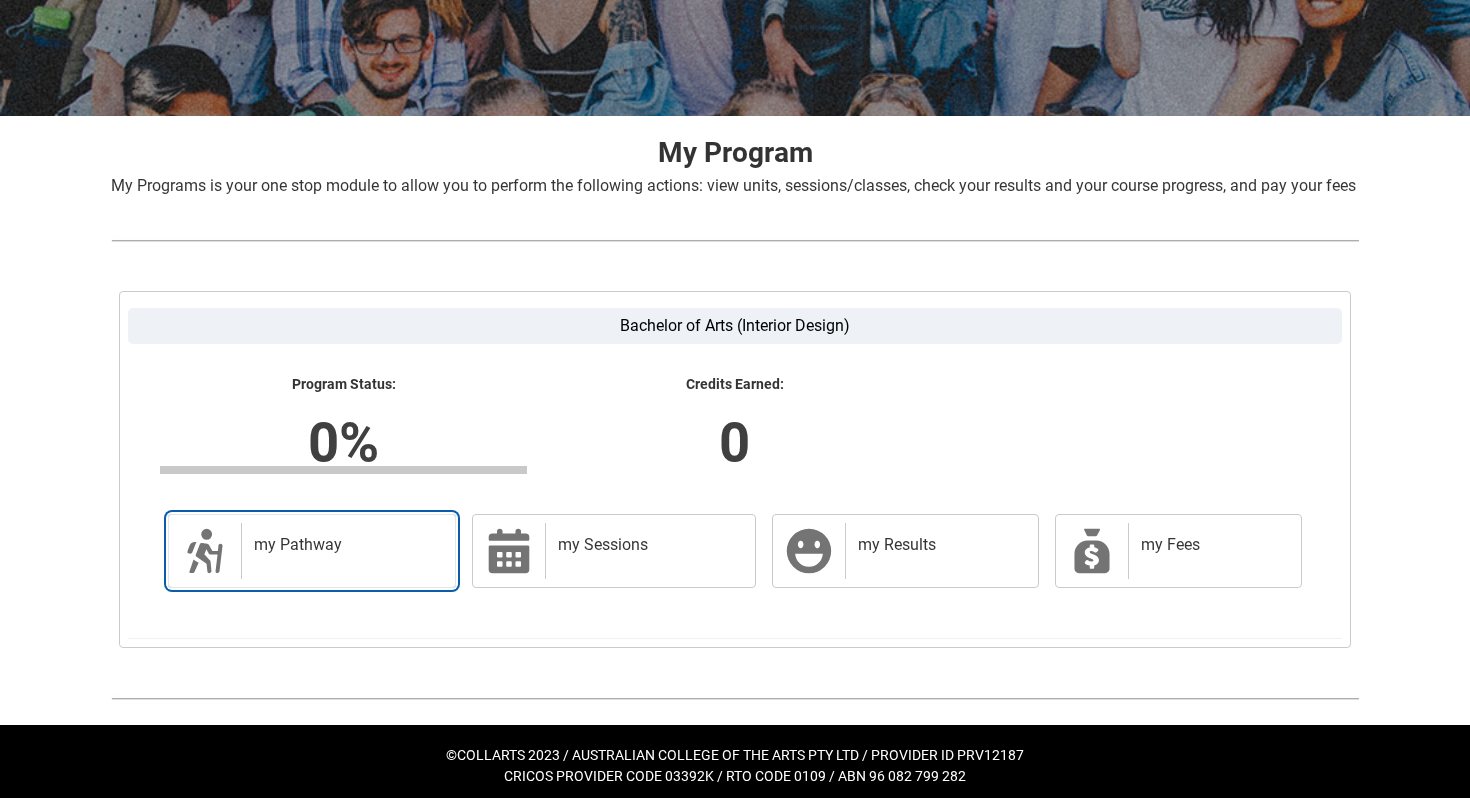 click on "my Pathway" at bounding box center (344, 545) 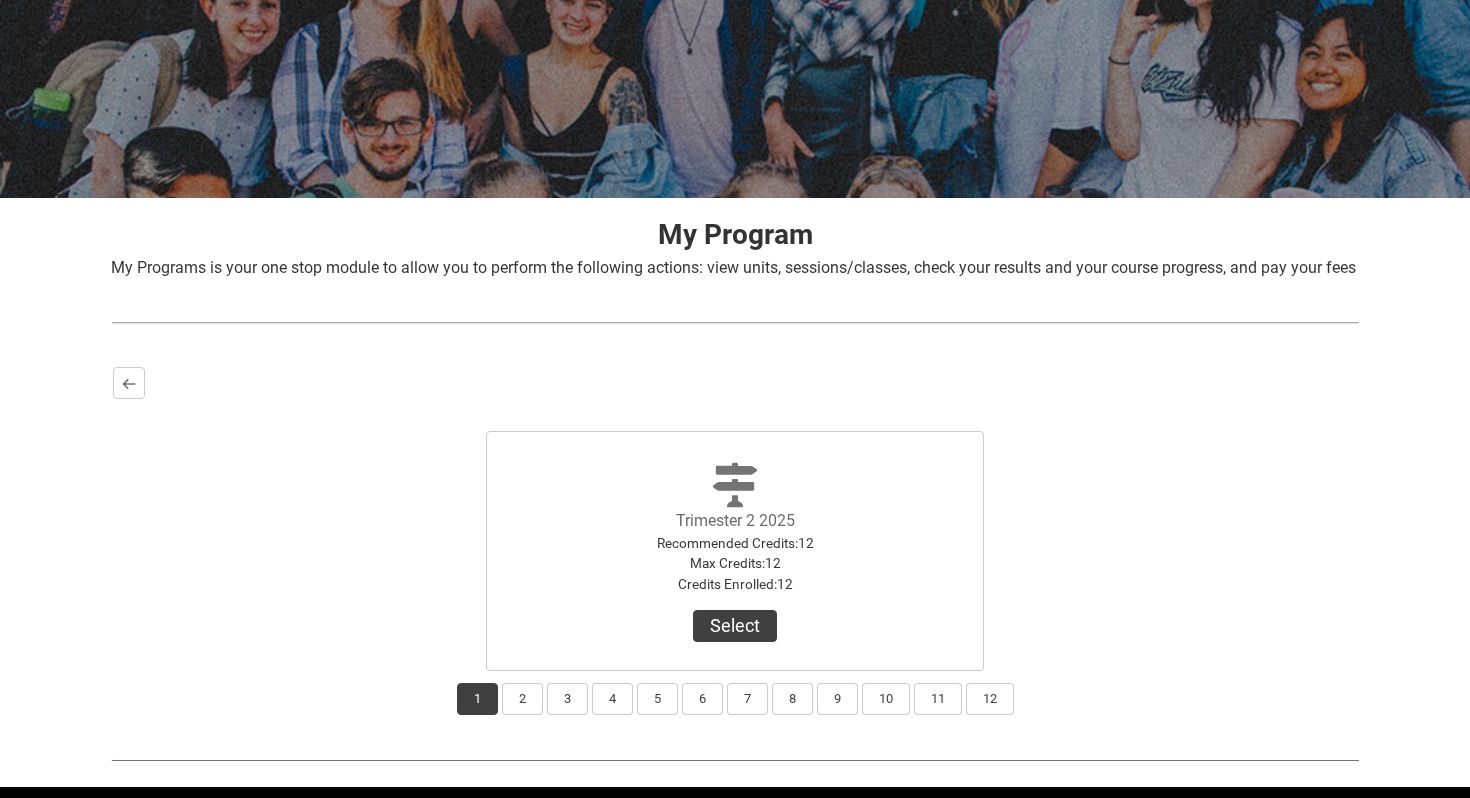 scroll, scrollTop: 295, scrollLeft: 0, axis: vertical 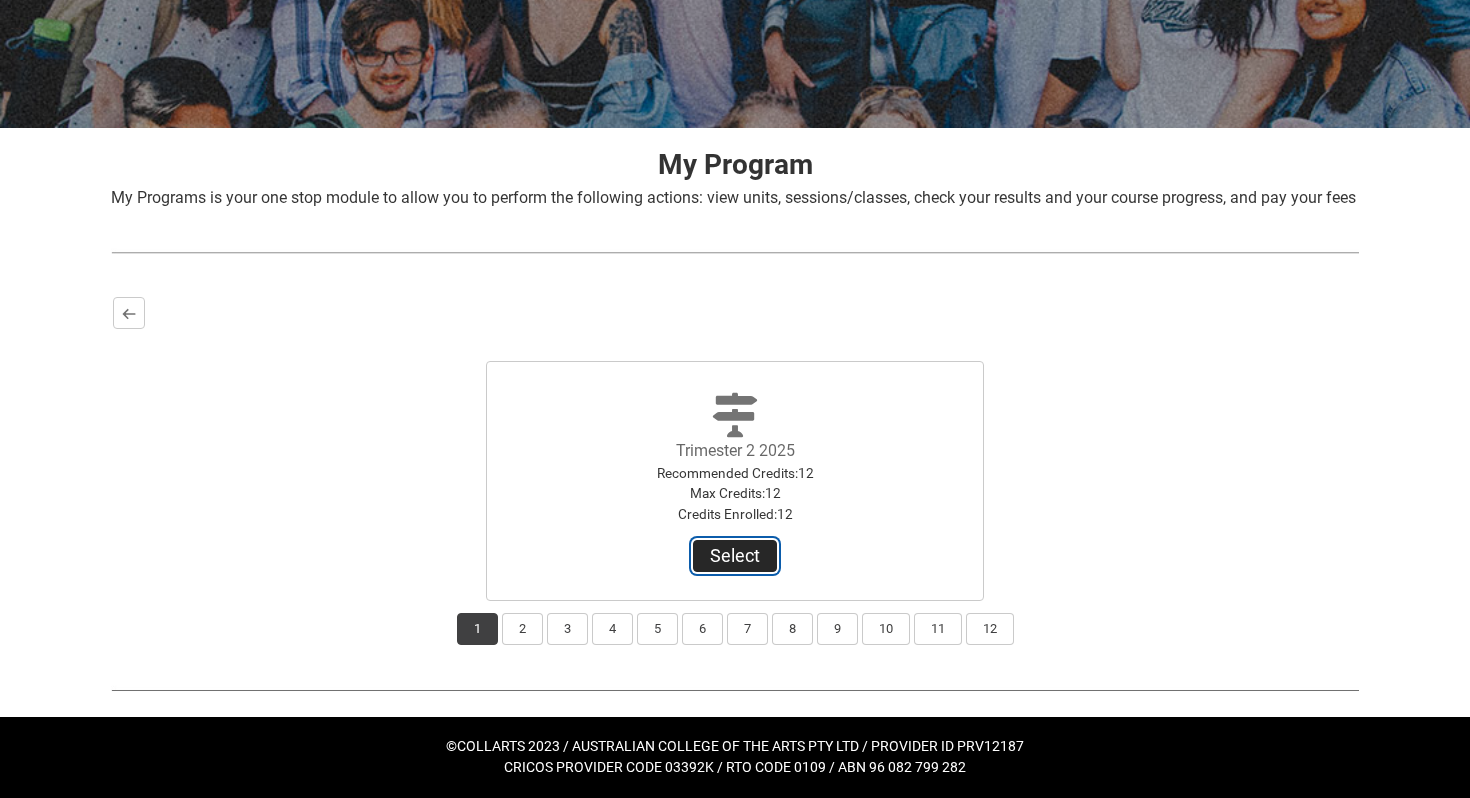 click on "Select" at bounding box center (735, 556) 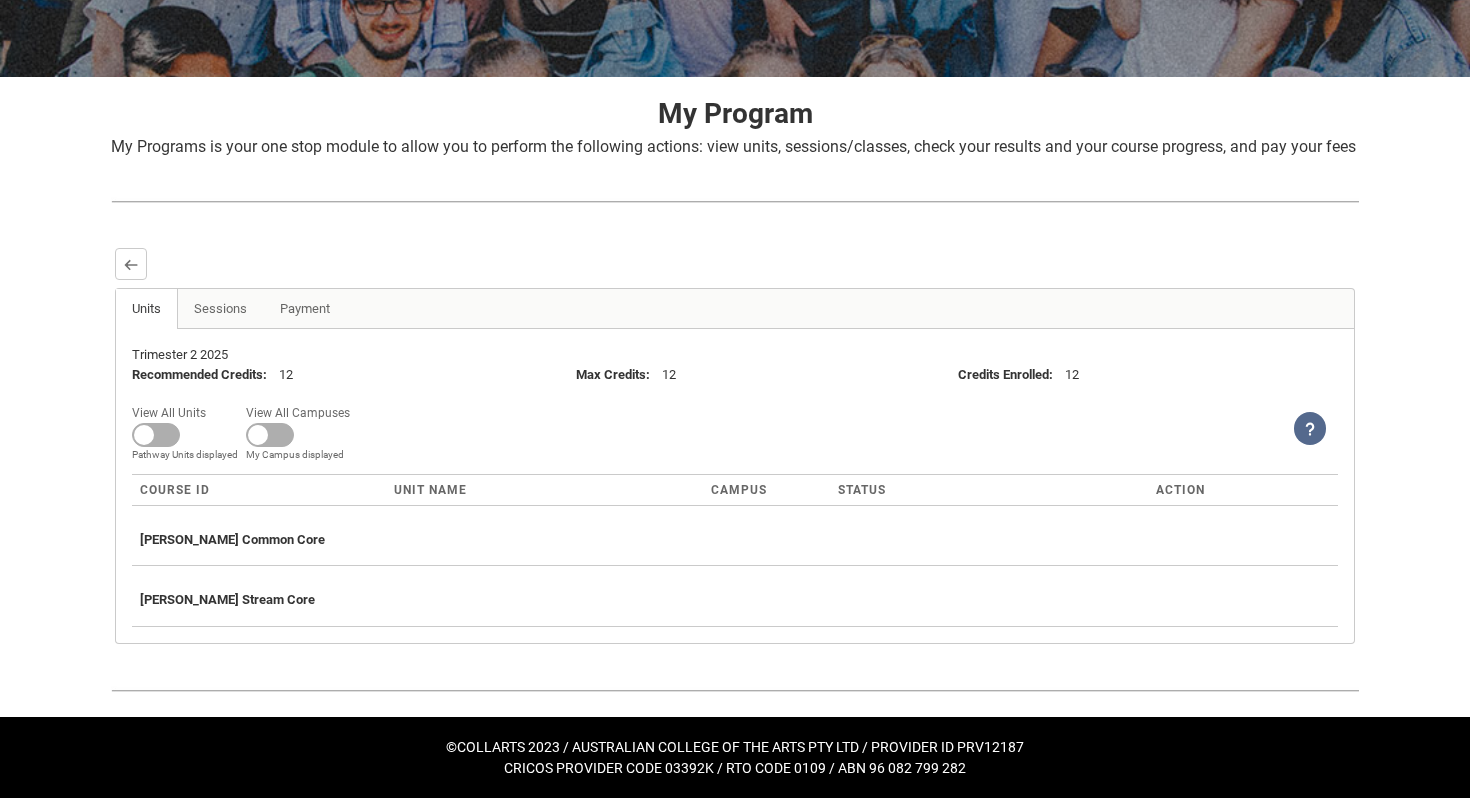 scroll, scrollTop: 342, scrollLeft: 0, axis: vertical 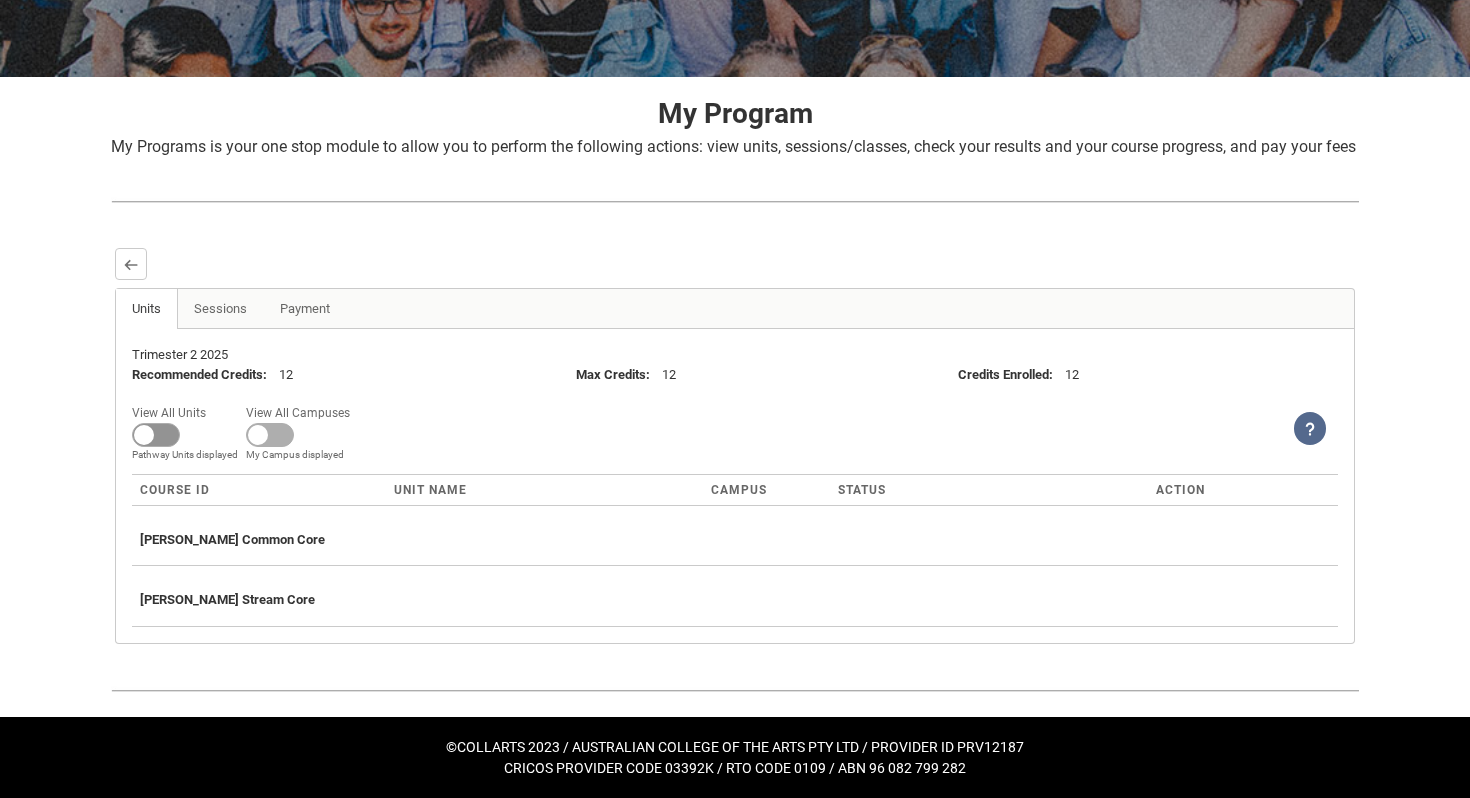 click at bounding box center (156, 435) 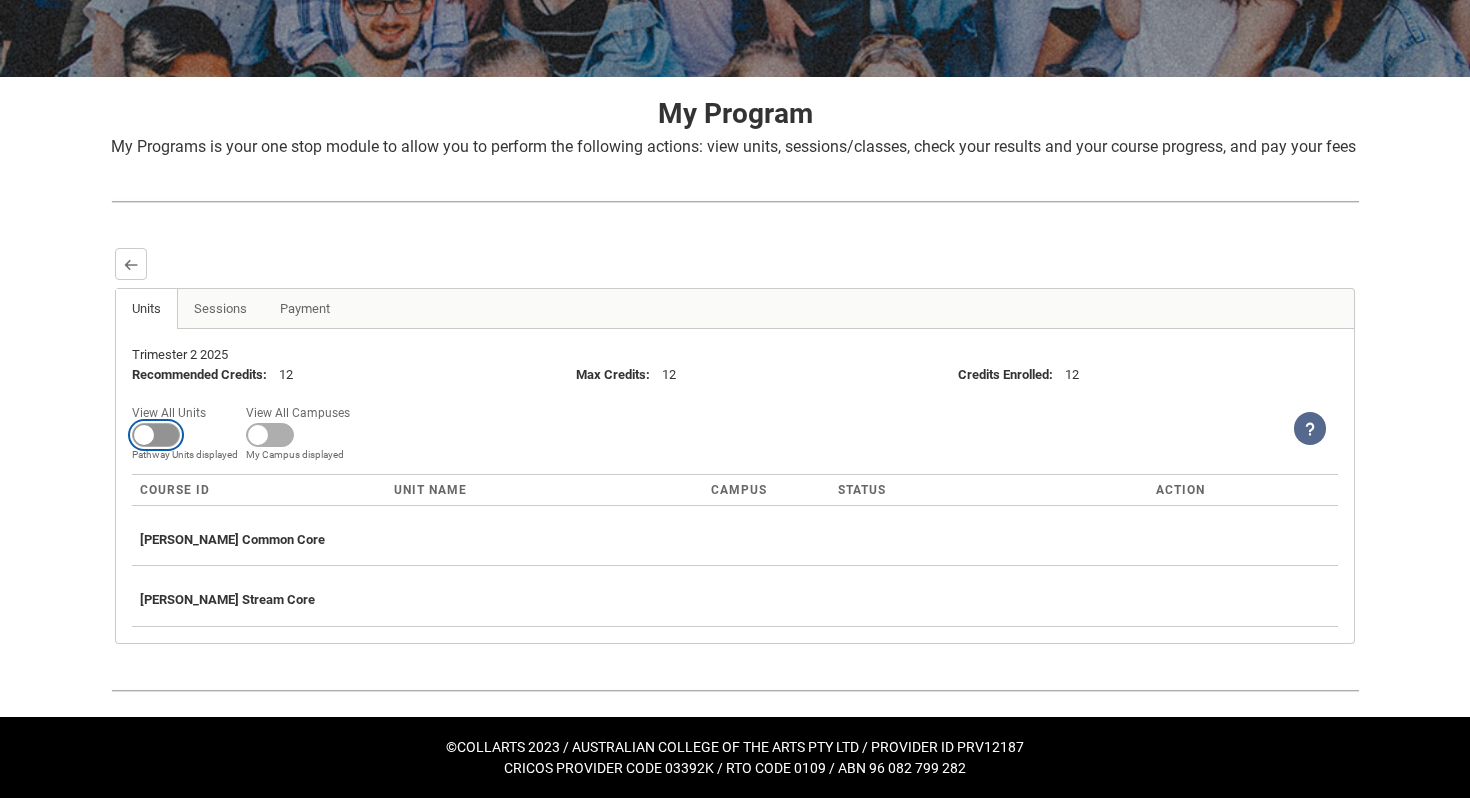 checkbox on "true" 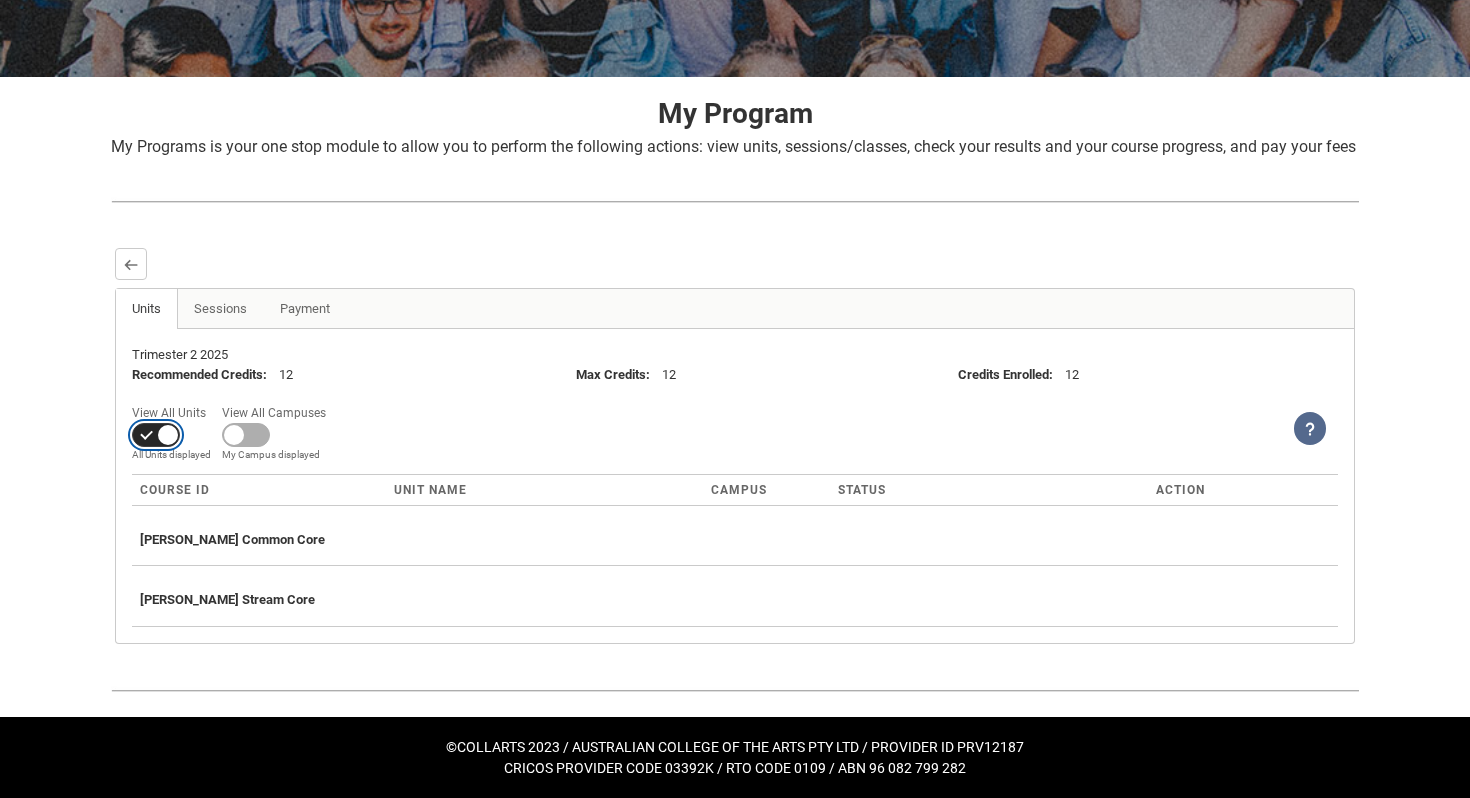 scroll, scrollTop: 347, scrollLeft: 0, axis: vertical 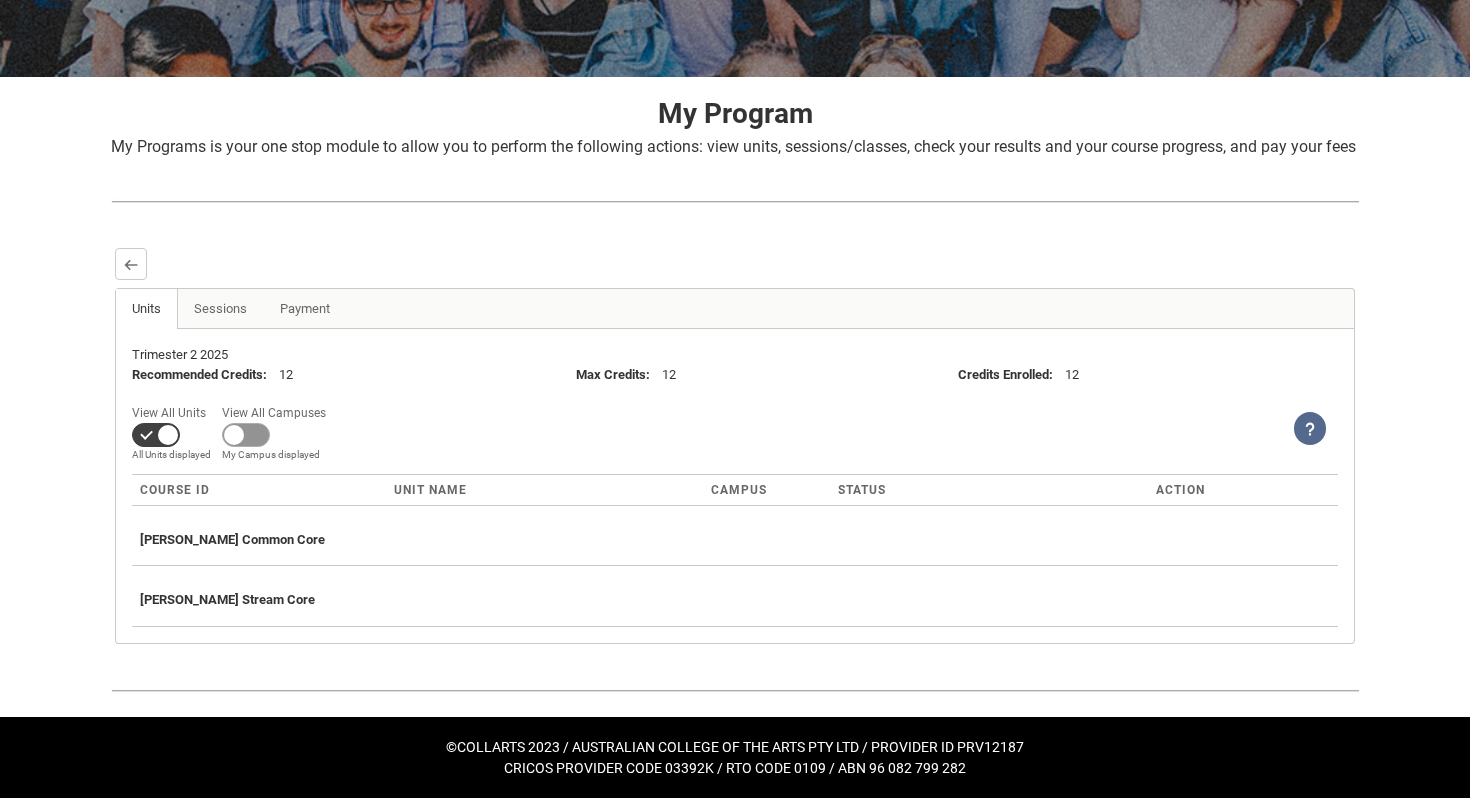 click at bounding box center (156, 435) 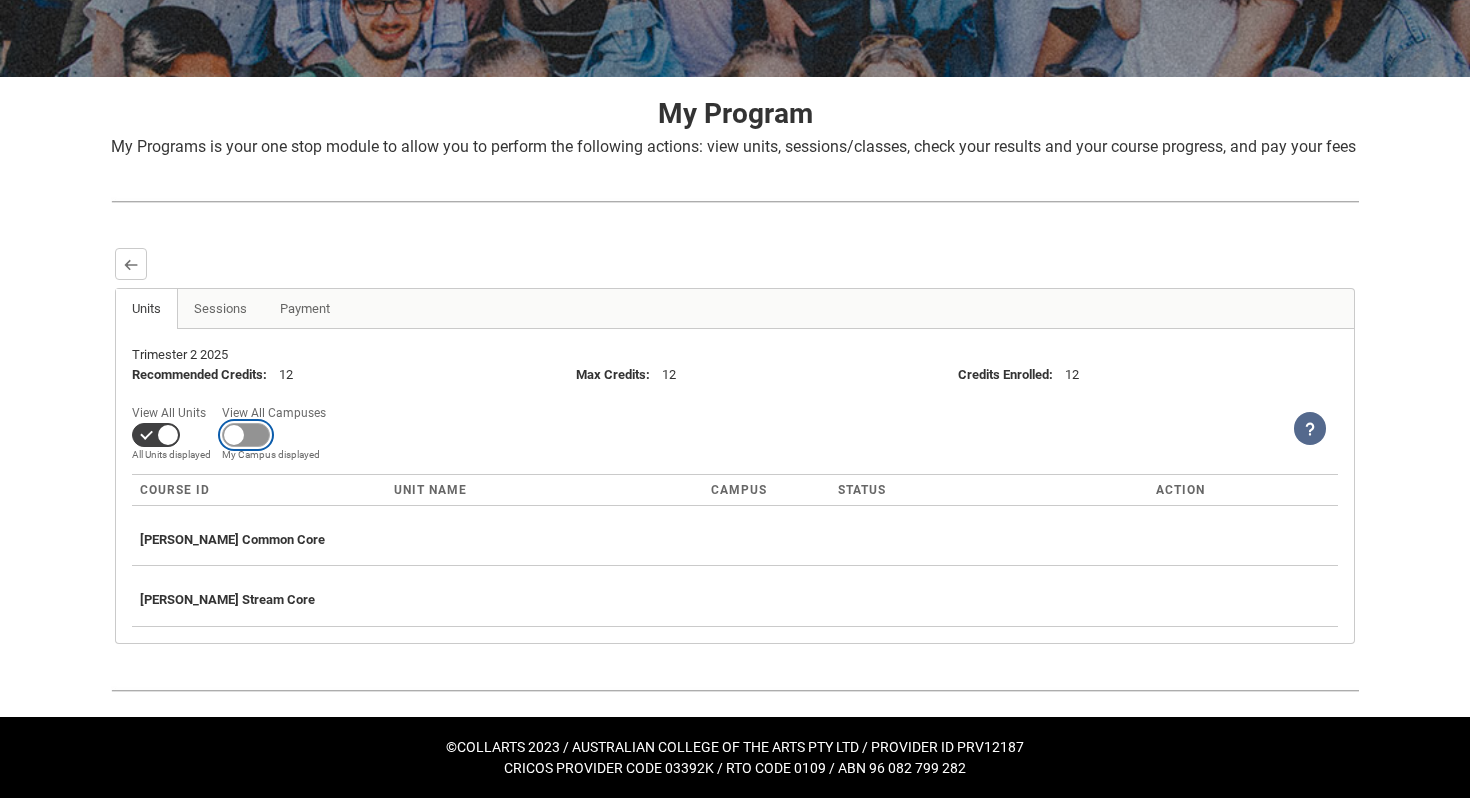 checkbox on "true" 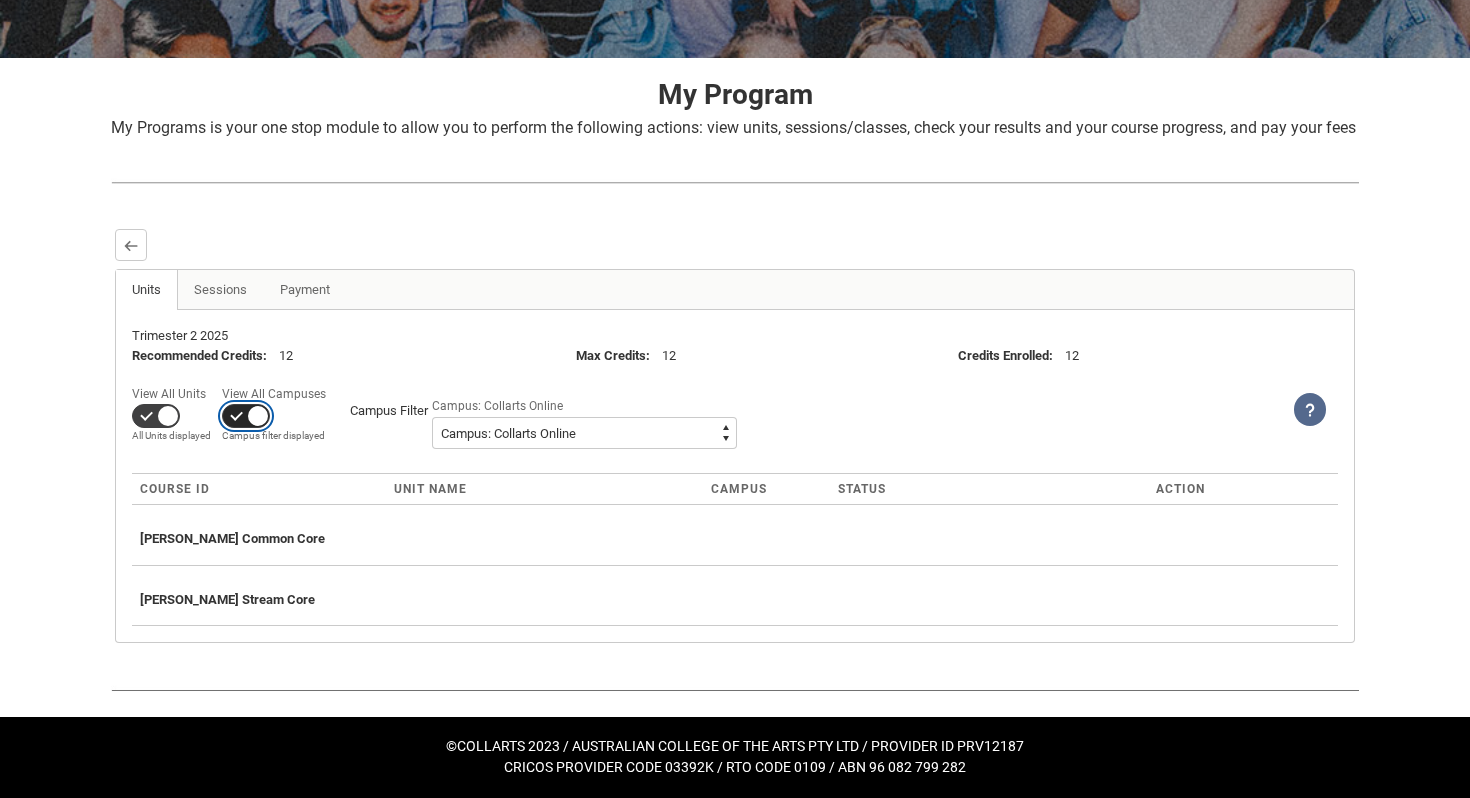 scroll, scrollTop: 365, scrollLeft: 0, axis: vertical 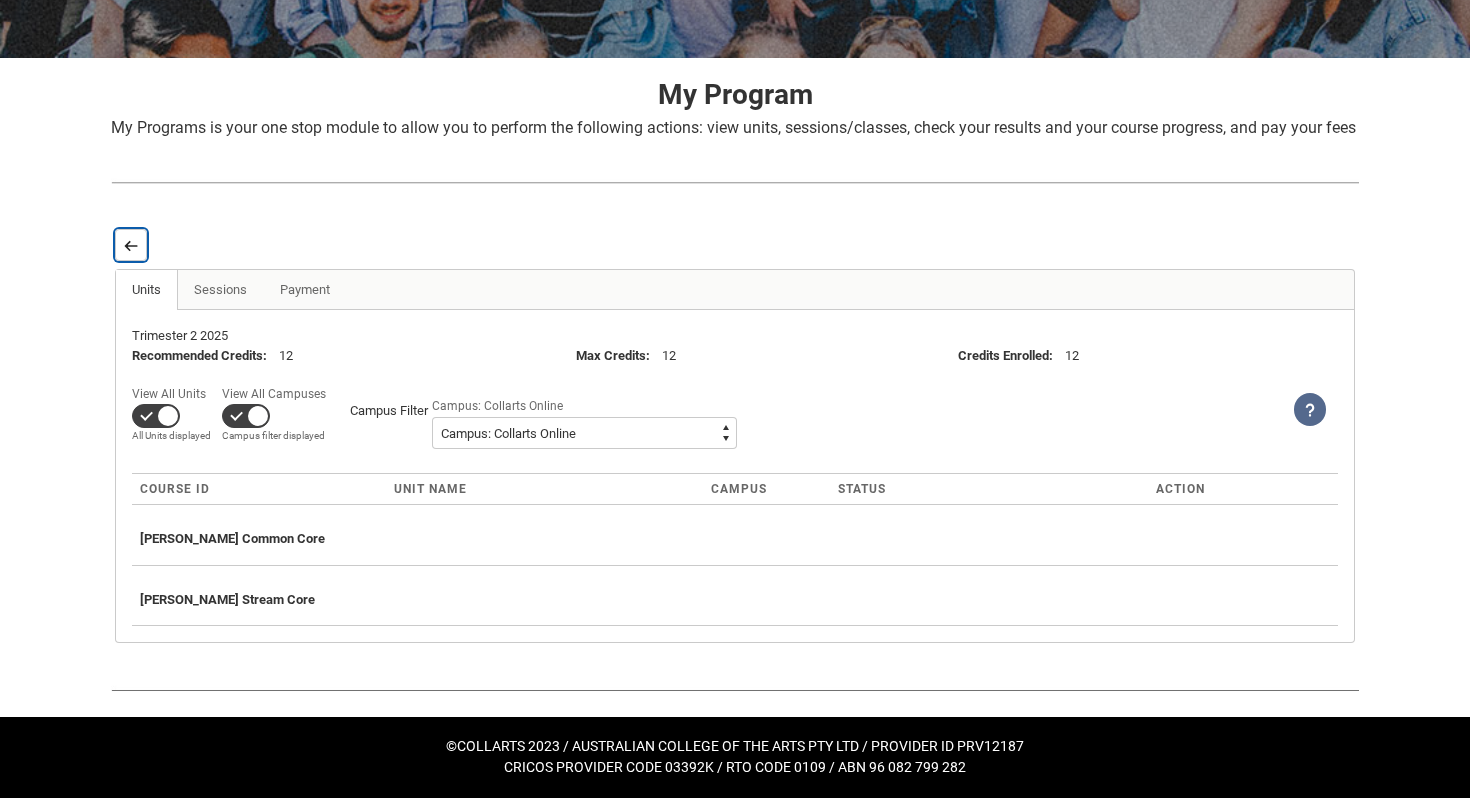 click on "Back" at bounding box center [131, 245] 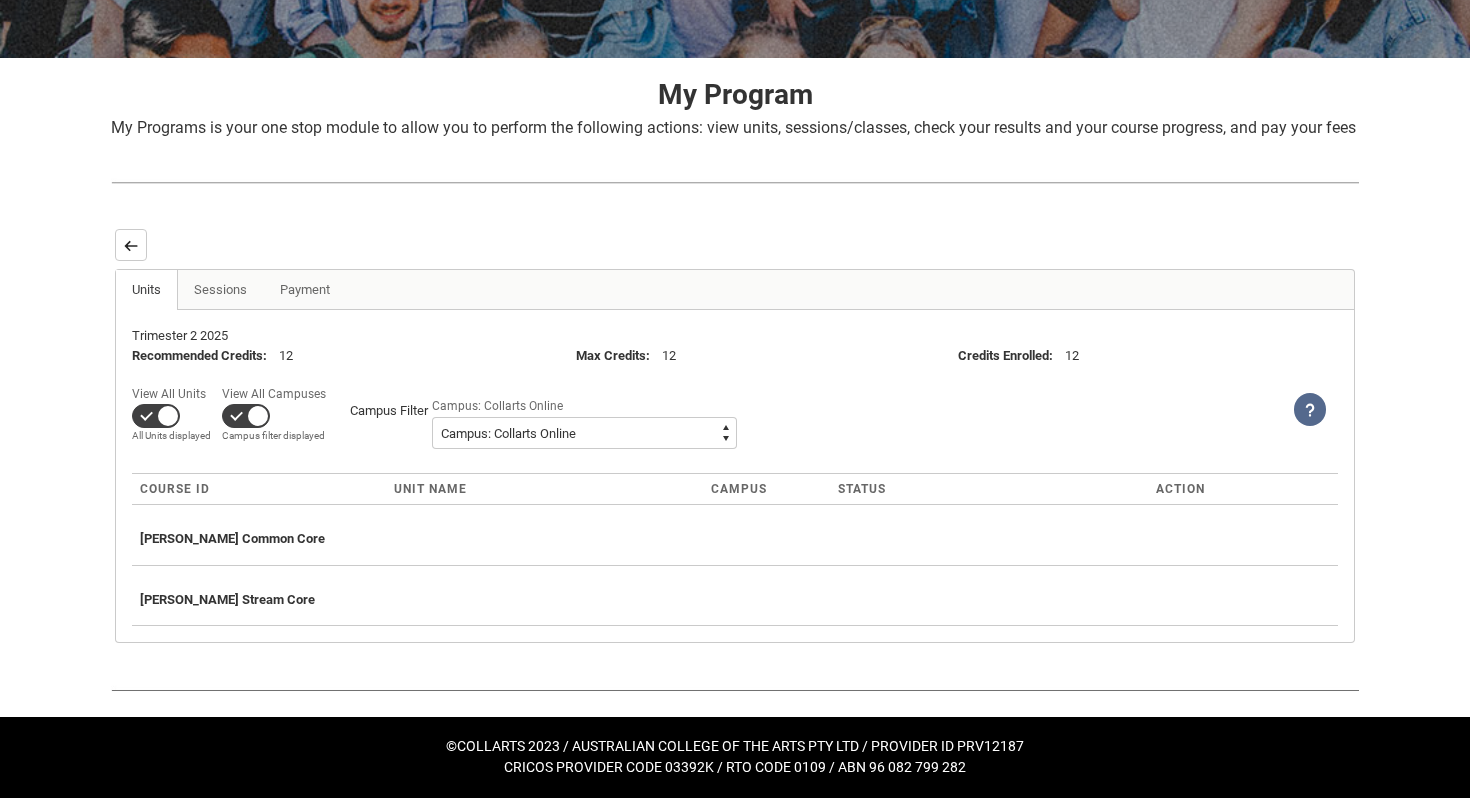 scroll, scrollTop: 0, scrollLeft: 0, axis: both 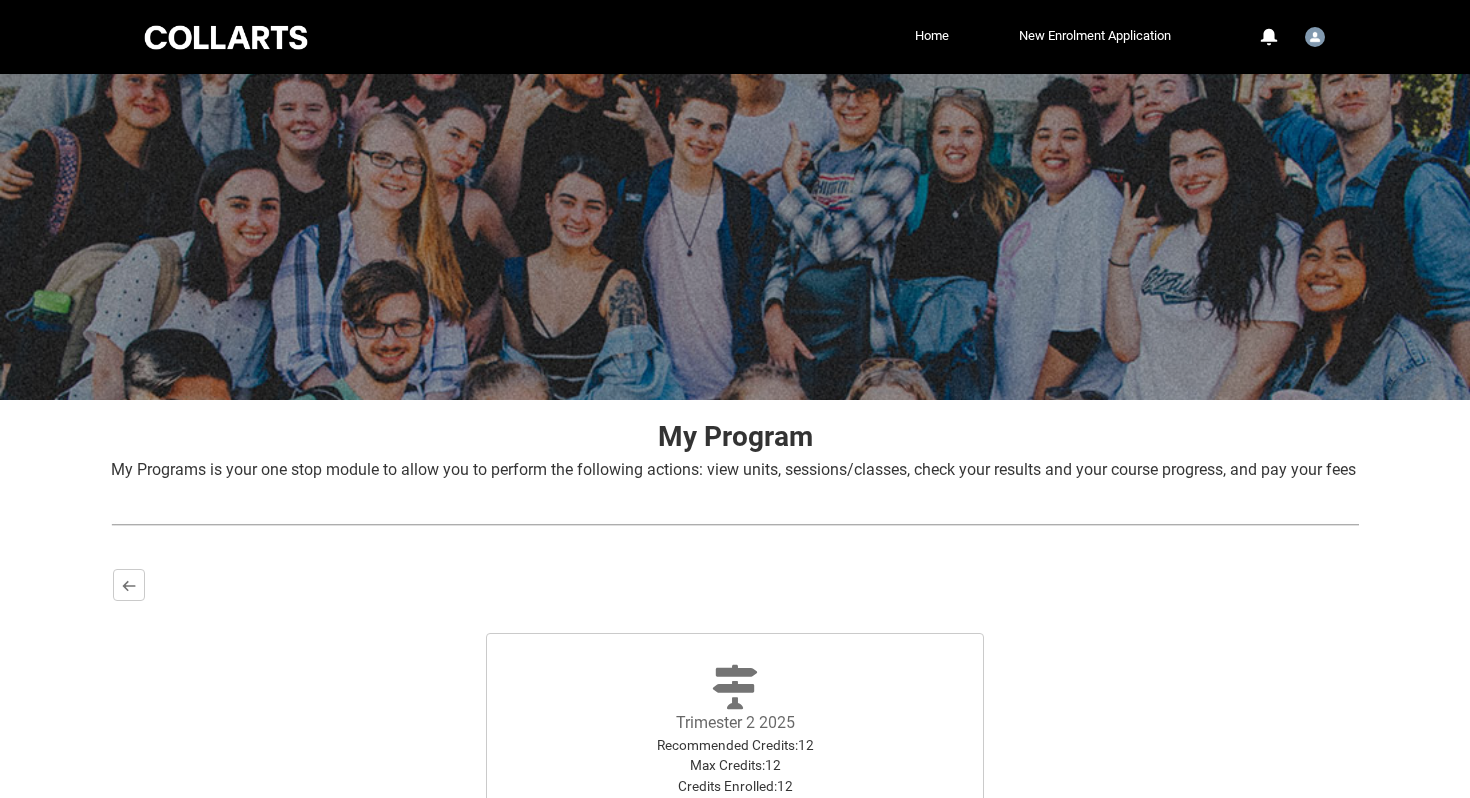 click on "Trimester 2 2025 Recommended Credits :  12 Max Credits :  12 Credits Enrolled :  12 Select" at bounding box center (735, 753) 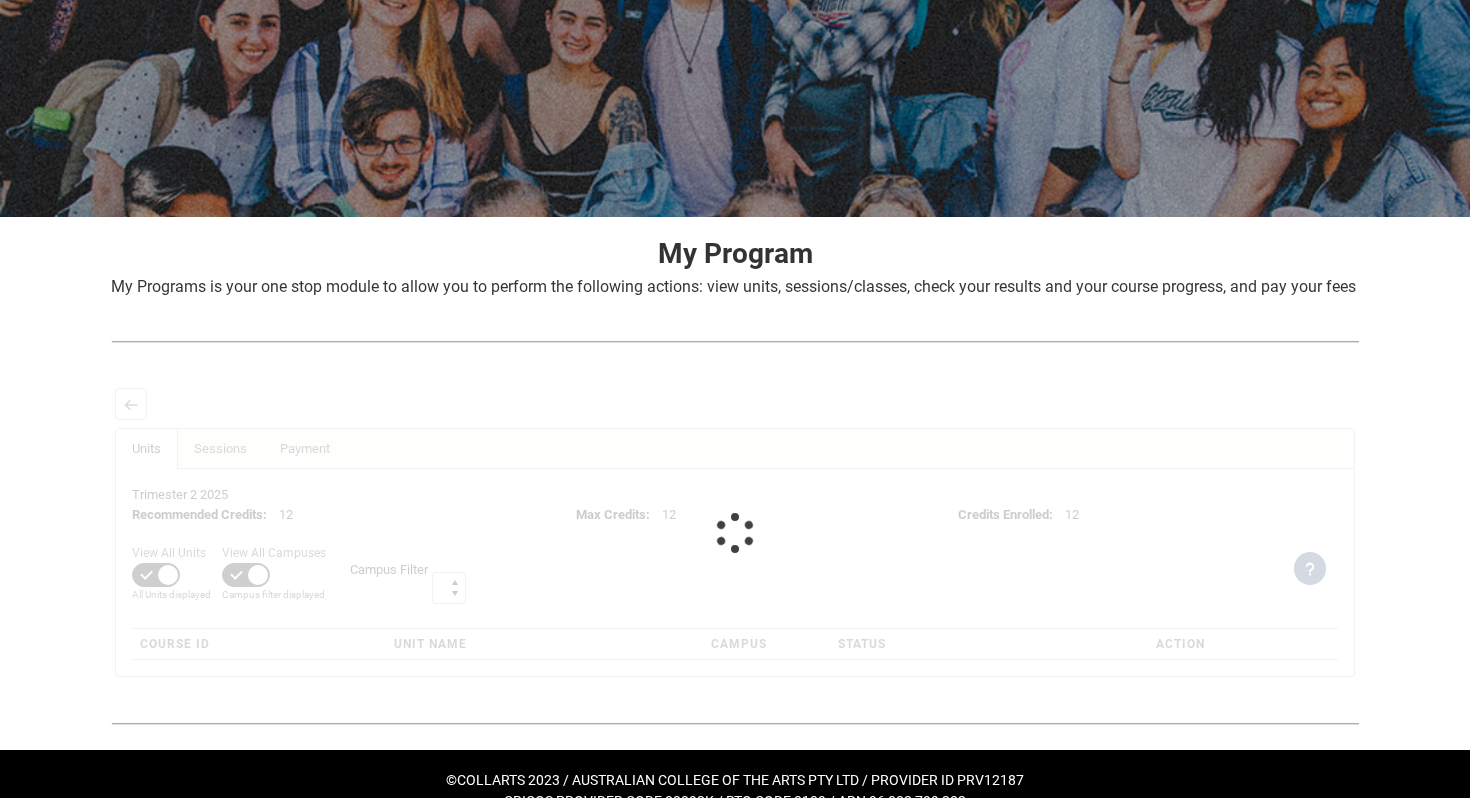 scroll, scrollTop: 212, scrollLeft: 0, axis: vertical 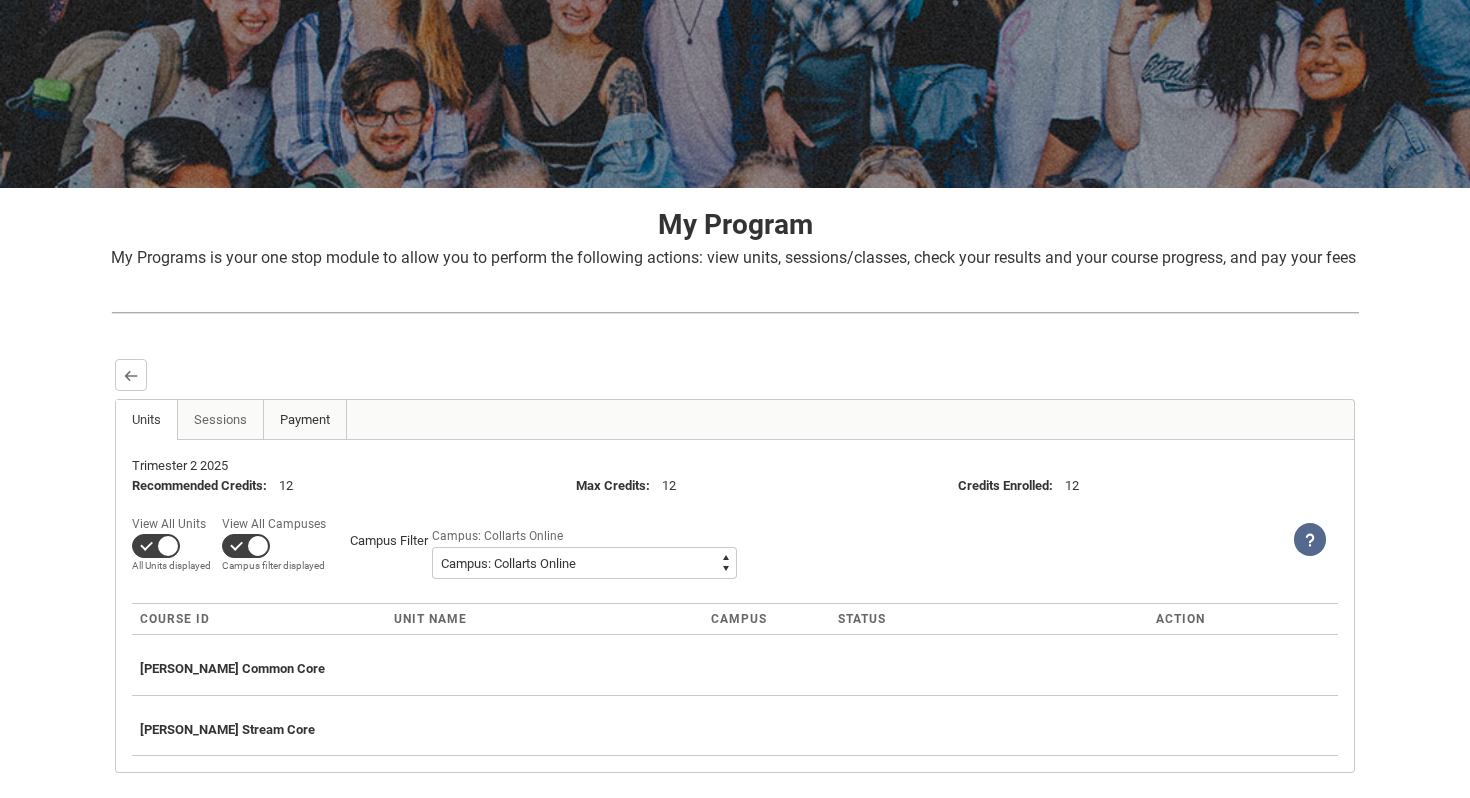 click on "Payment" at bounding box center [305, 420] 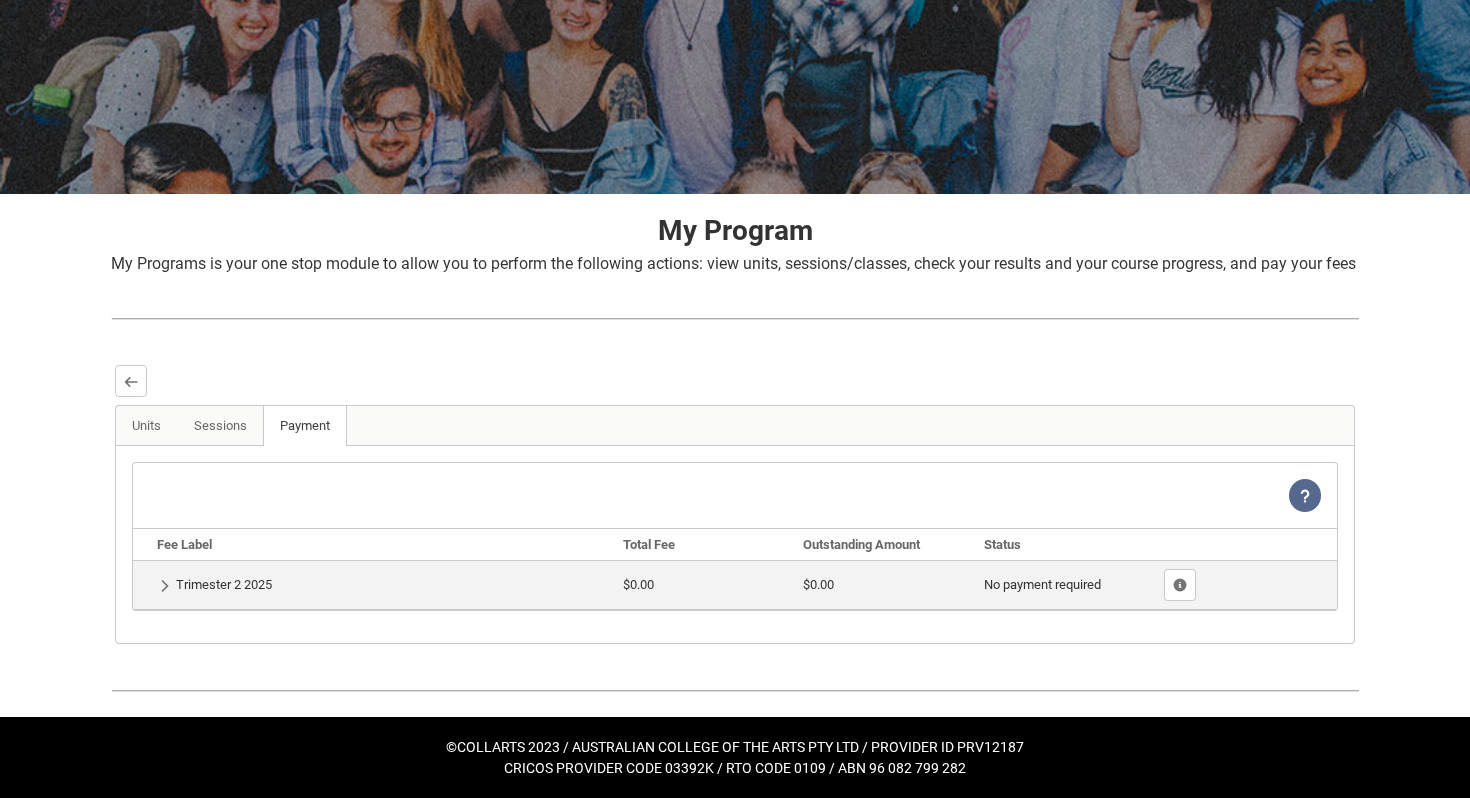 scroll, scrollTop: 230, scrollLeft: 0, axis: vertical 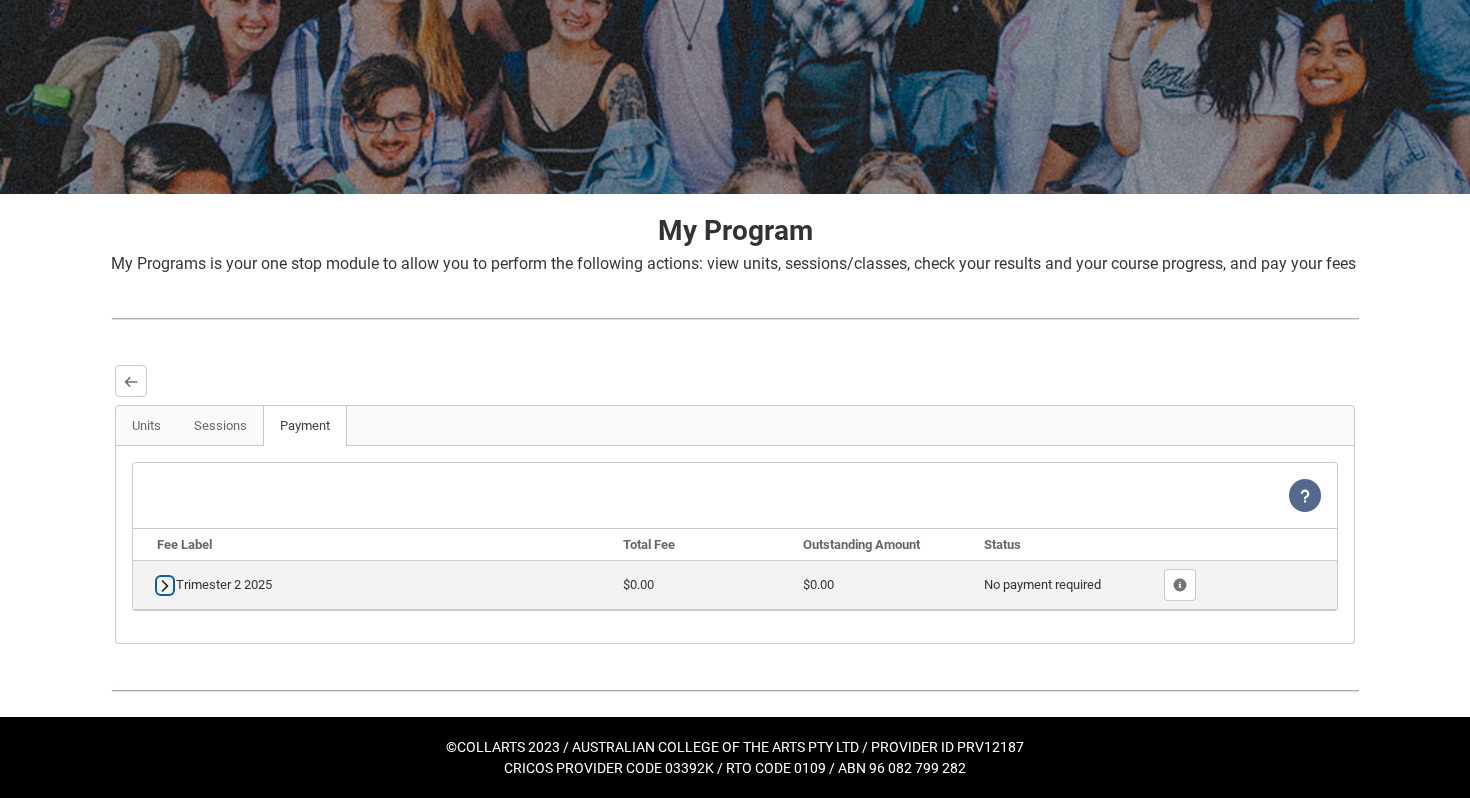 click at bounding box center [165, 585] 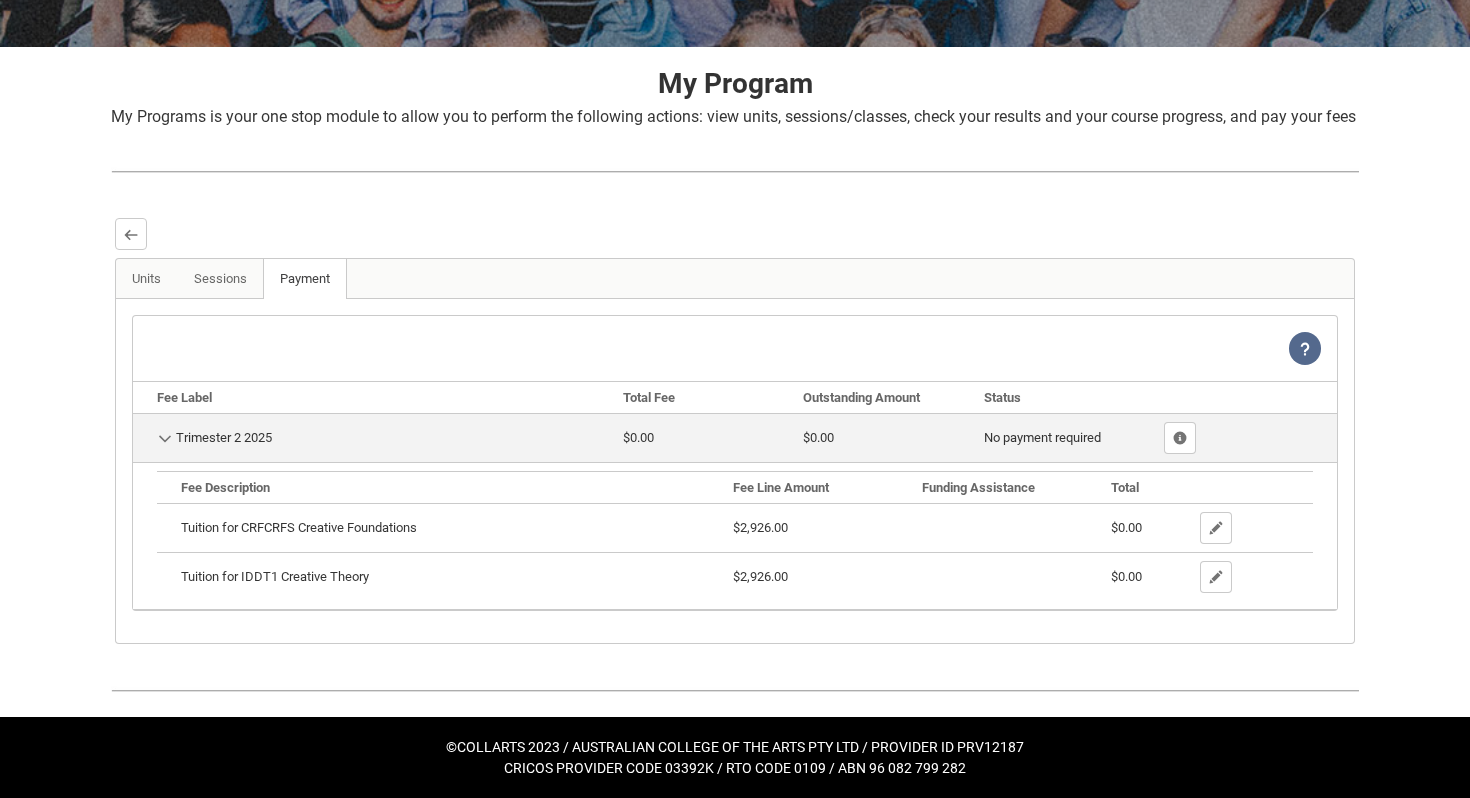 scroll, scrollTop: 365, scrollLeft: 0, axis: vertical 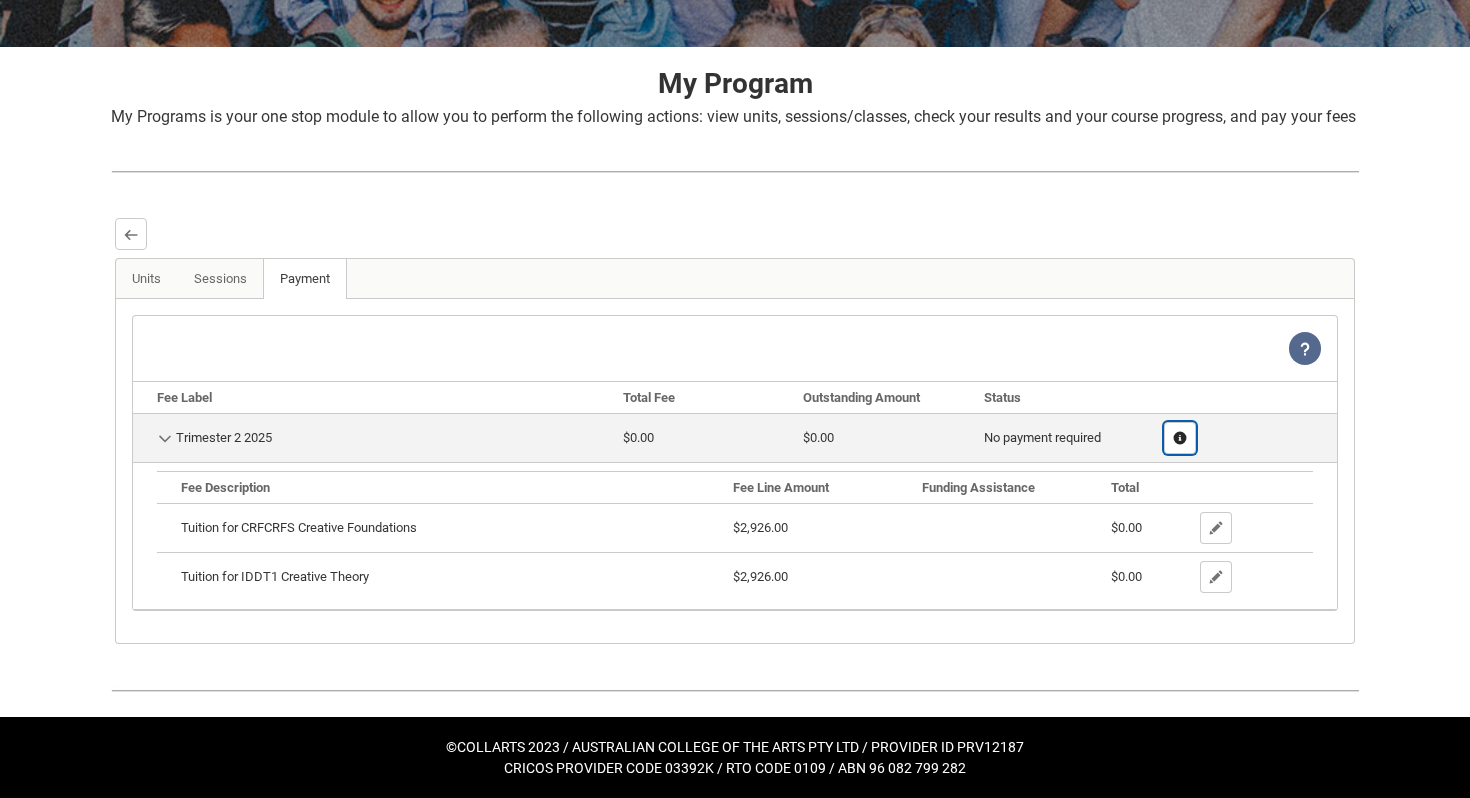 click on "Show Fee Lines" at bounding box center (1180, 438) 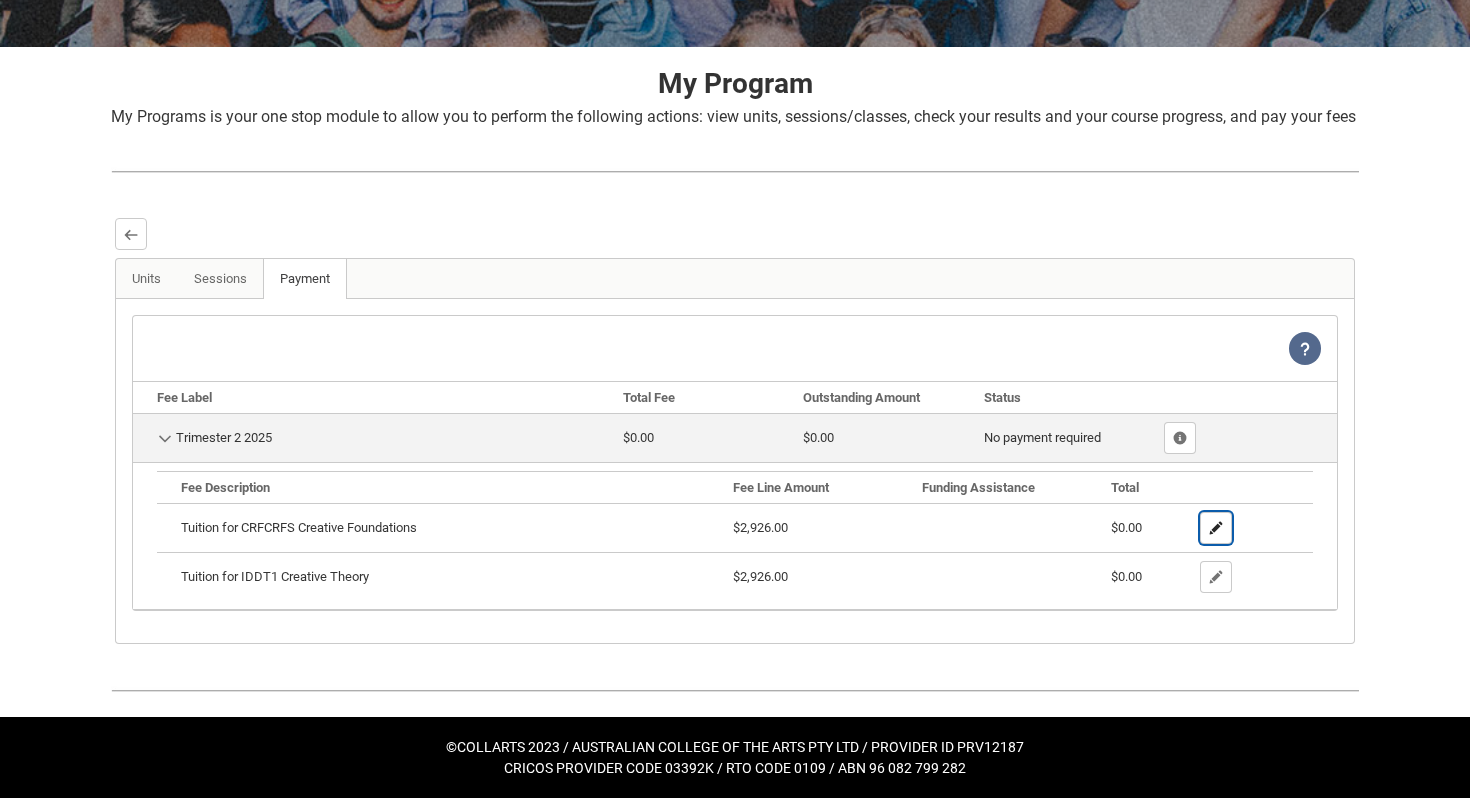 click at bounding box center [1216, 528] 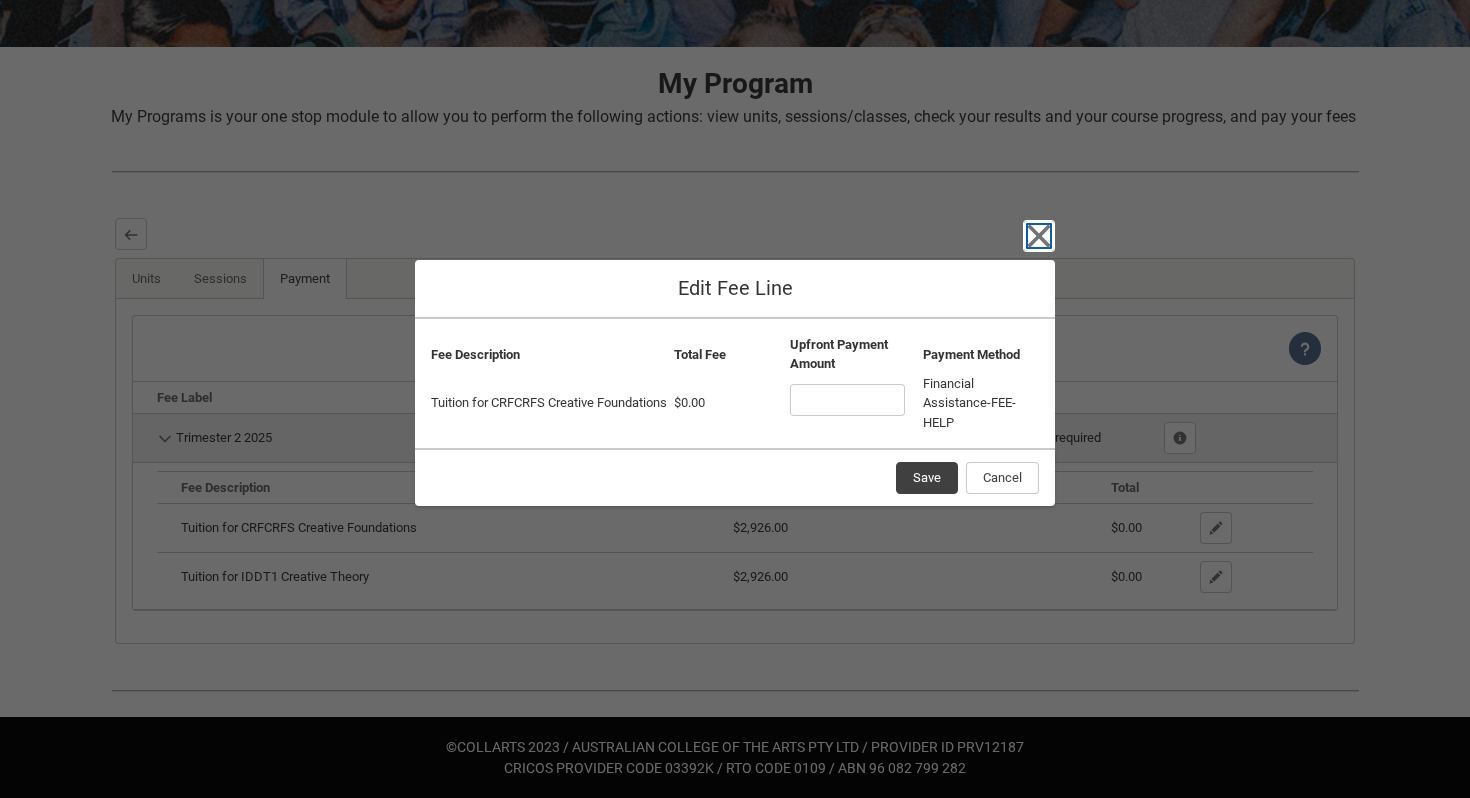 click 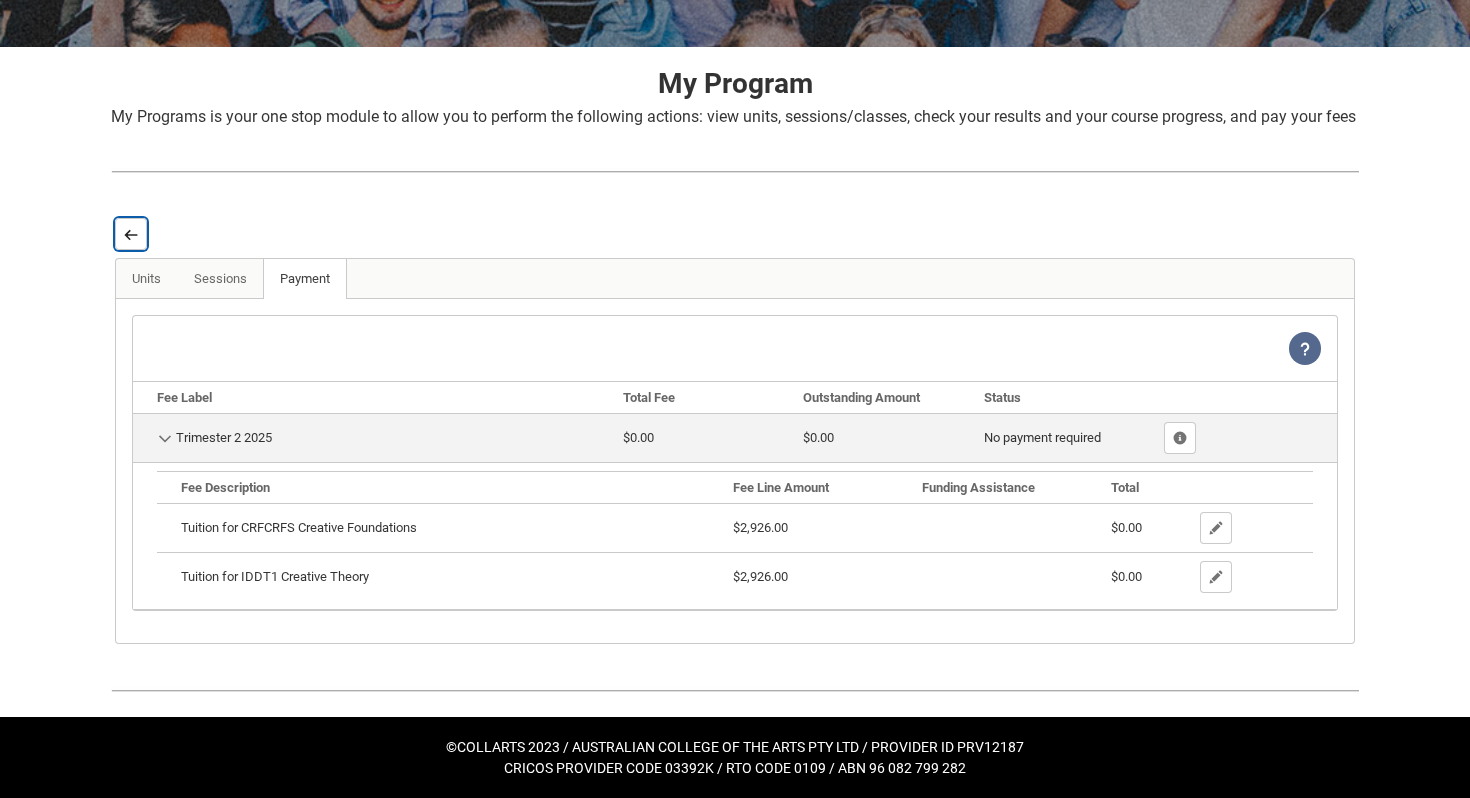 click on "Back" at bounding box center [131, 234] 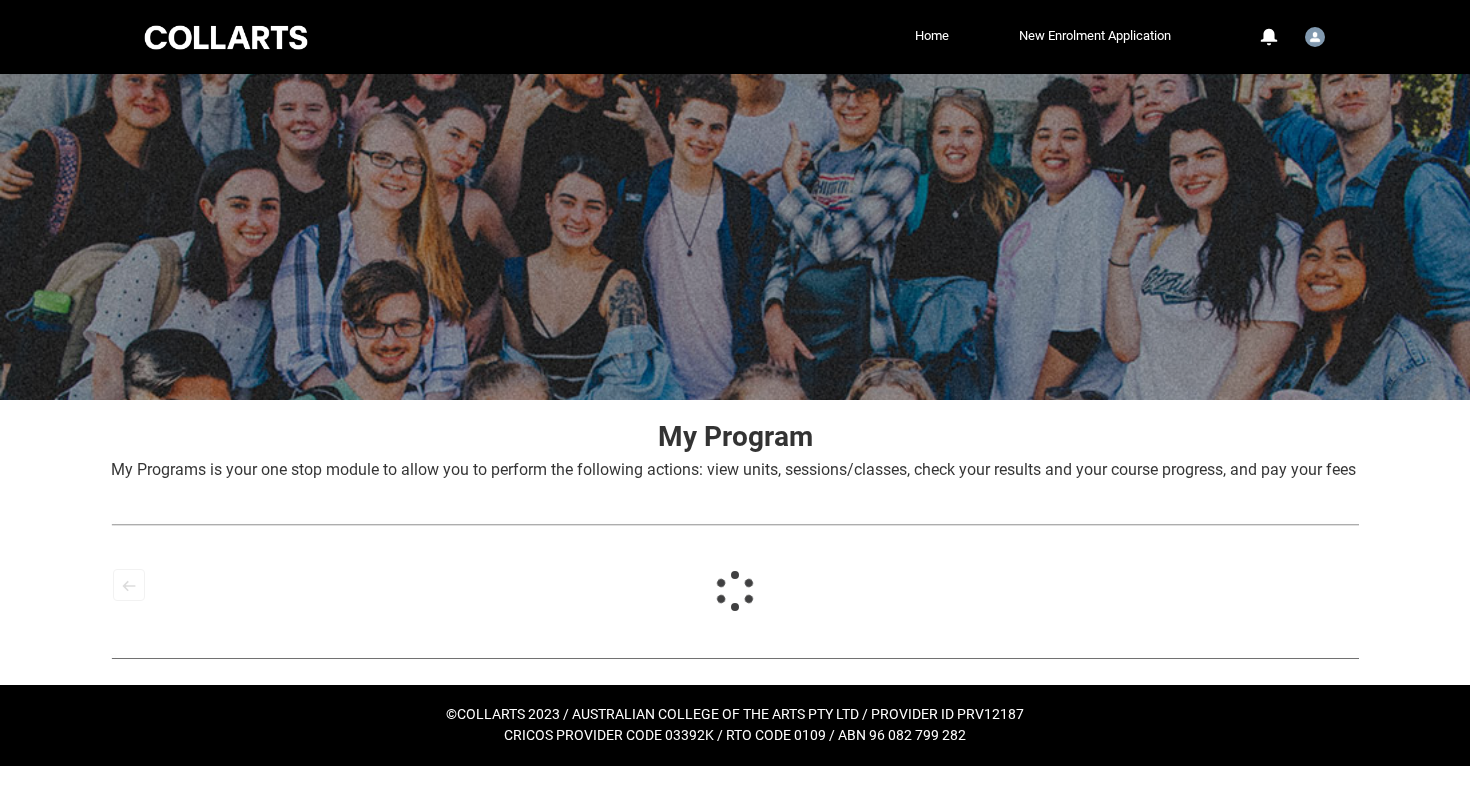 scroll, scrollTop: 0, scrollLeft: 0, axis: both 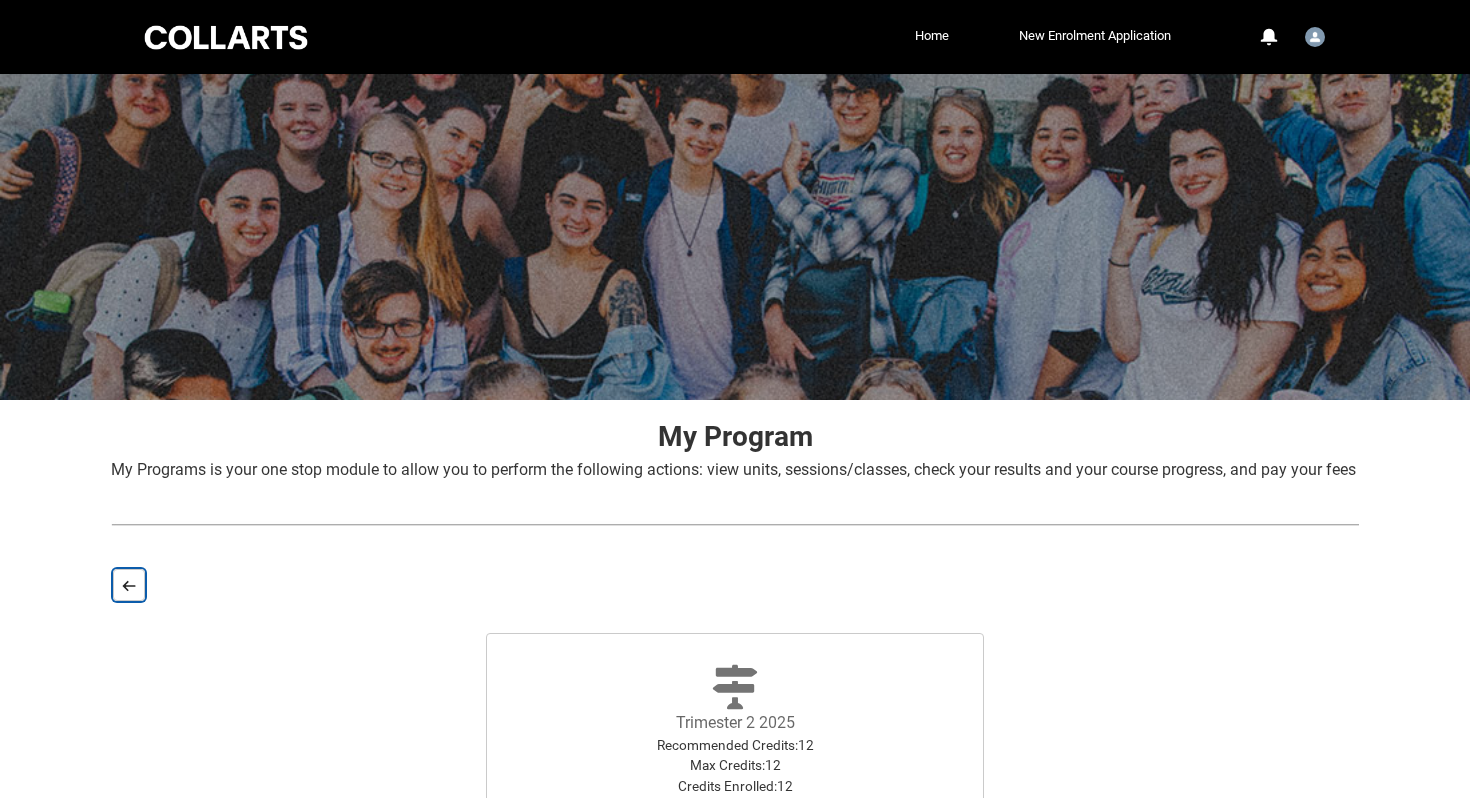 click on "Back" at bounding box center (129, 585) 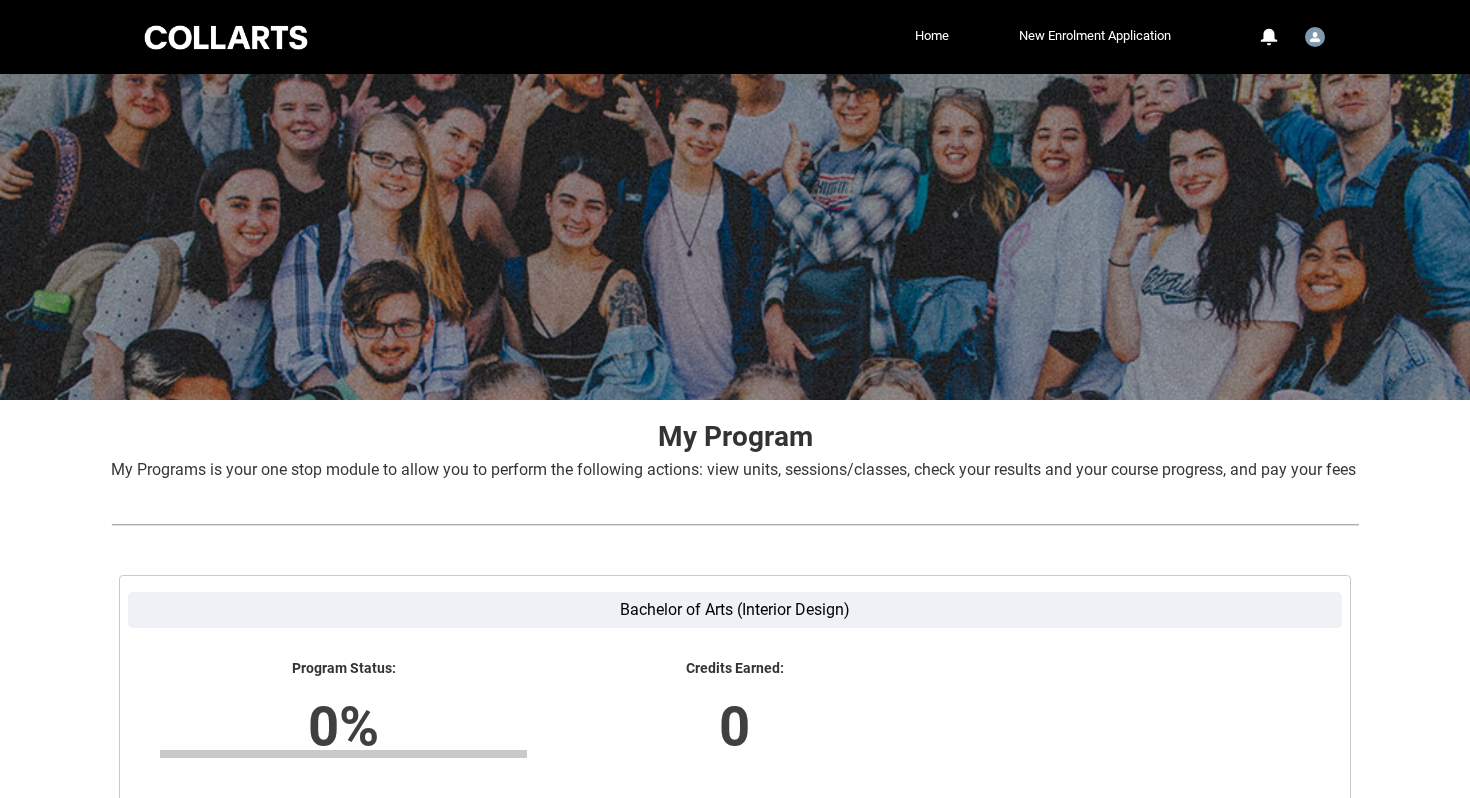 scroll, scrollTop: 316, scrollLeft: 0, axis: vertical 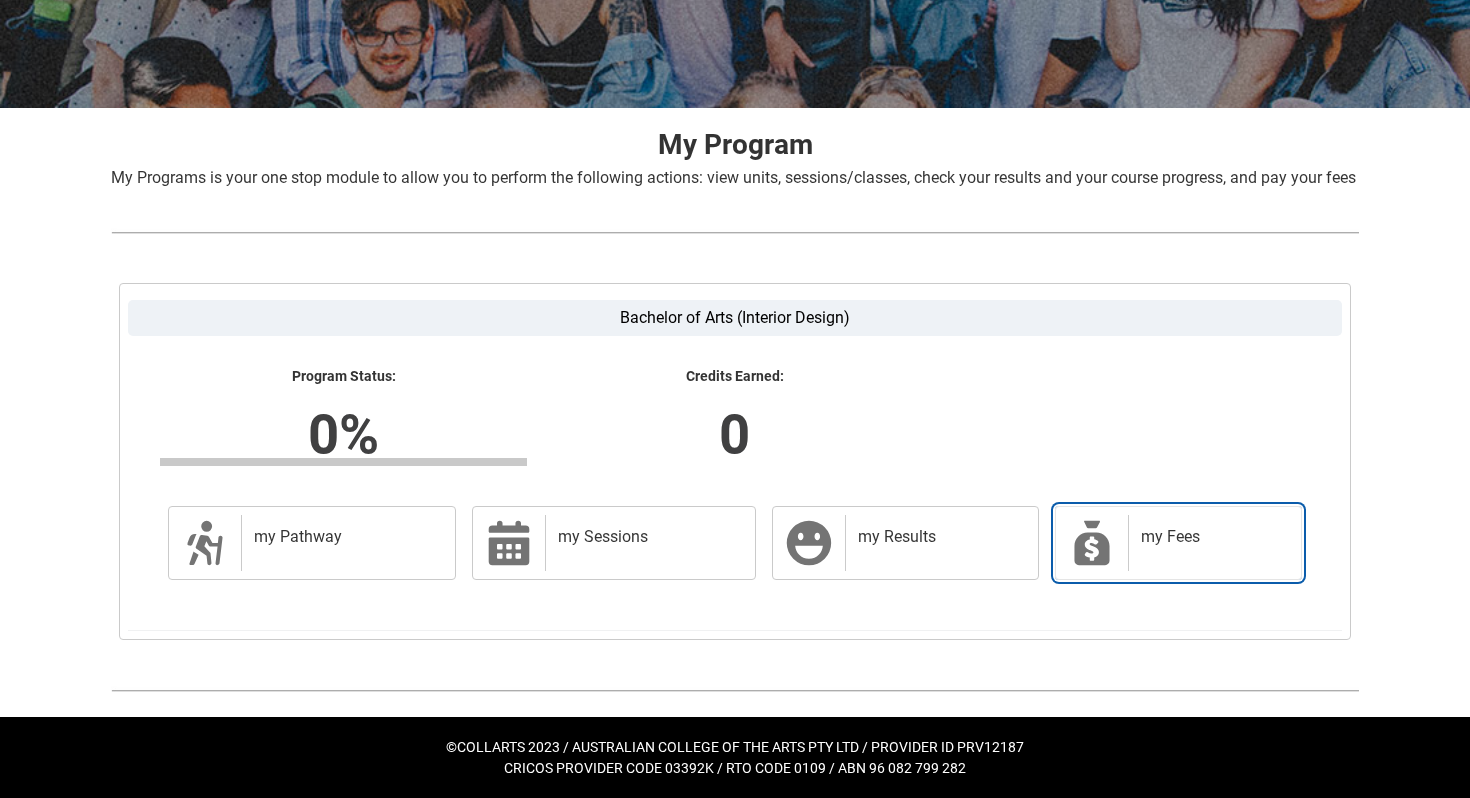 click on "my Fees" at bounding box center [1211, 537] 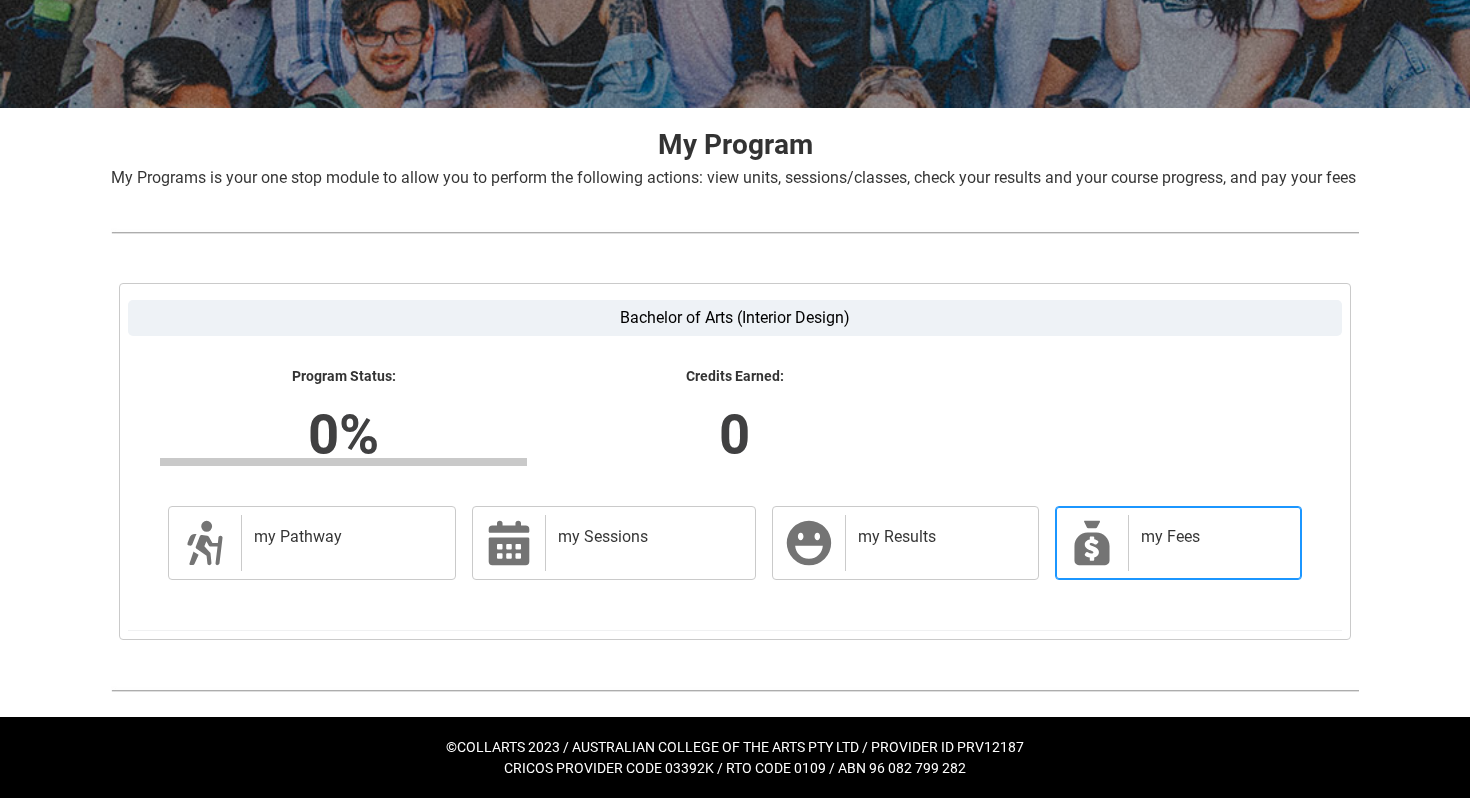 scroll, scrollTop: 32, scrollLeft: 0, axis: vertical 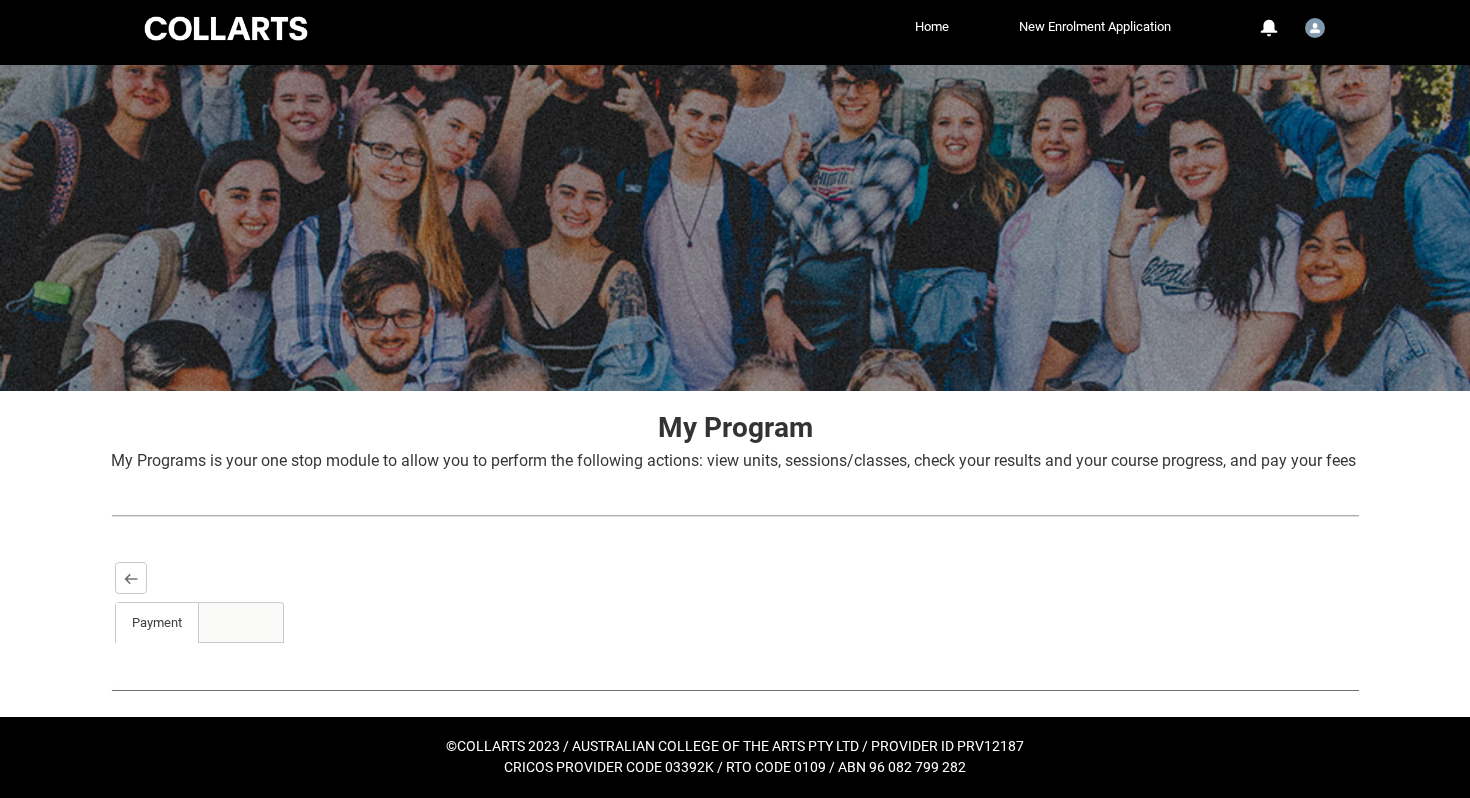 click on "Payment" at bounding box center [157, 623] 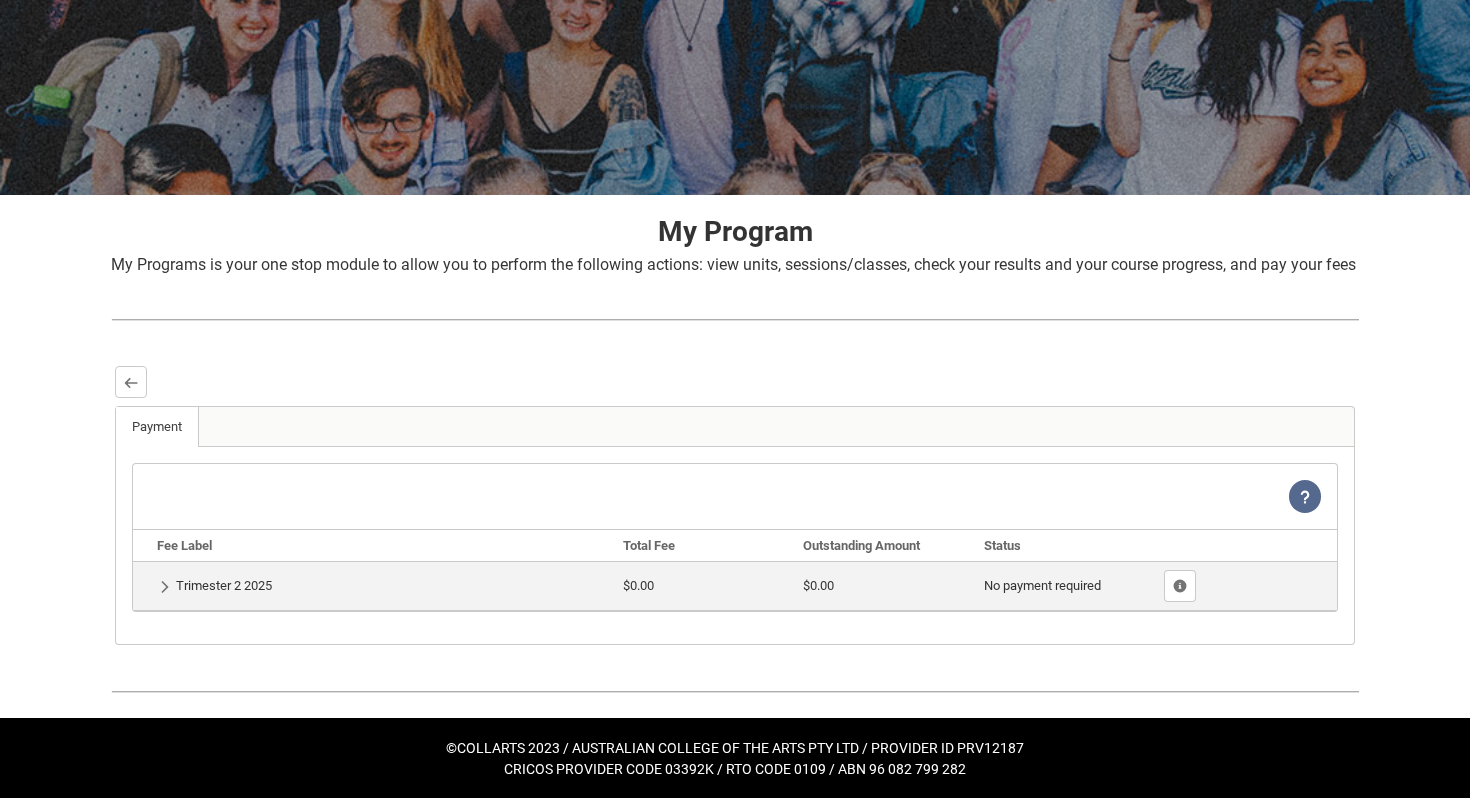 scroll, scrollTop: 230, scrollLeft: 0, axis: vertical 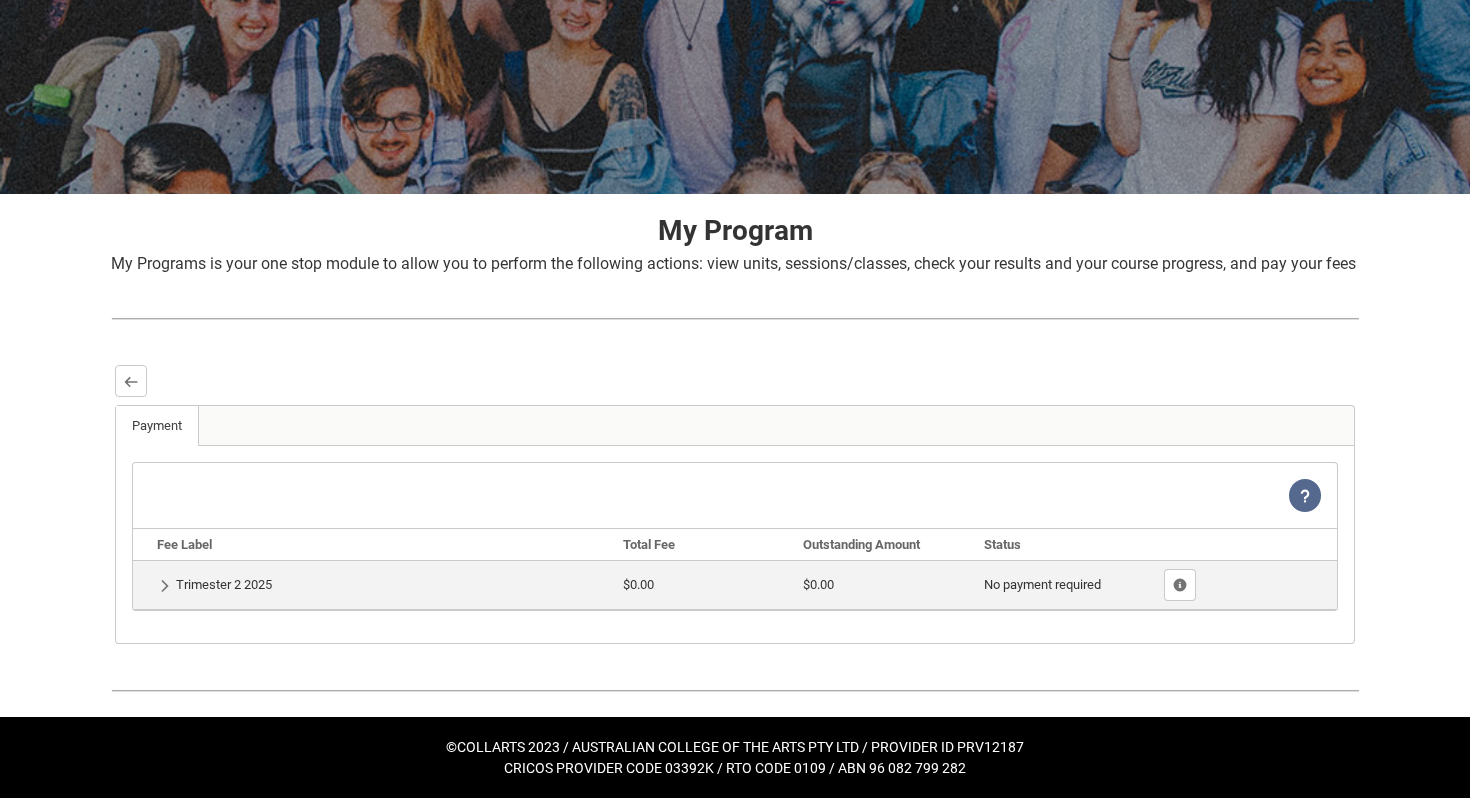 click at bounding box center (283, 619) 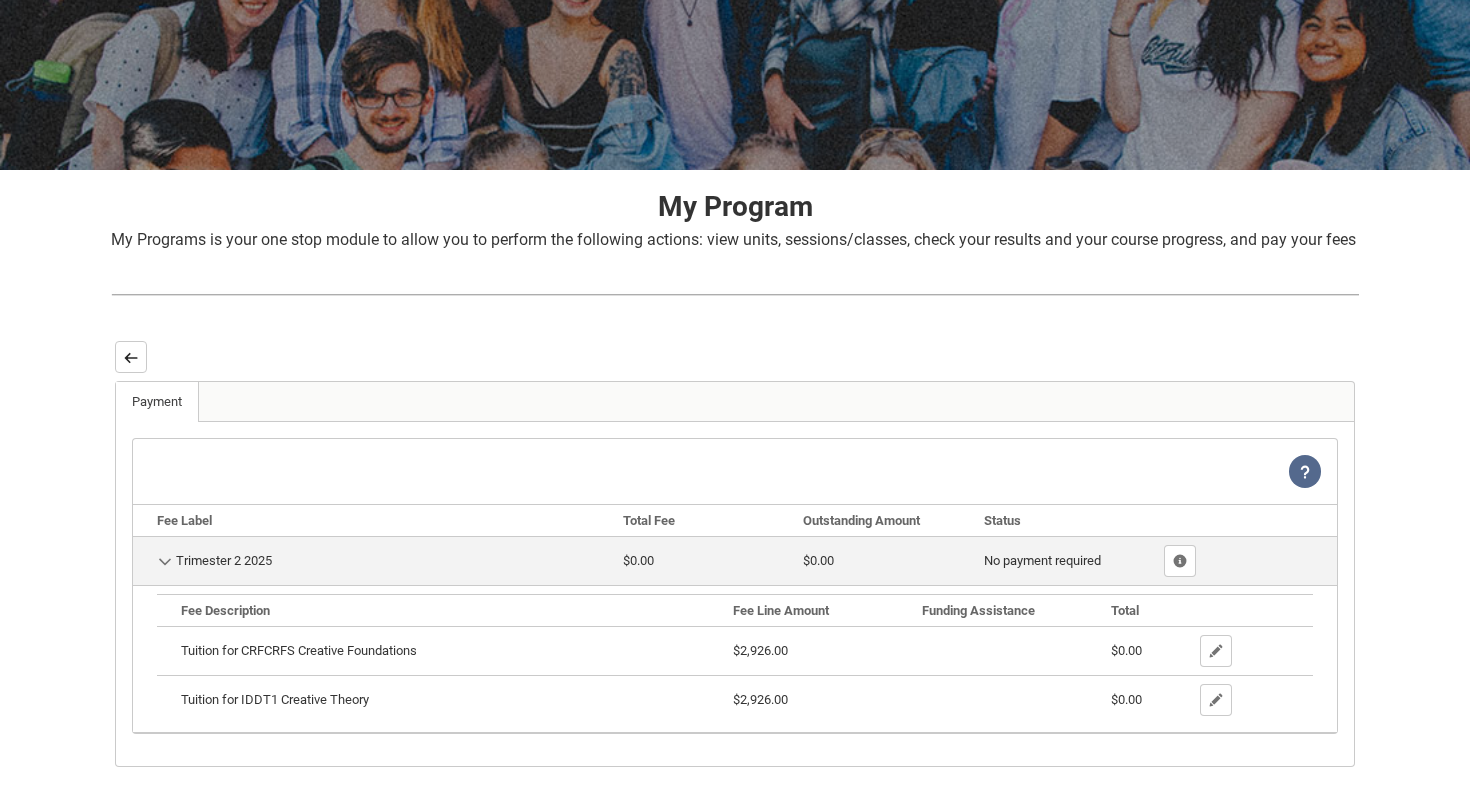 scroll, scrollTop: 377, scrollLeft: 0, axis: vertical 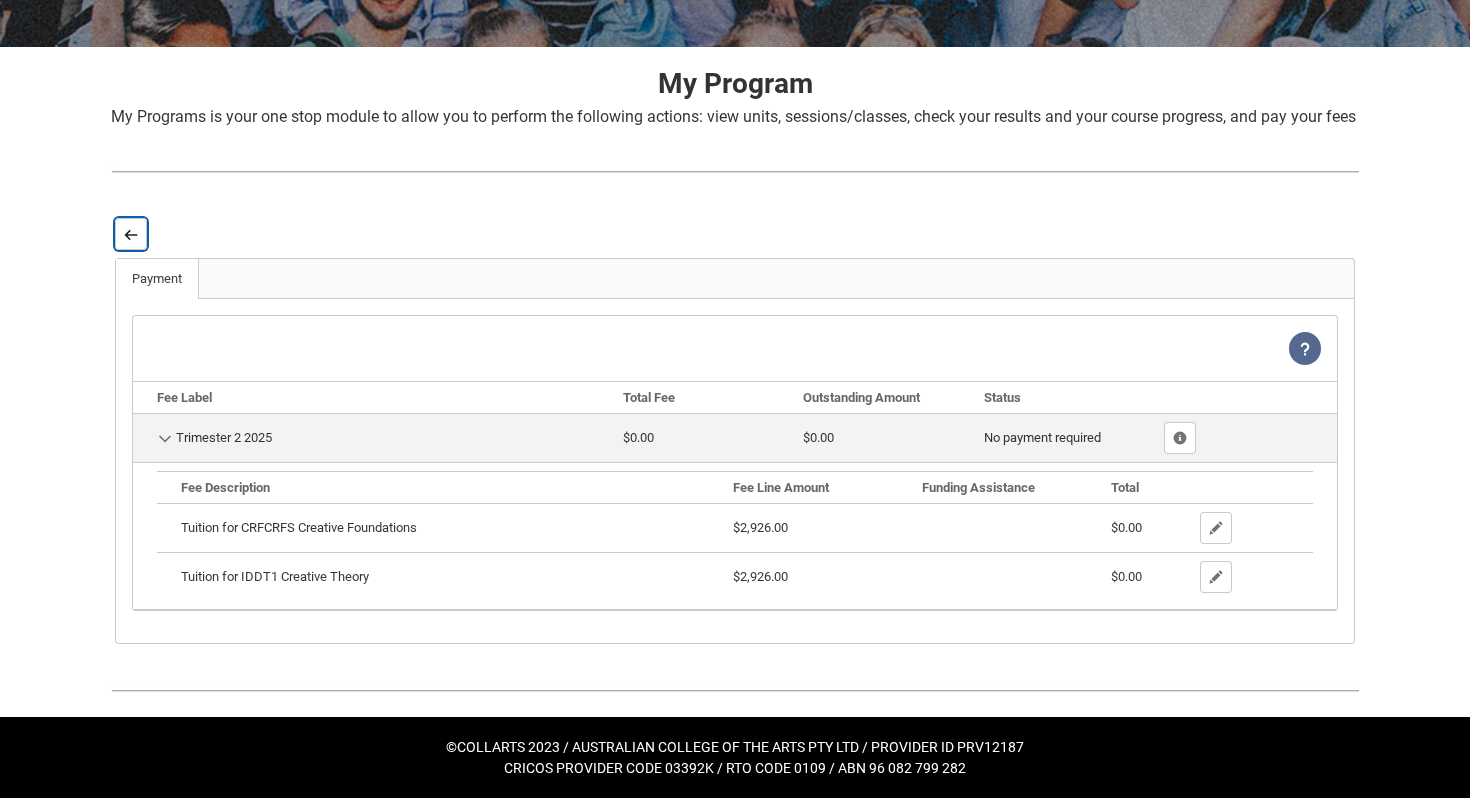 click at bounding box center [131, 234] 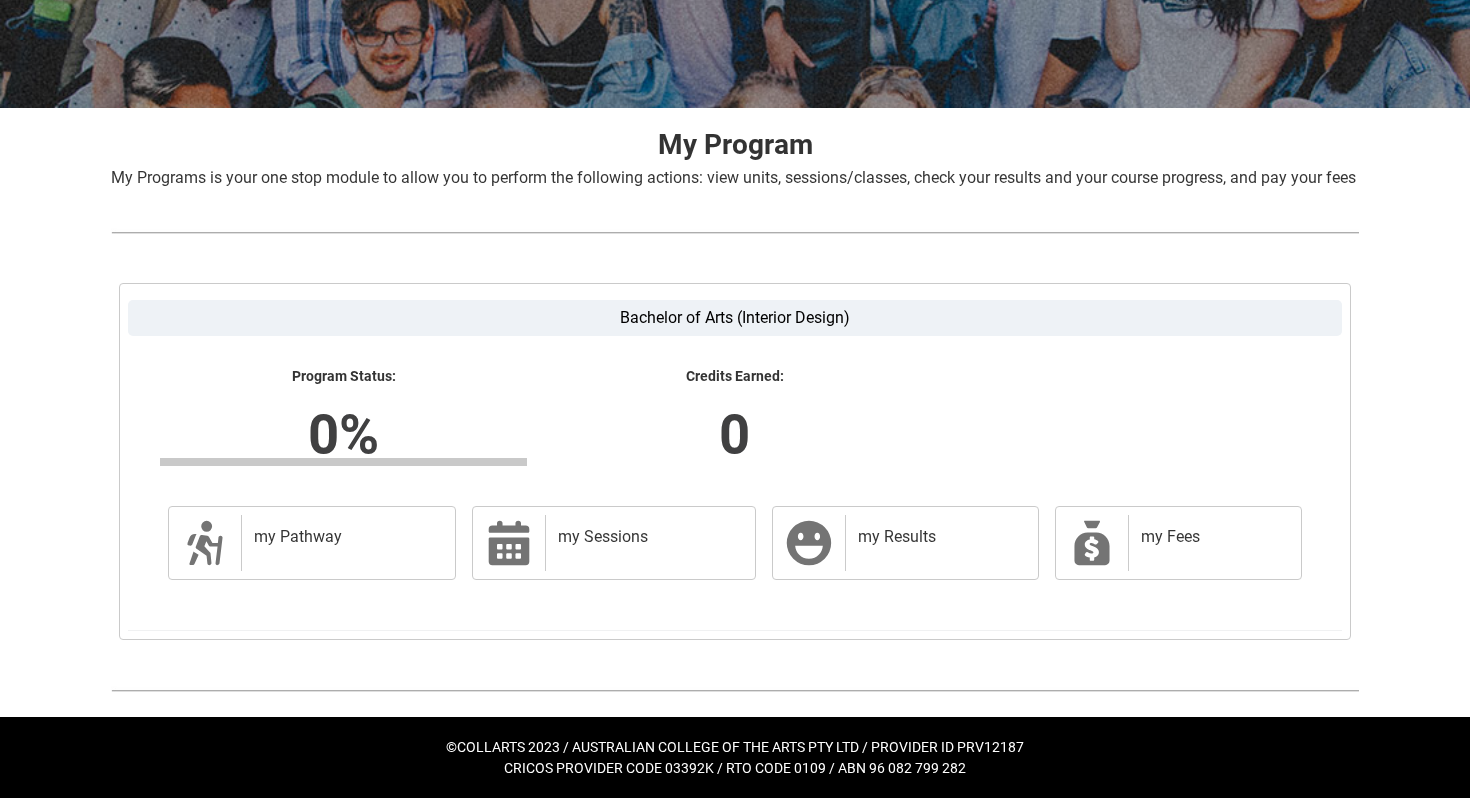 scroll, scrollTop: 0, scrollLeft: 0, axis: both 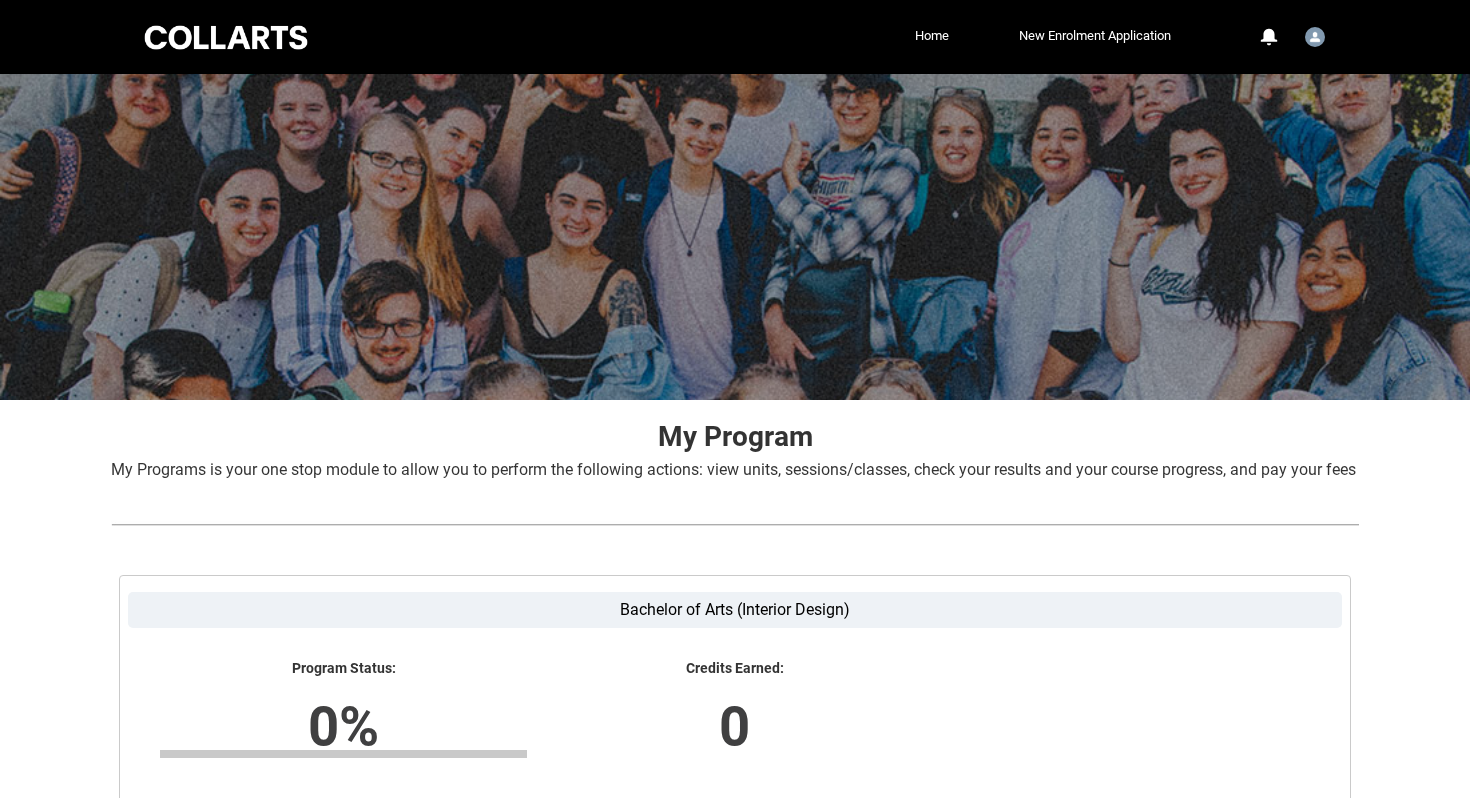 click on "Collarts Education Community Home New Enrolment Application More 0 Notifications Profile Log Out" at bounding box center [735, 37] 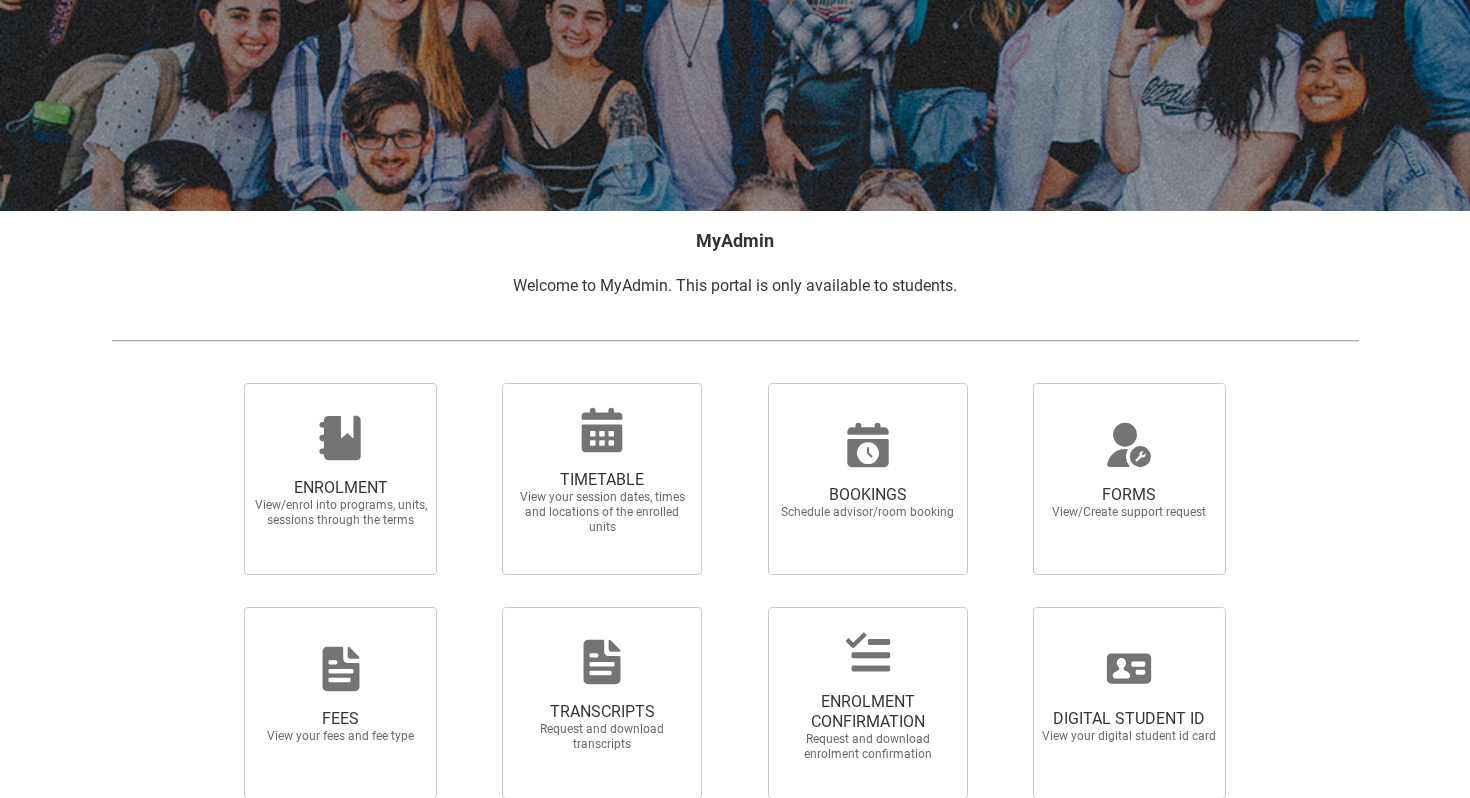 scroll, scrollTop: 287, scrollLeft: 0, axis: vertical 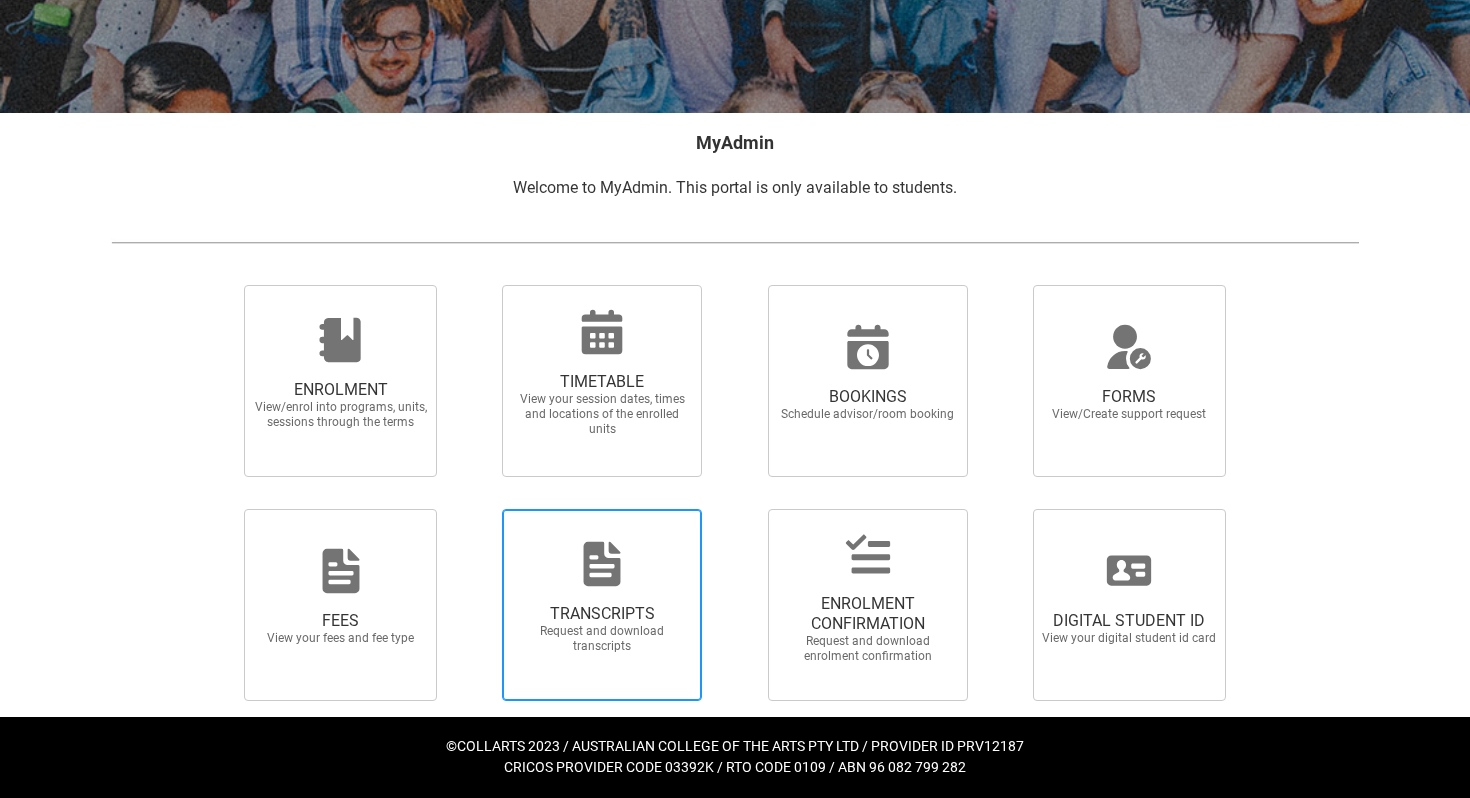 click at bounding box center [602, 564] 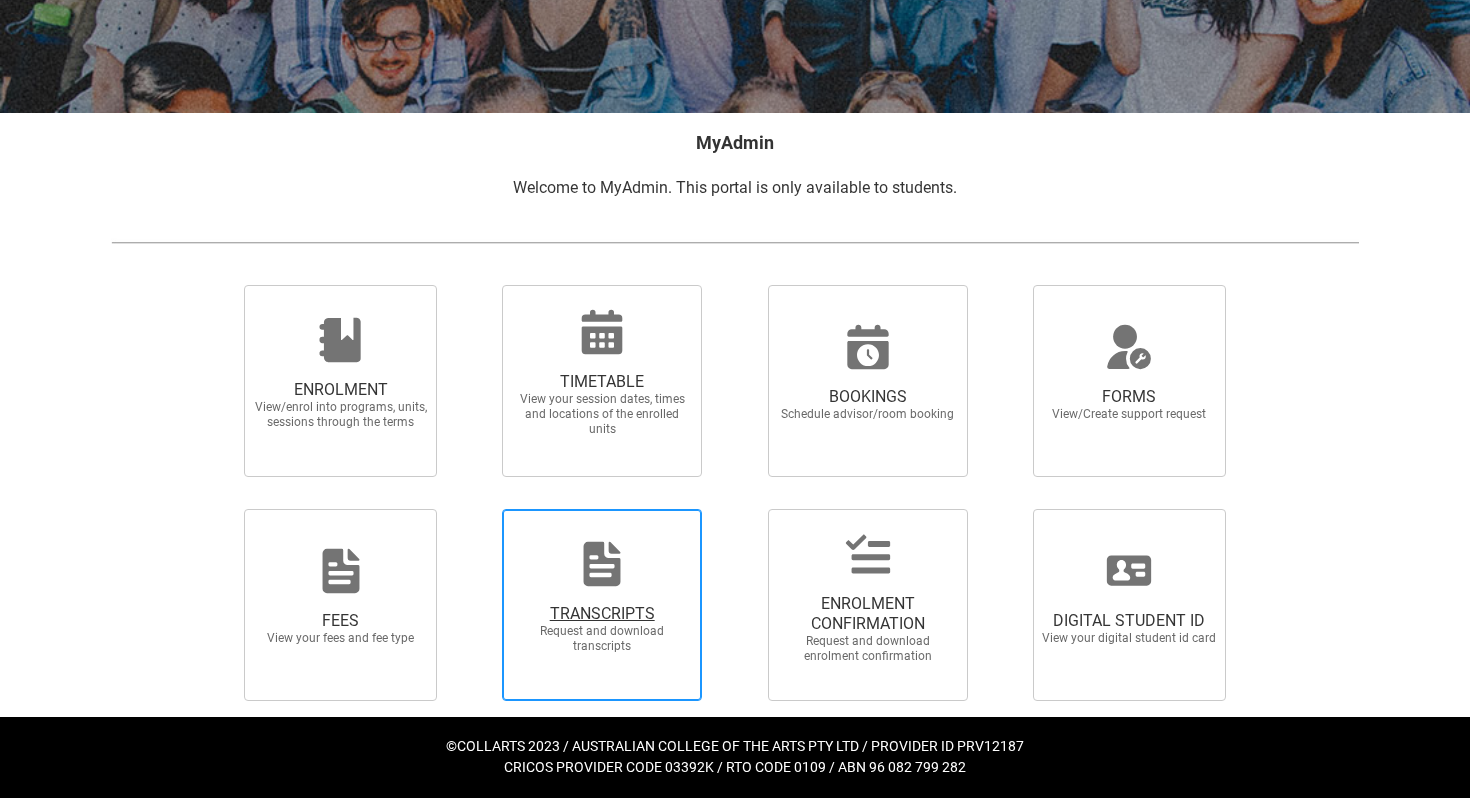 radio on "true" 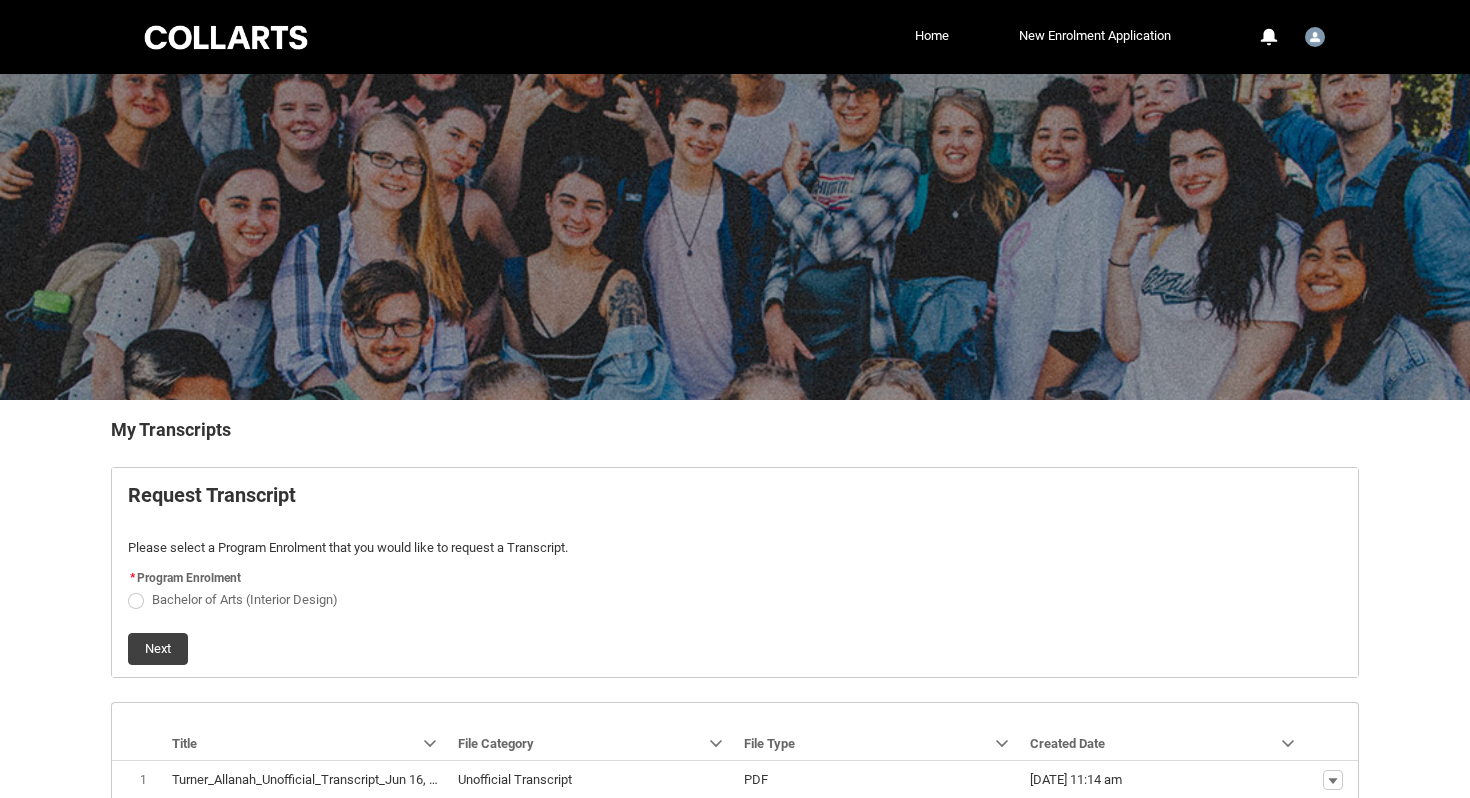 scroll, scrollTop: 111, scrollLeft: 0, axis: vertical 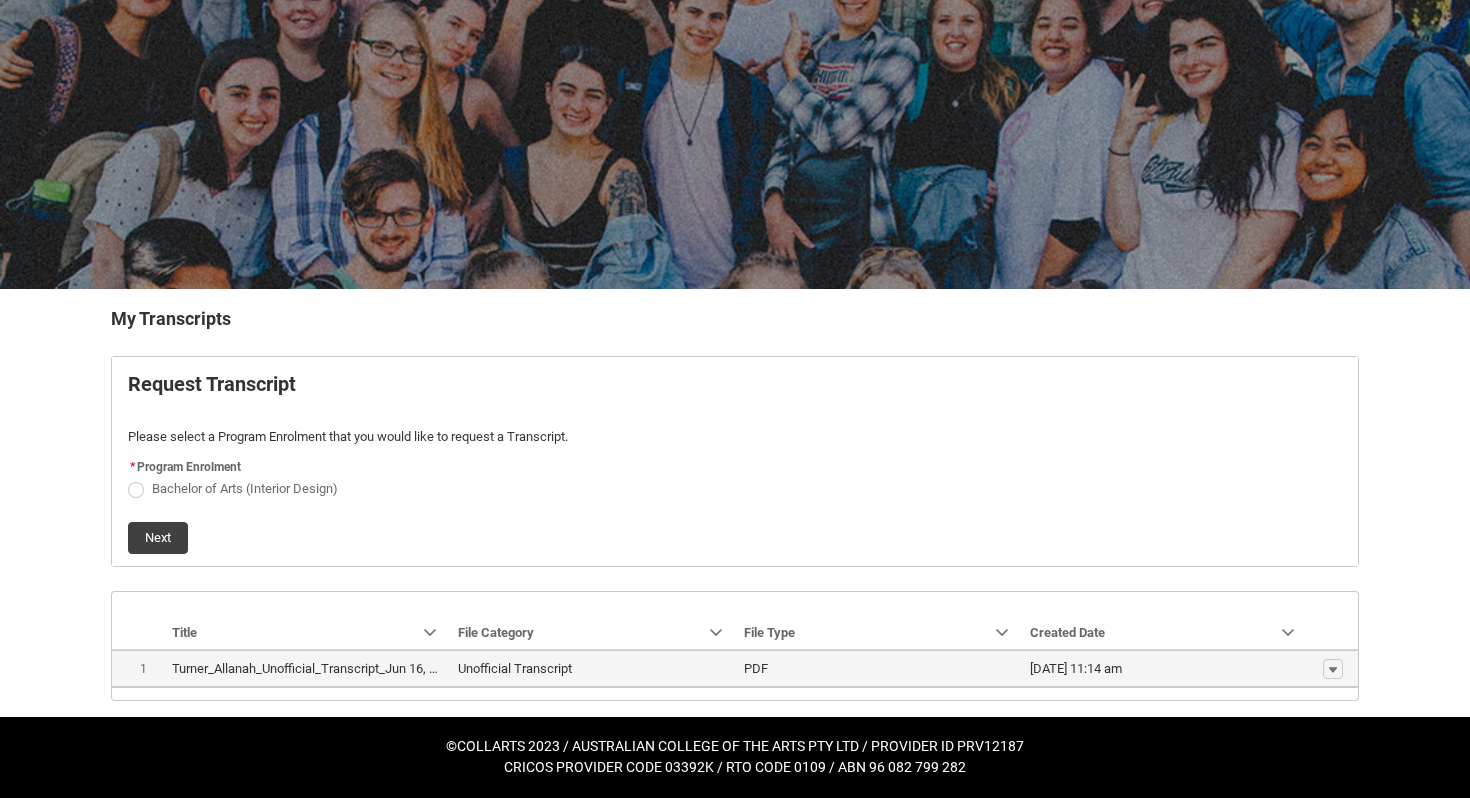 click on "[DATE] 11:14 am" at bounding box center (1165, 668) 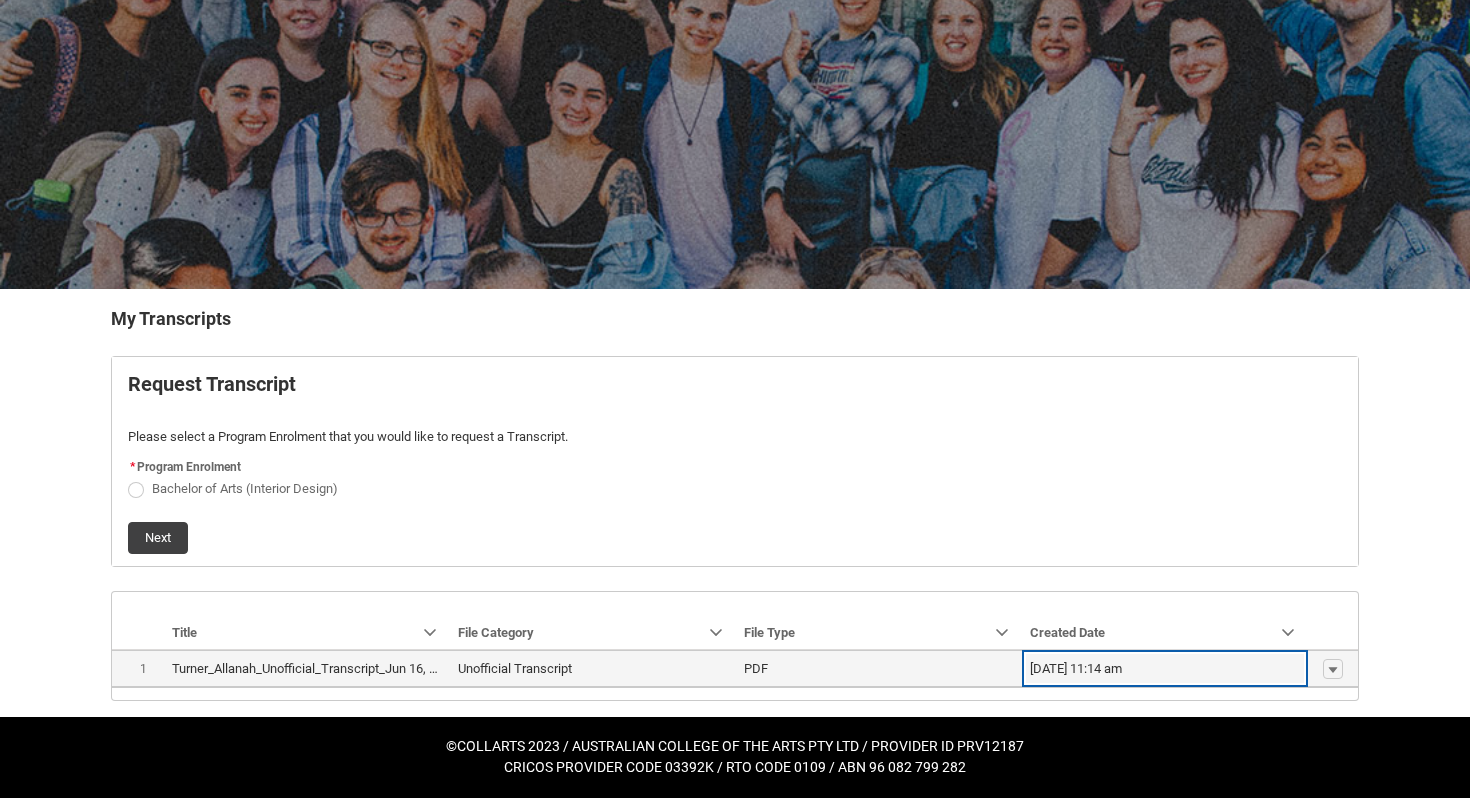 click on "Turner_Allanah_Unofficial_Transcript_Jun 16, 2025.pdf" at bounding box center (325, 668) 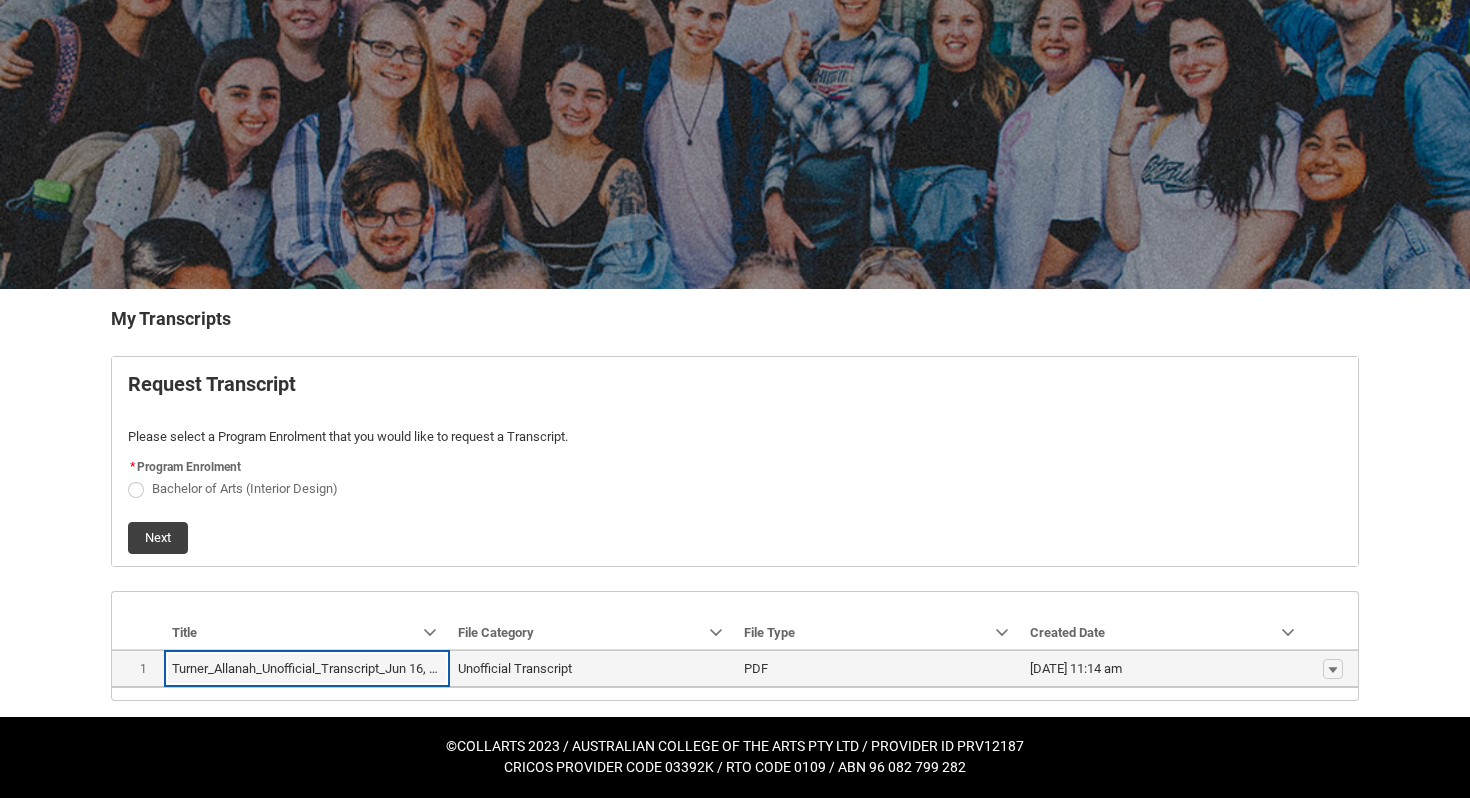 click on "Turner_Allanah_Unofficial_Transcript_Jun 16, 2025.pdf" at bounding box center [307, 668] 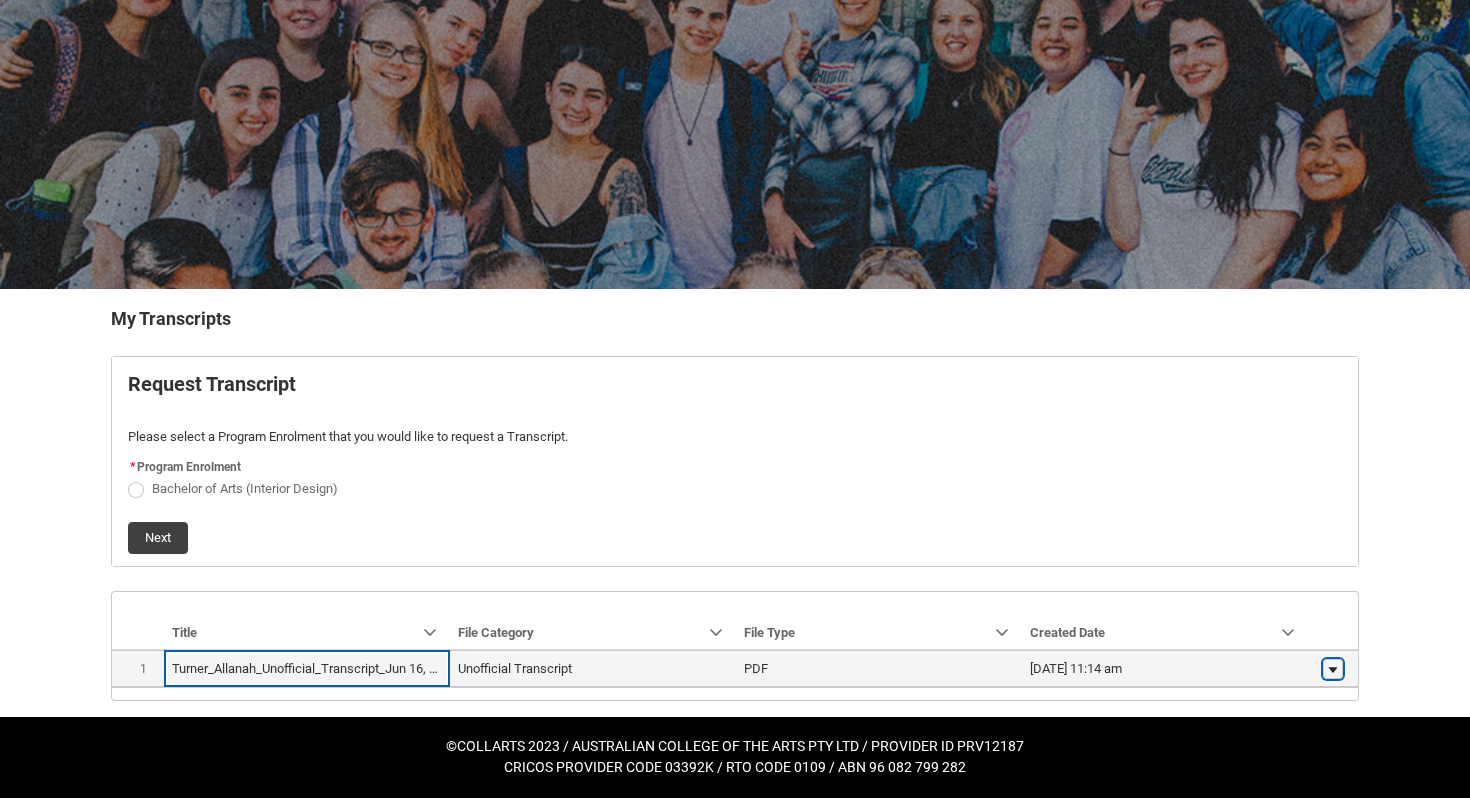 click 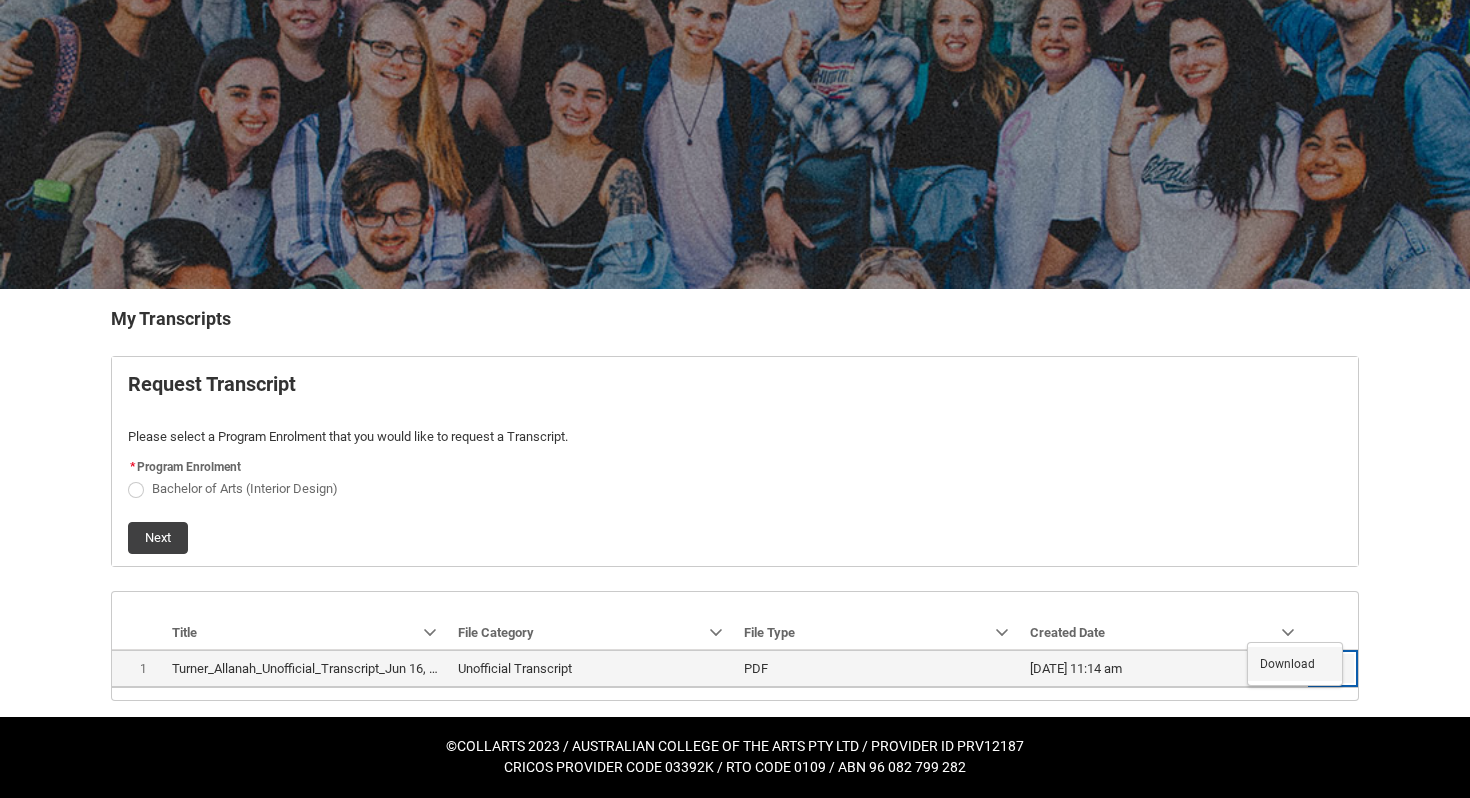 click on "Download" at bounding box center (1287, 664) 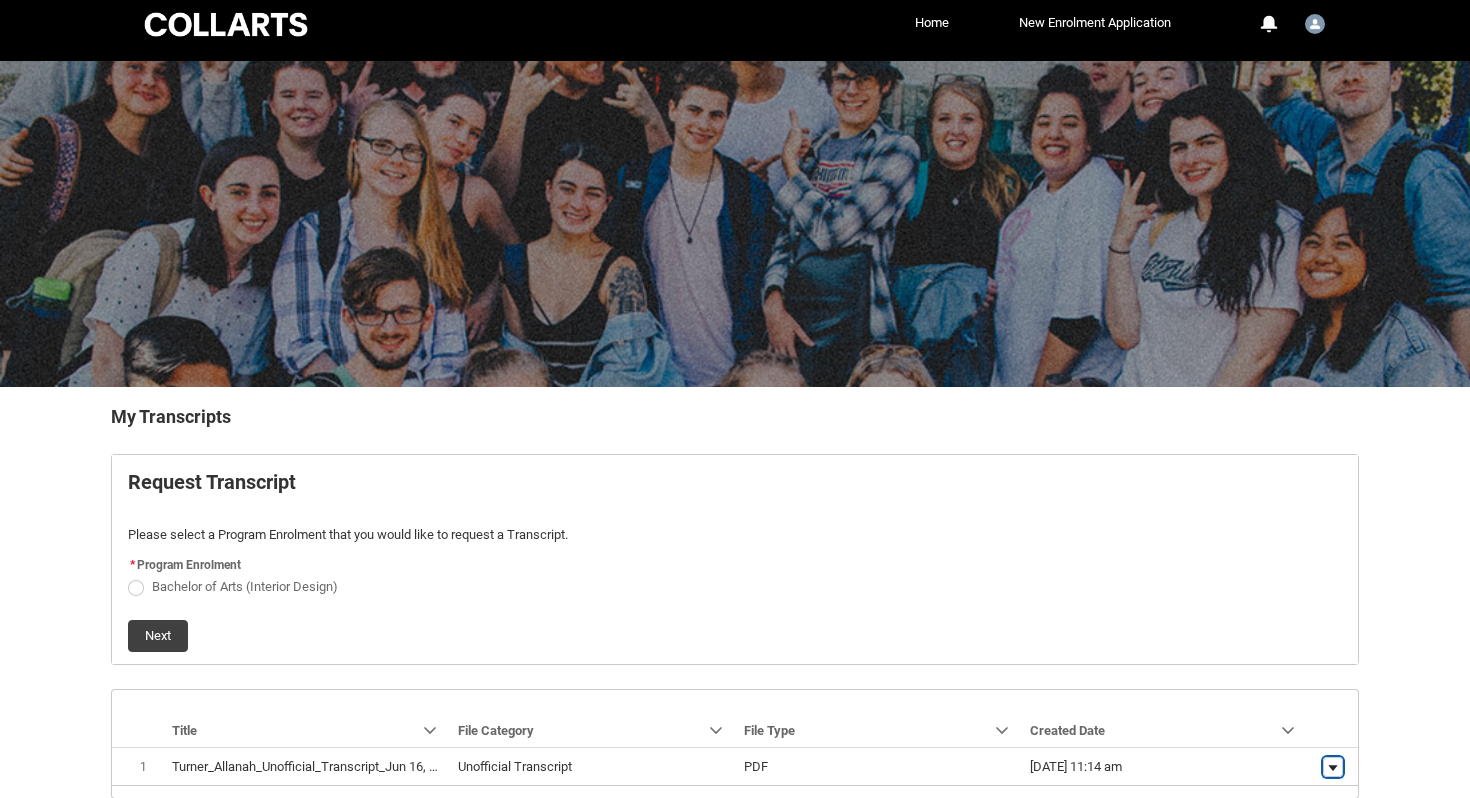 scroll, scrollTop: 0, scrollLeft: 0, axis: both 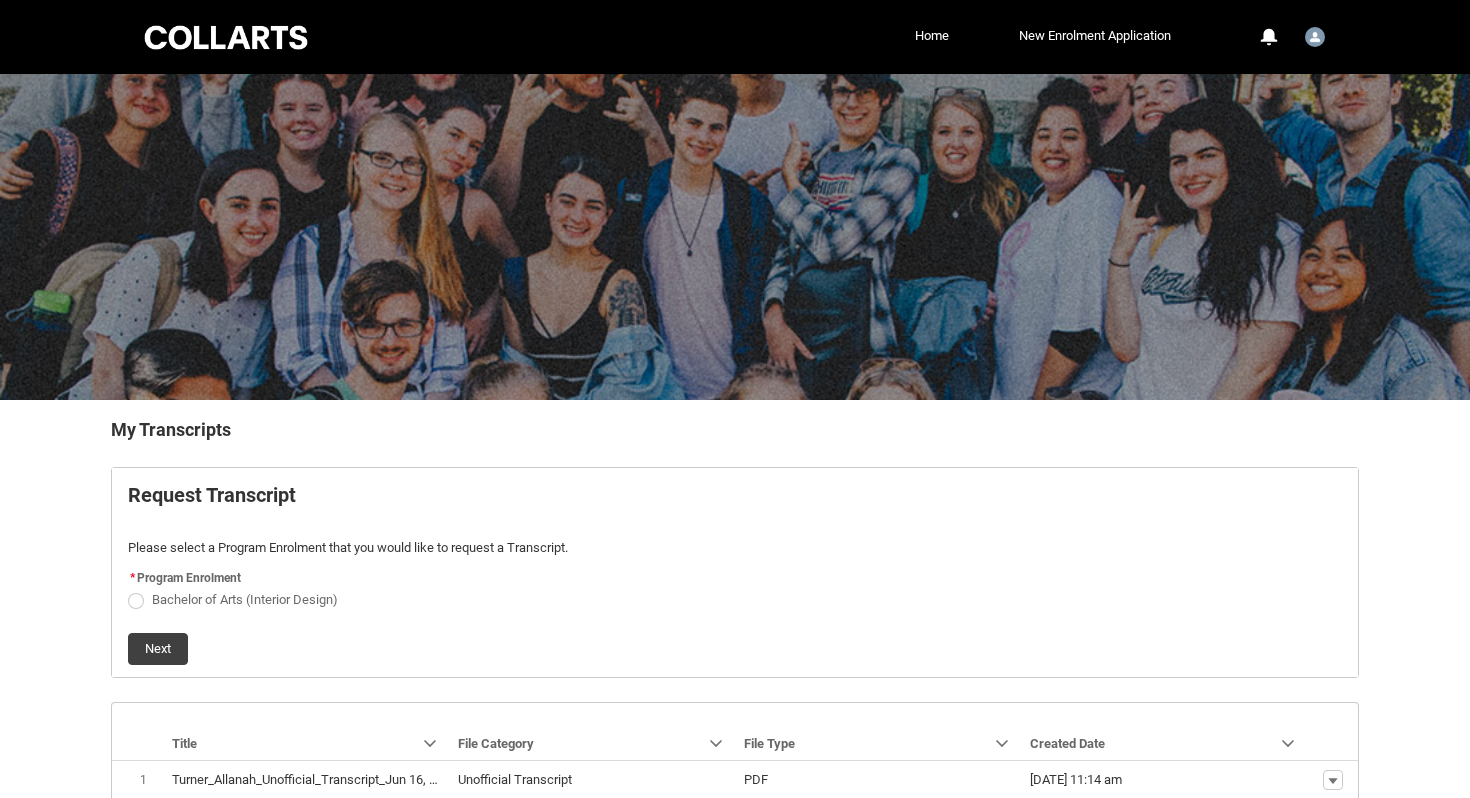 click at bounding box center (226, 37) 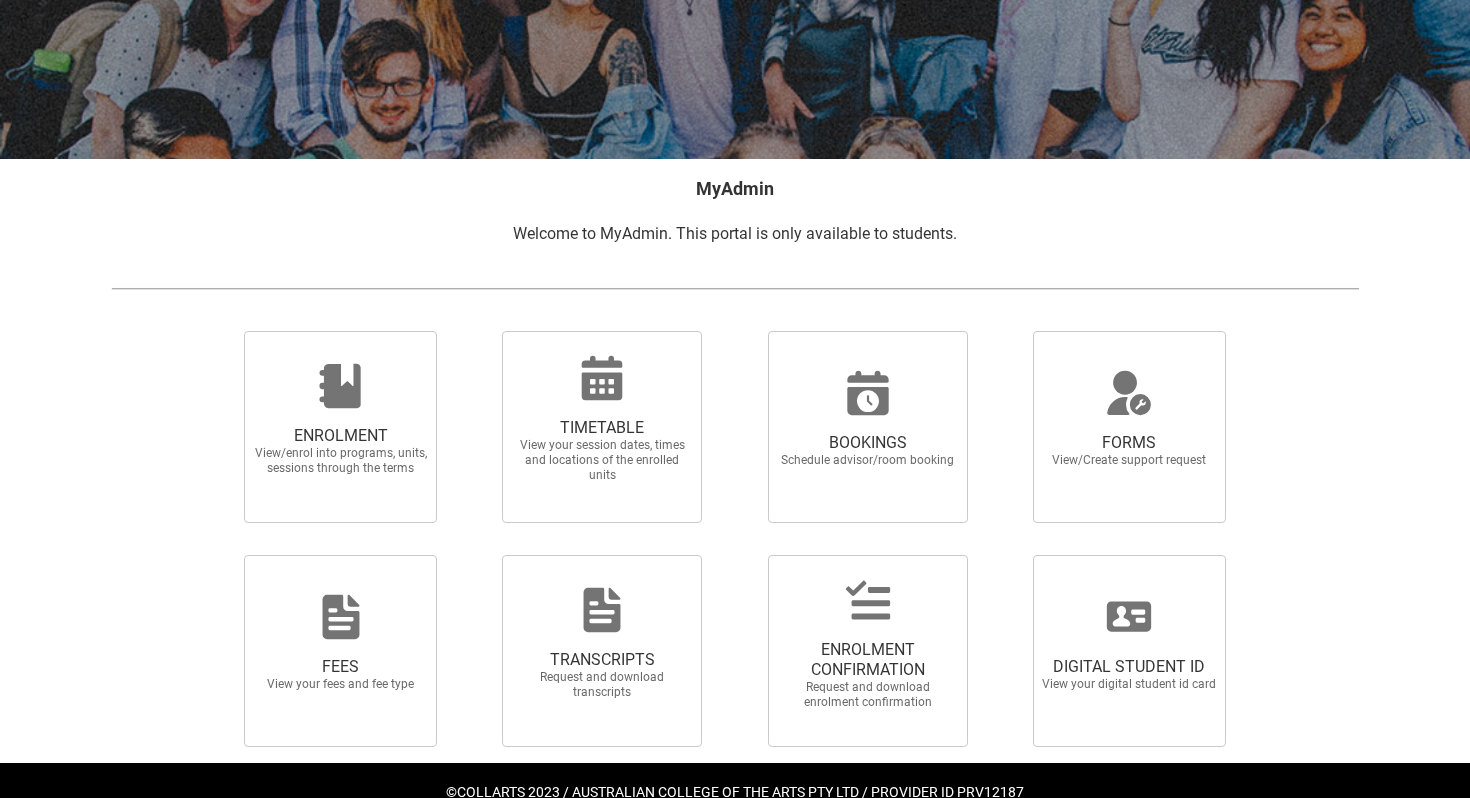 scroll, scrollTop: 287, scrollLeft: 0, axis: vertical 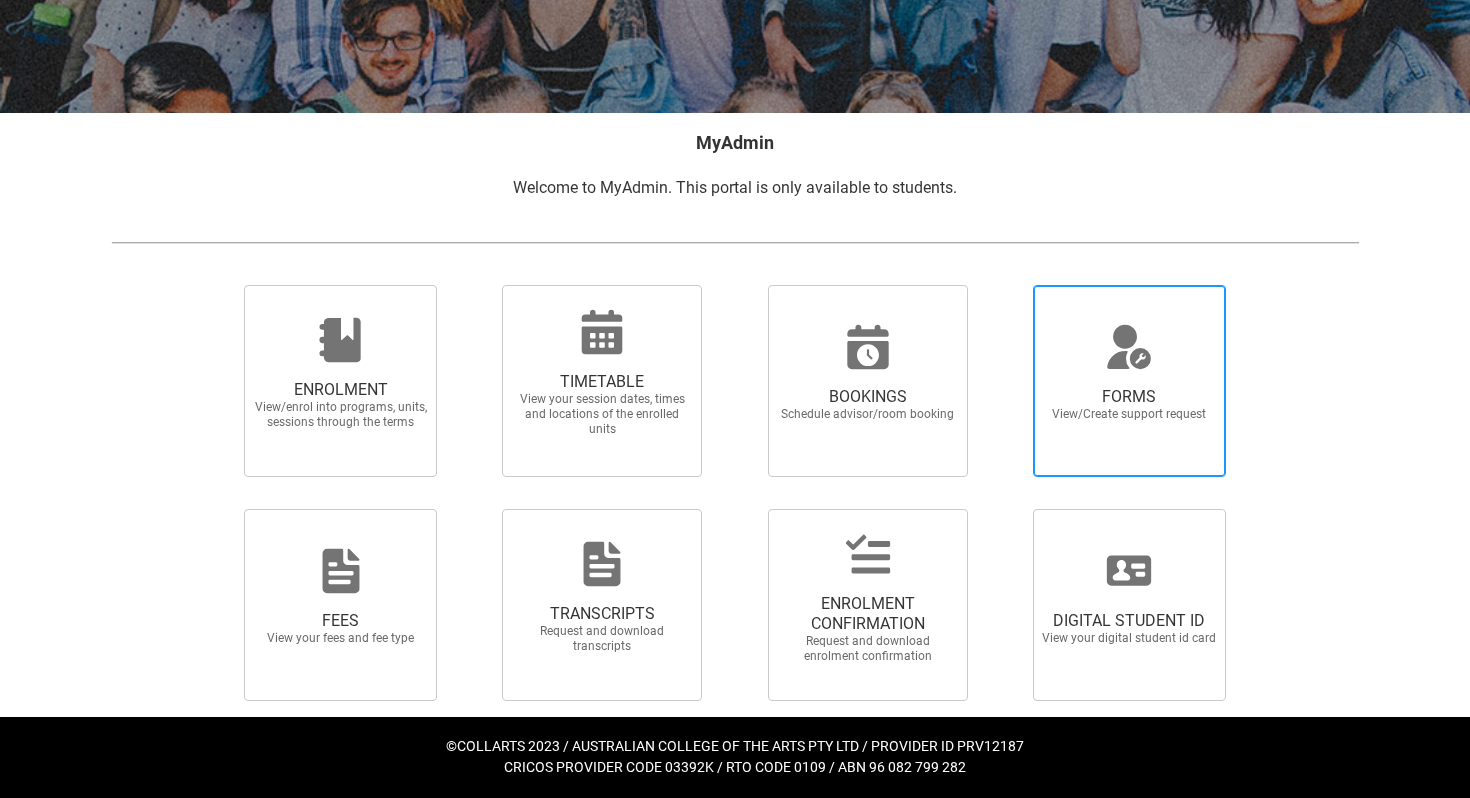 click on "FORMS View/Create support request" at bounding box center (1130, 381) 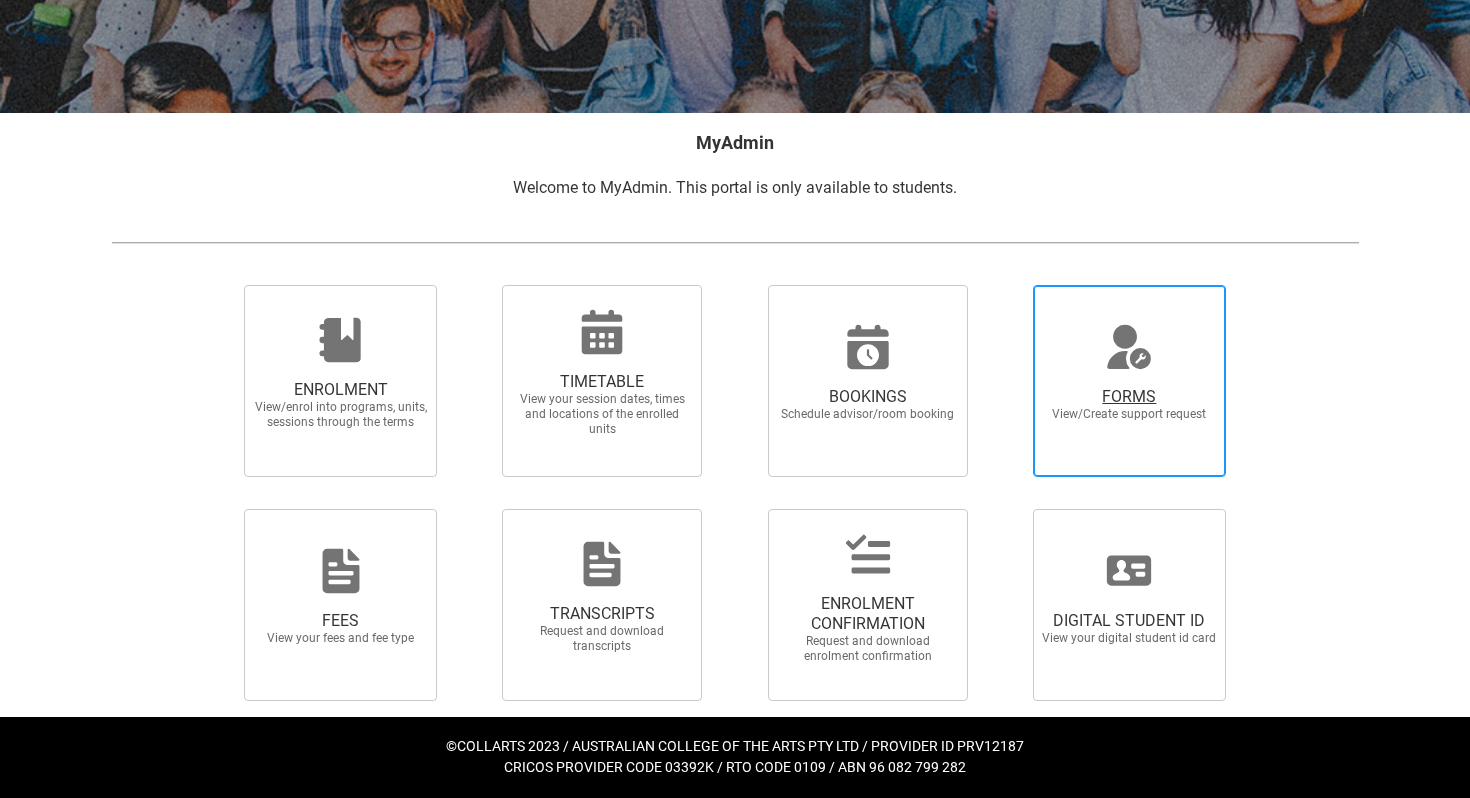 radio on "true" 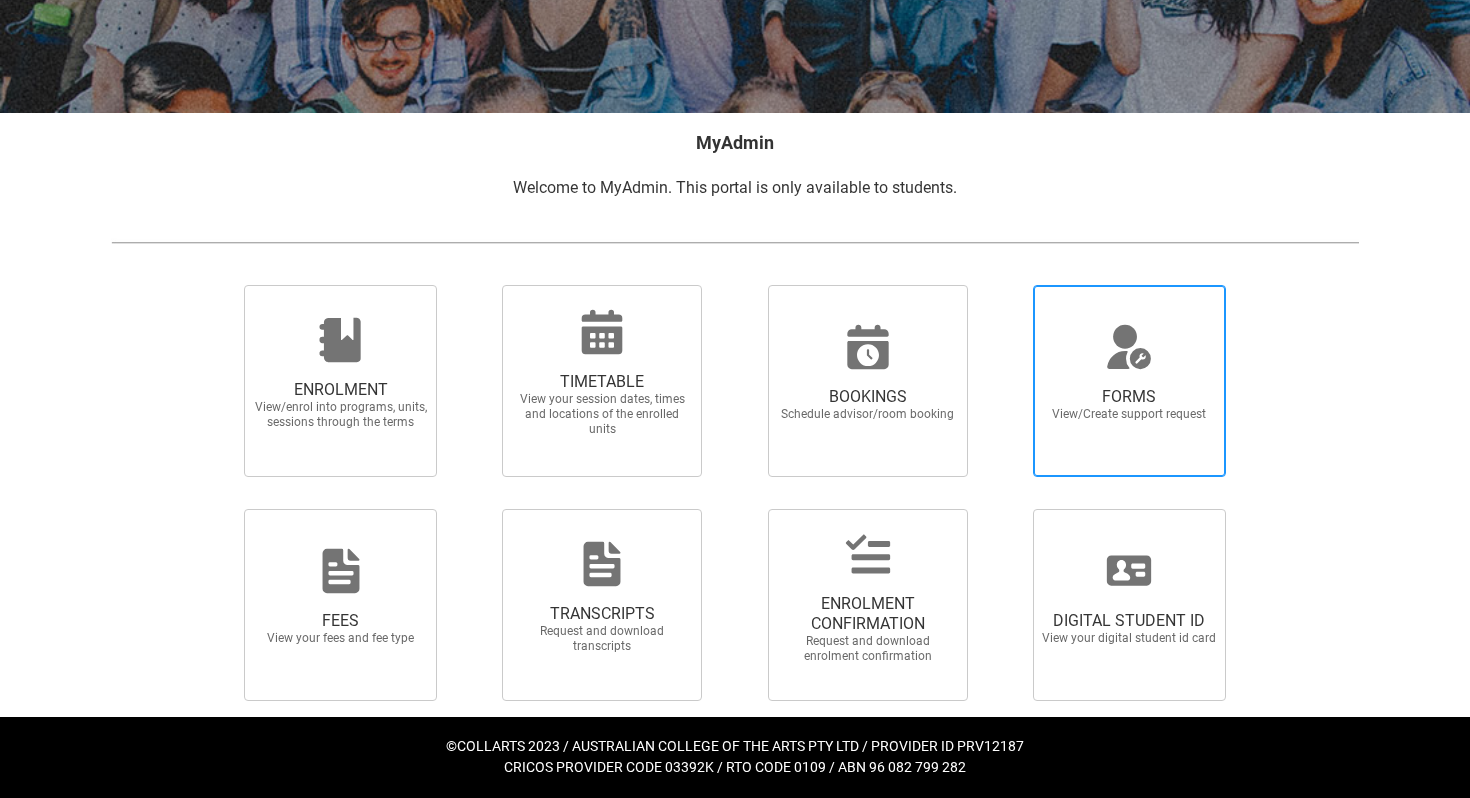 click on "FORMS View/Create support request" at bounding box center [1129, 381] 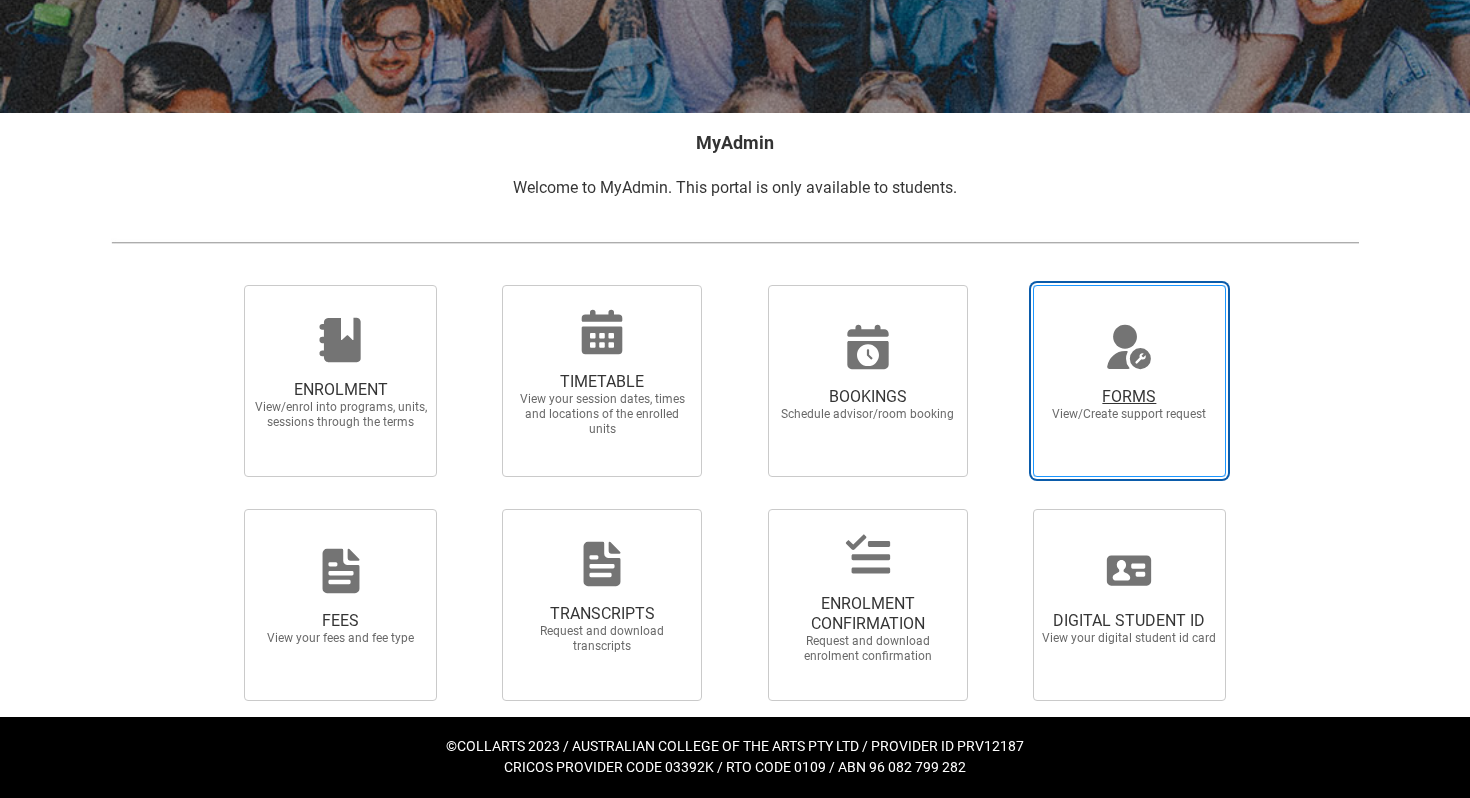 click on "FORMS View/Create support request" at bounding box center [1008, 284] 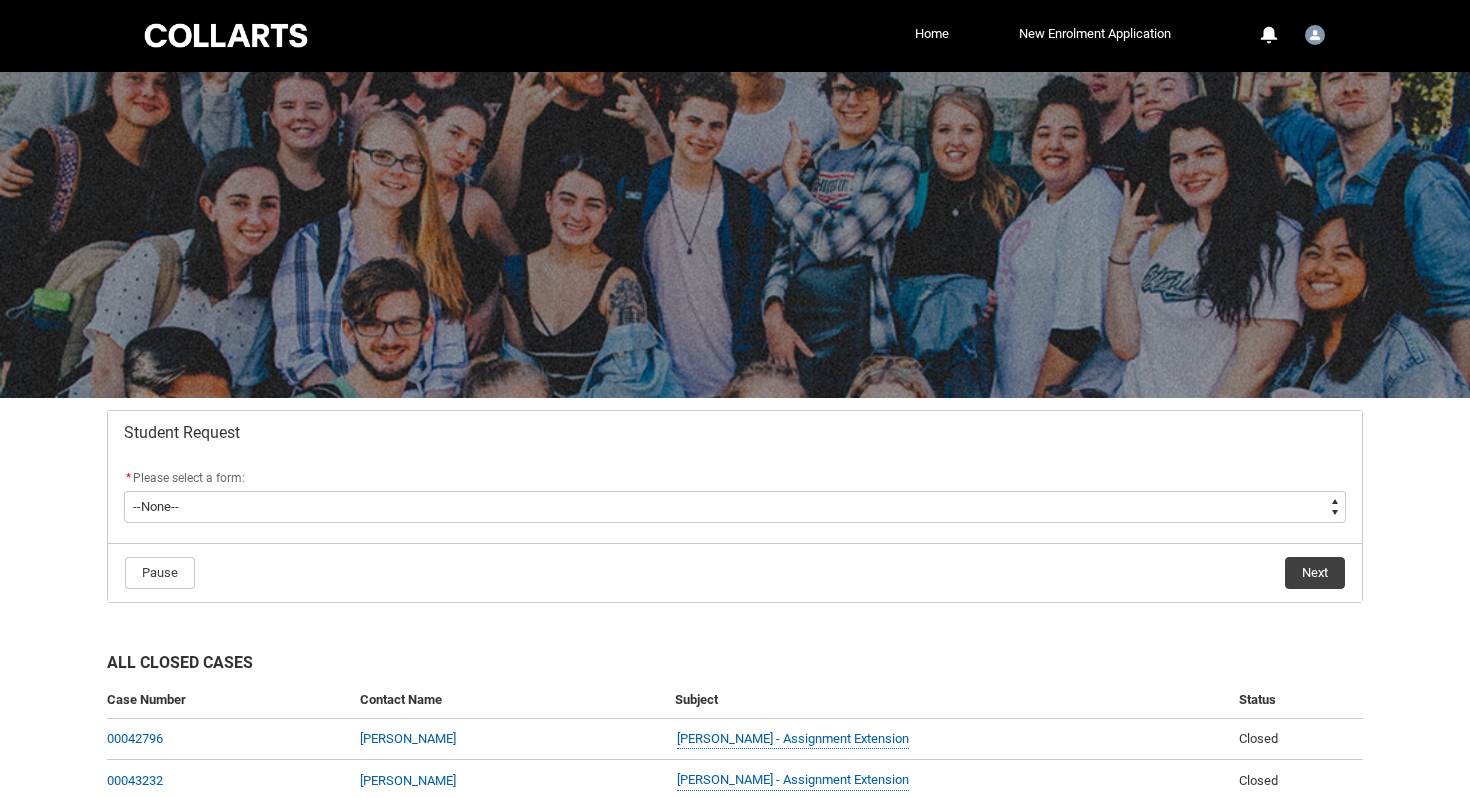 scroll, scrollTop: 177, scrollLeft: 0, axis: vertical 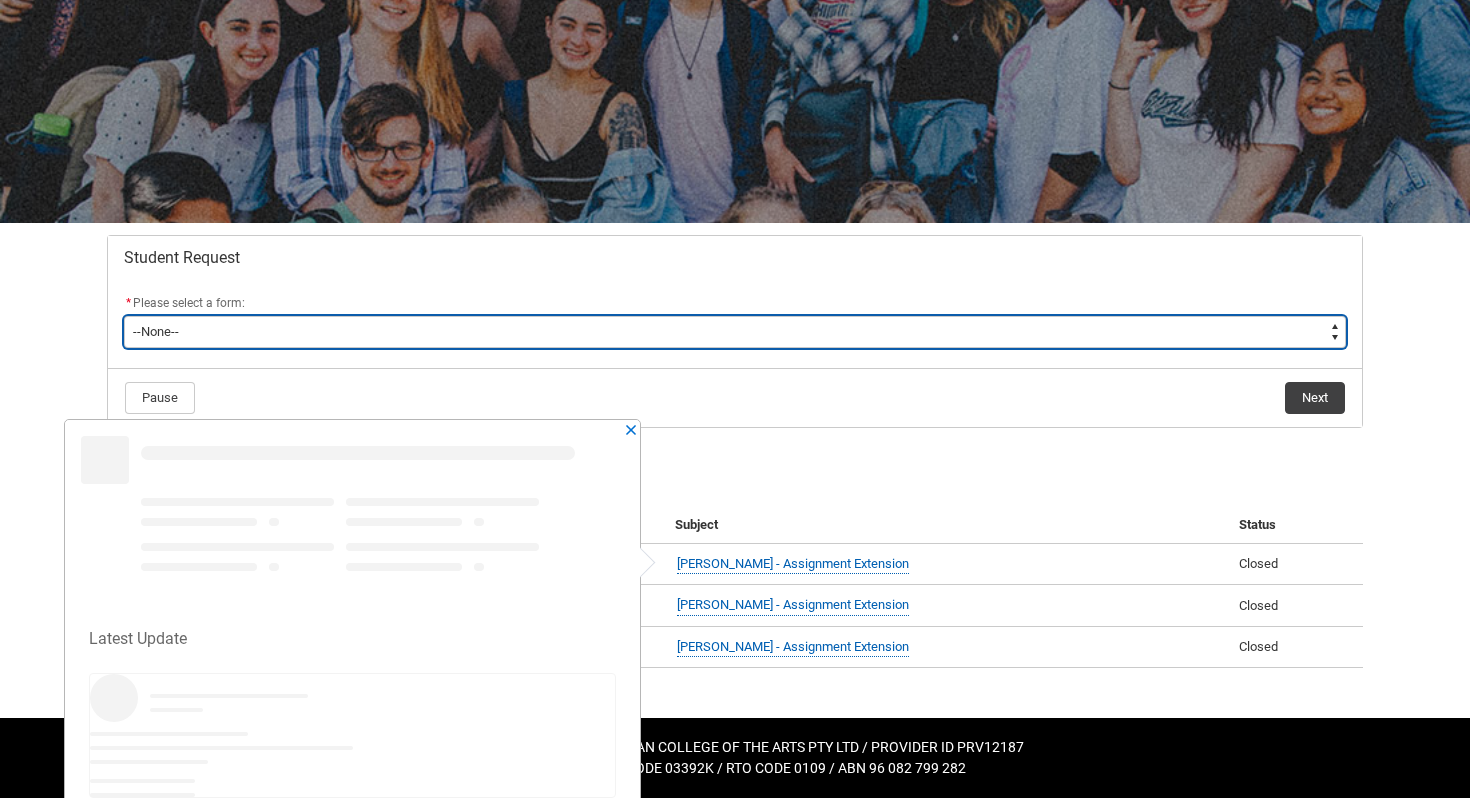 click on "--None-- Academic Transcript Application to Appeal Assignment Extension Course Credit / RPL Course Transfer Deferral / Leave of Absence Enrolment Variation Grievance Reasonable Adjustment Return to Study Application Special Consideration Tuition Fee Refund Withdraw & Cancel Enrolment General Enquiry FEE-HELP Exemption Form Financial Hardship Program" at bounding box center [735, 332] 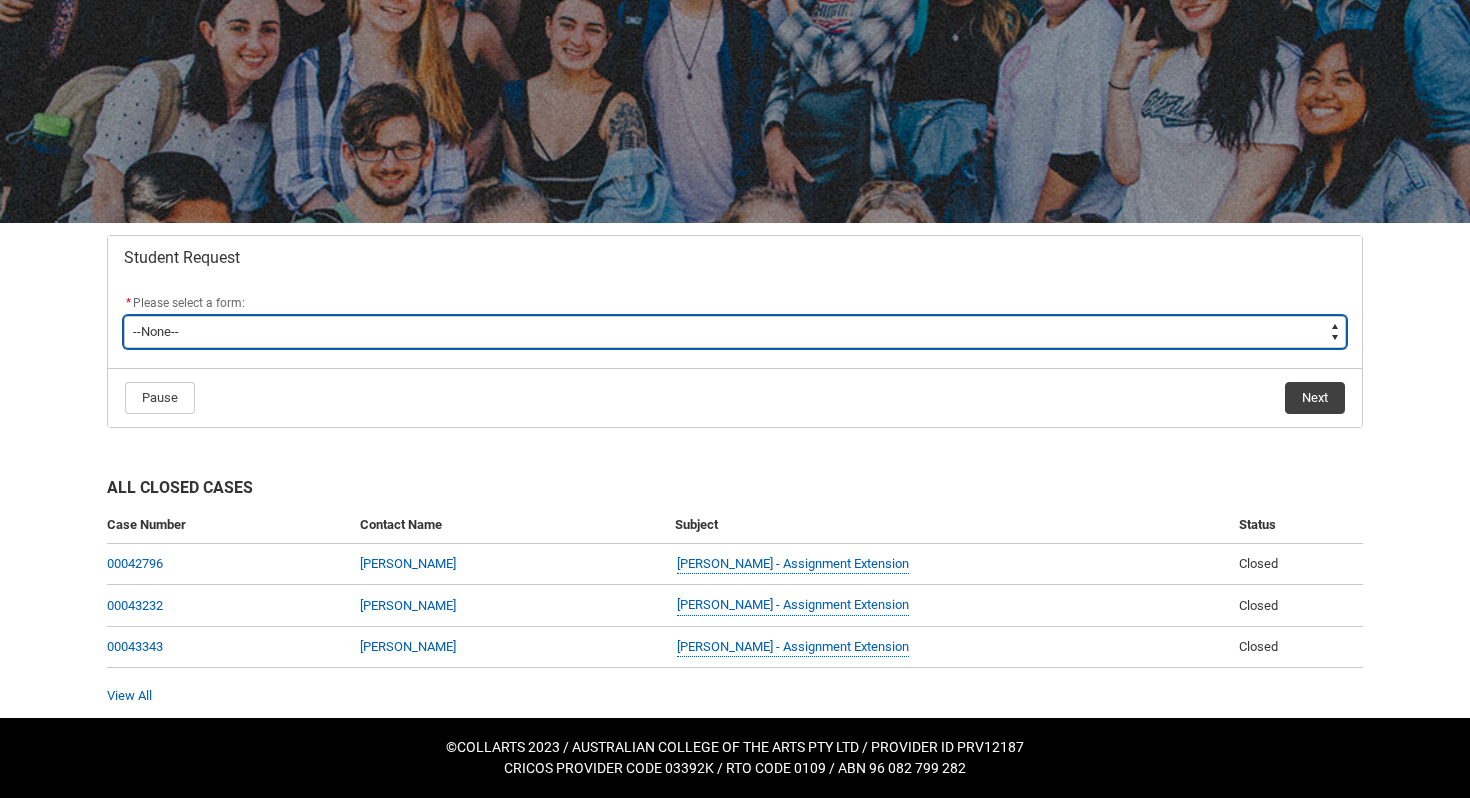 scroll, scrollTop: 0, scrollLeft: 0, axis: both 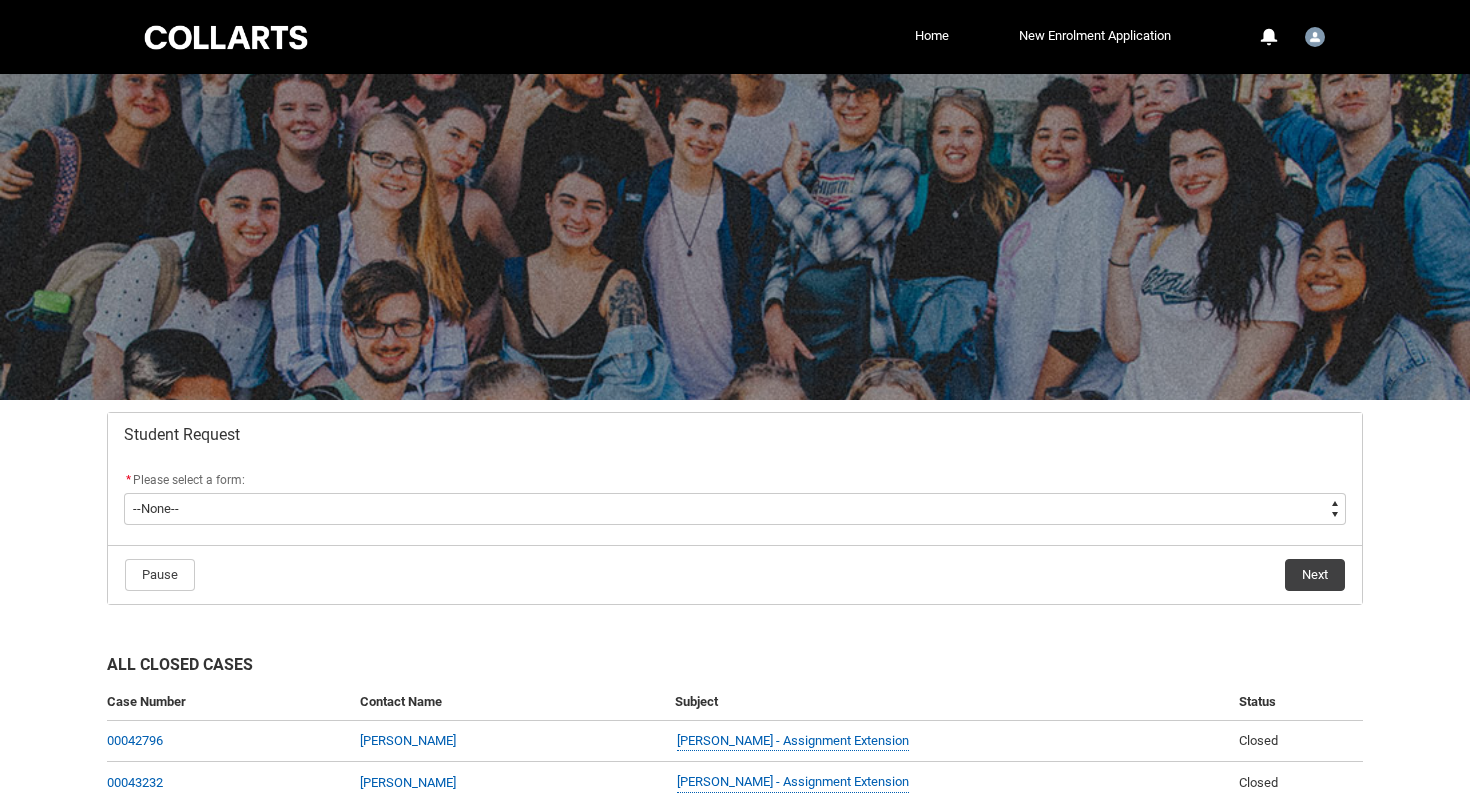 click on "Collarts Education Community Home New Enrolment Application More 0 Notifications Profile Log Out" at bounding box center [735, 37] 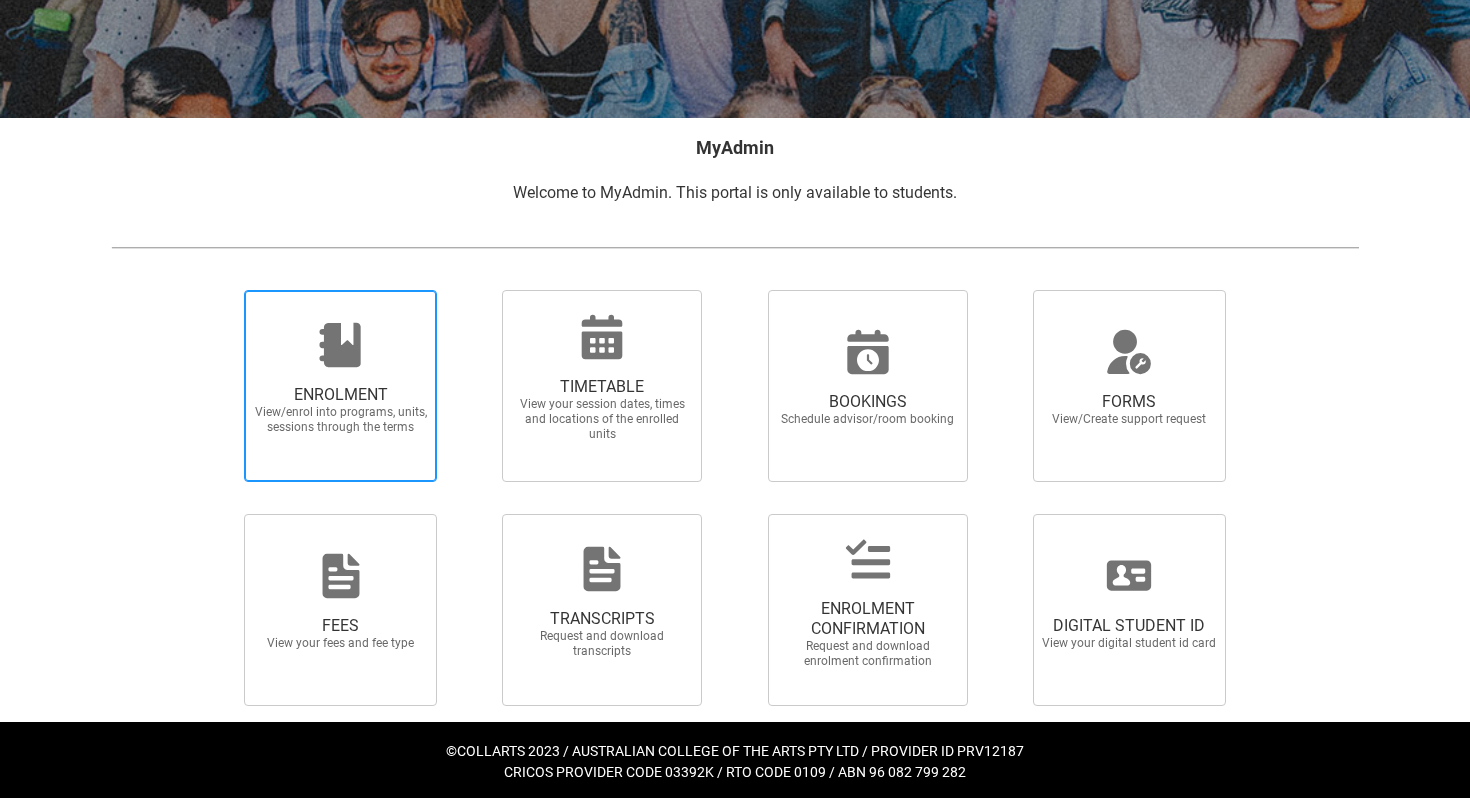 scroll, scrollTop: 287, scrollLeft: 0, axis: vertical 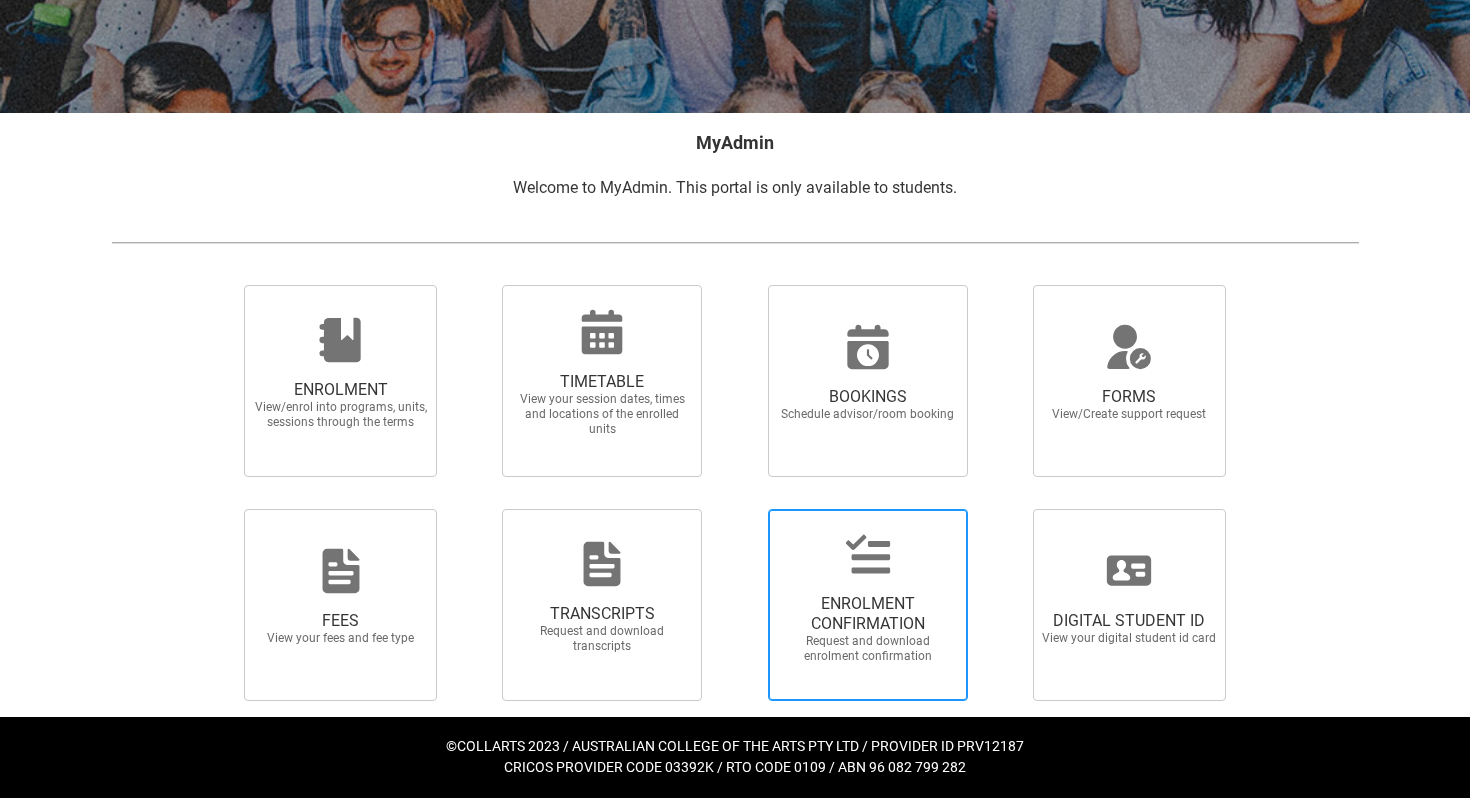 click 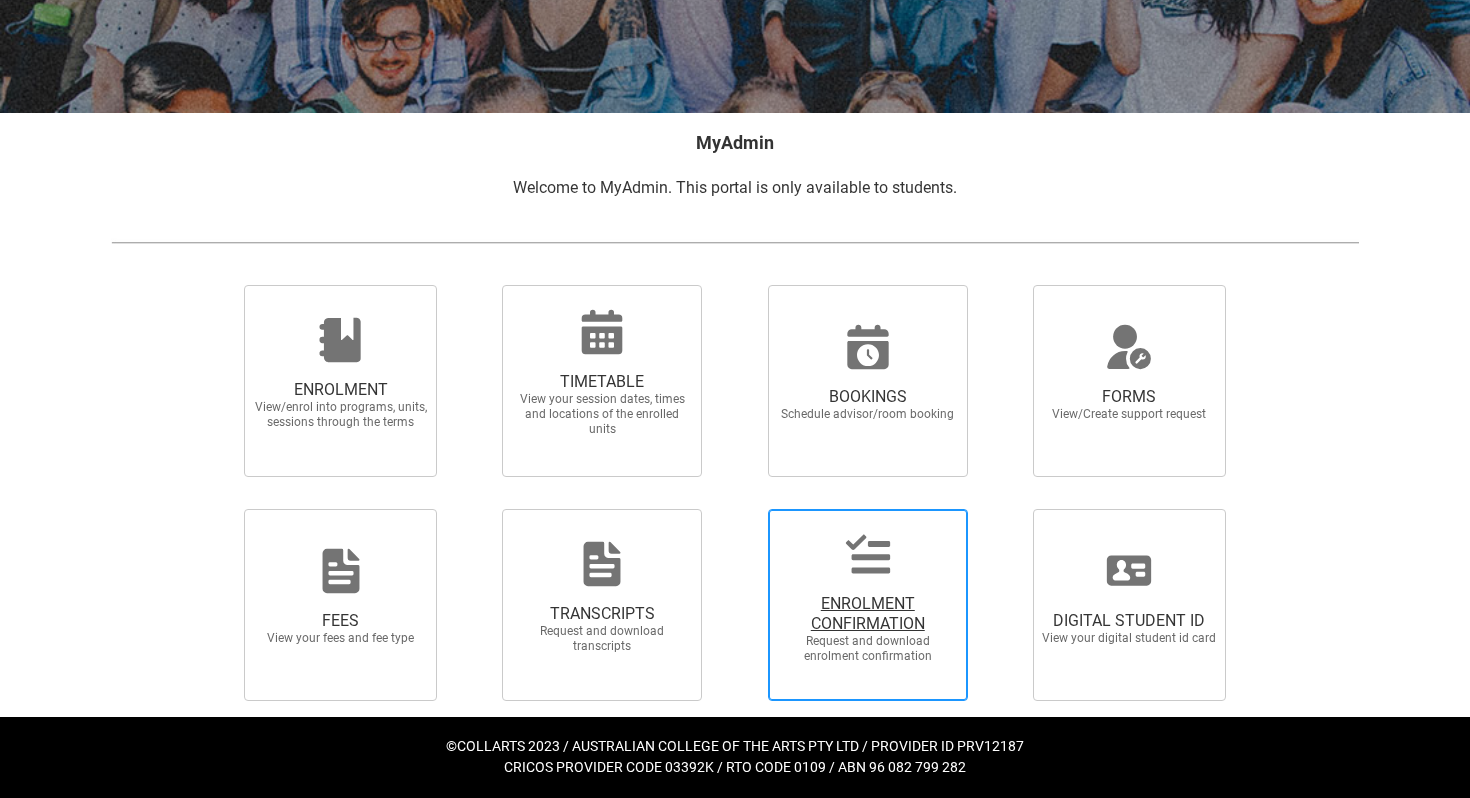 radio on "true" 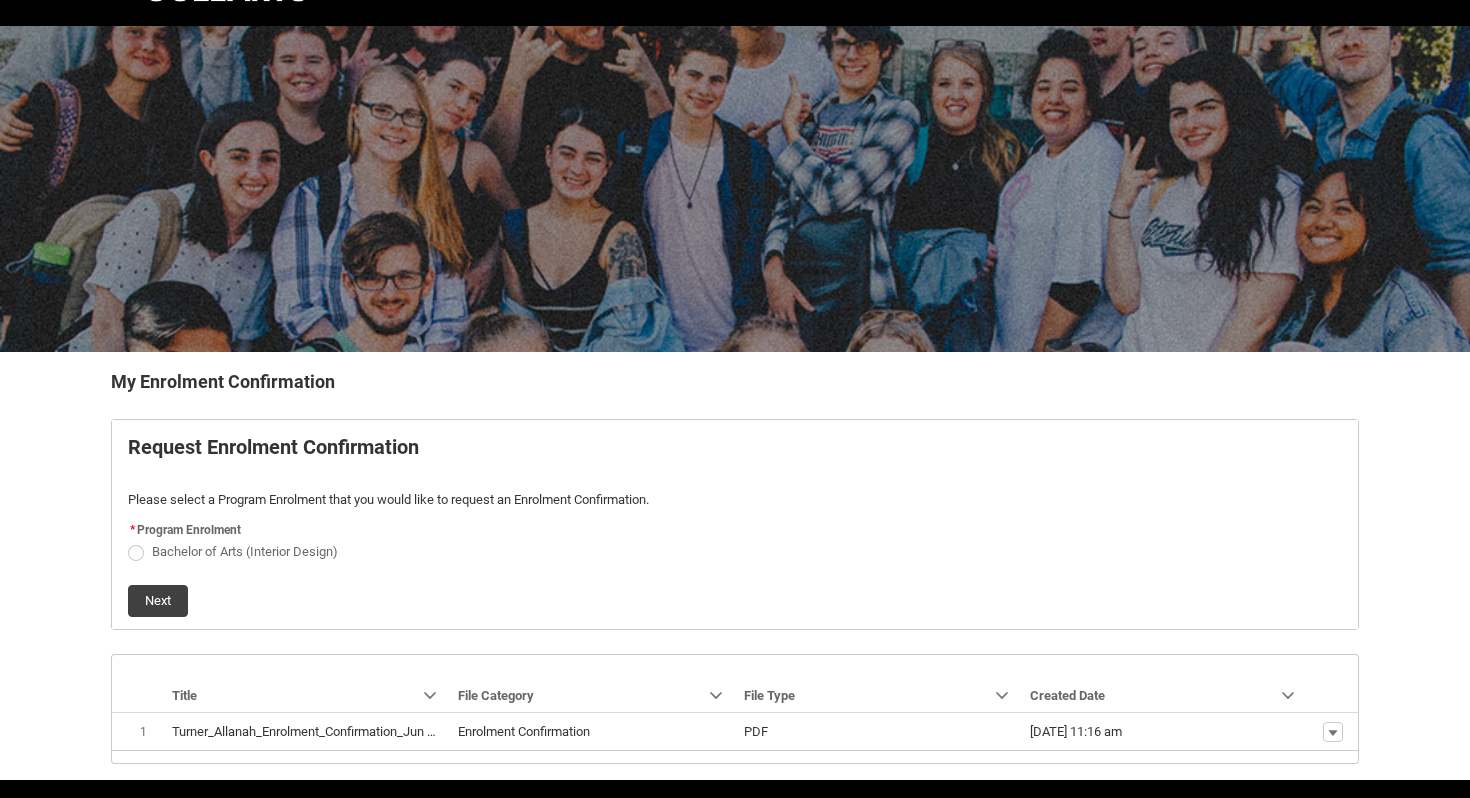scroll, scrollTop: 69, scrollLeft: 0, axis: vertical 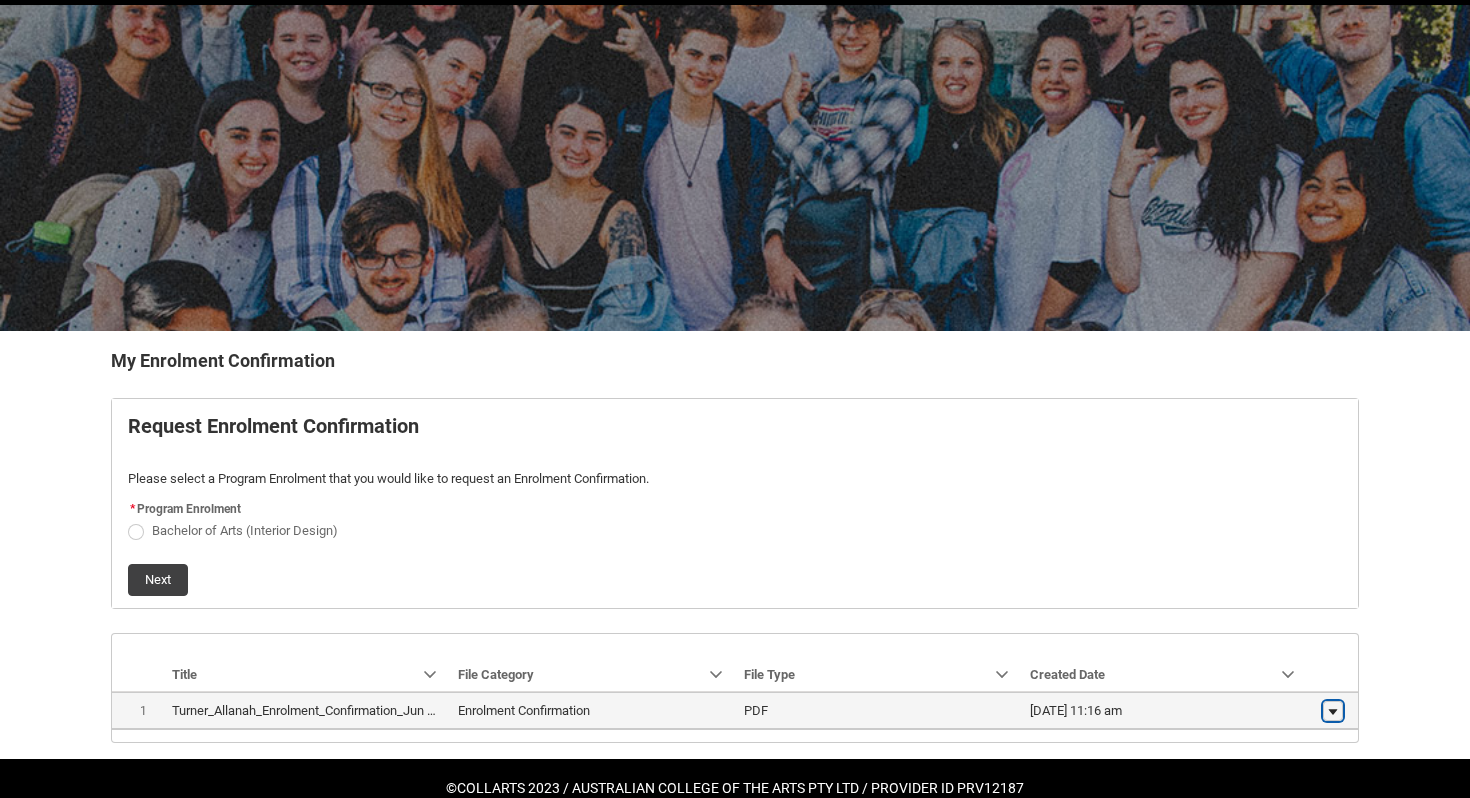click 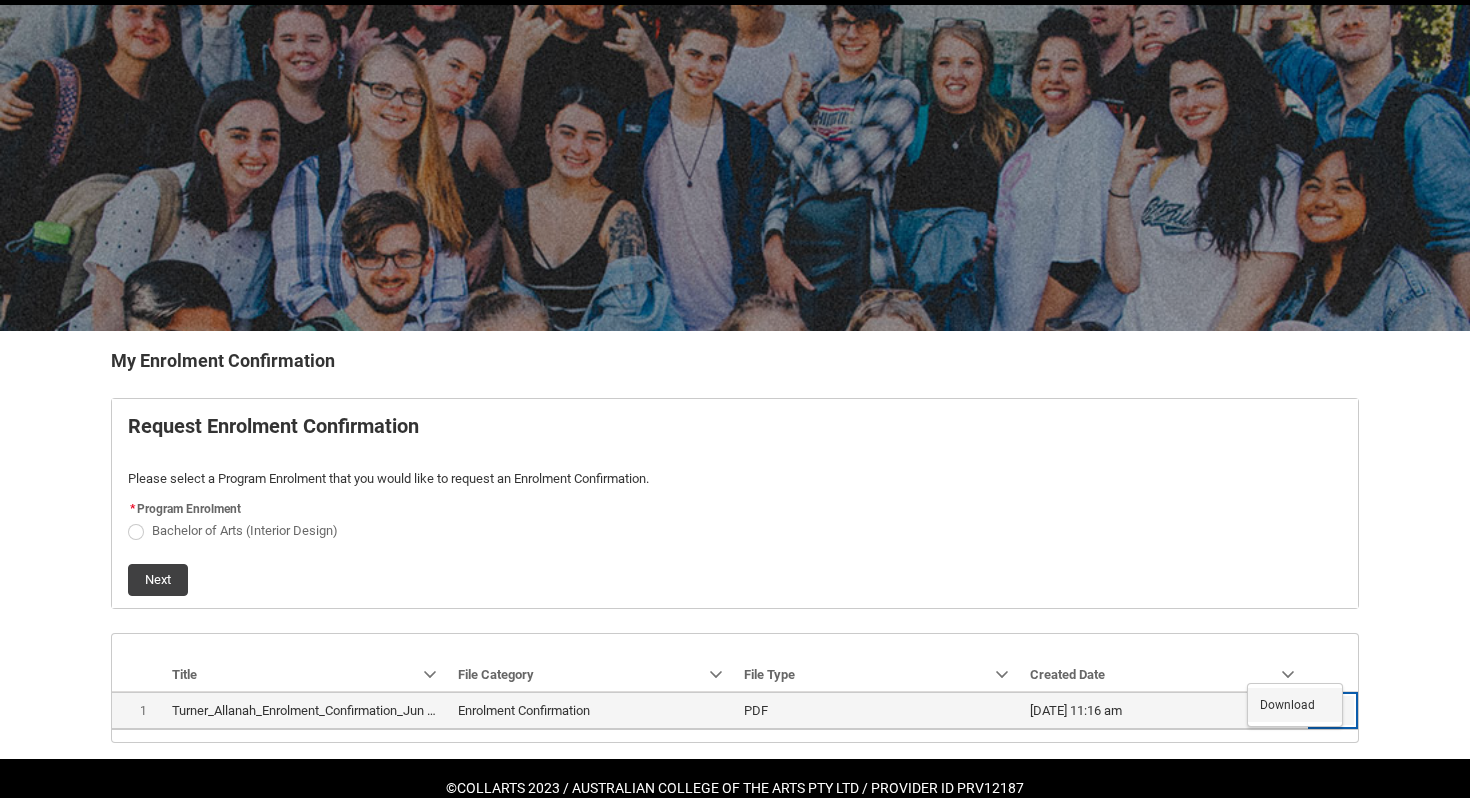 click on "Download" at bounding box center [1295, 705] 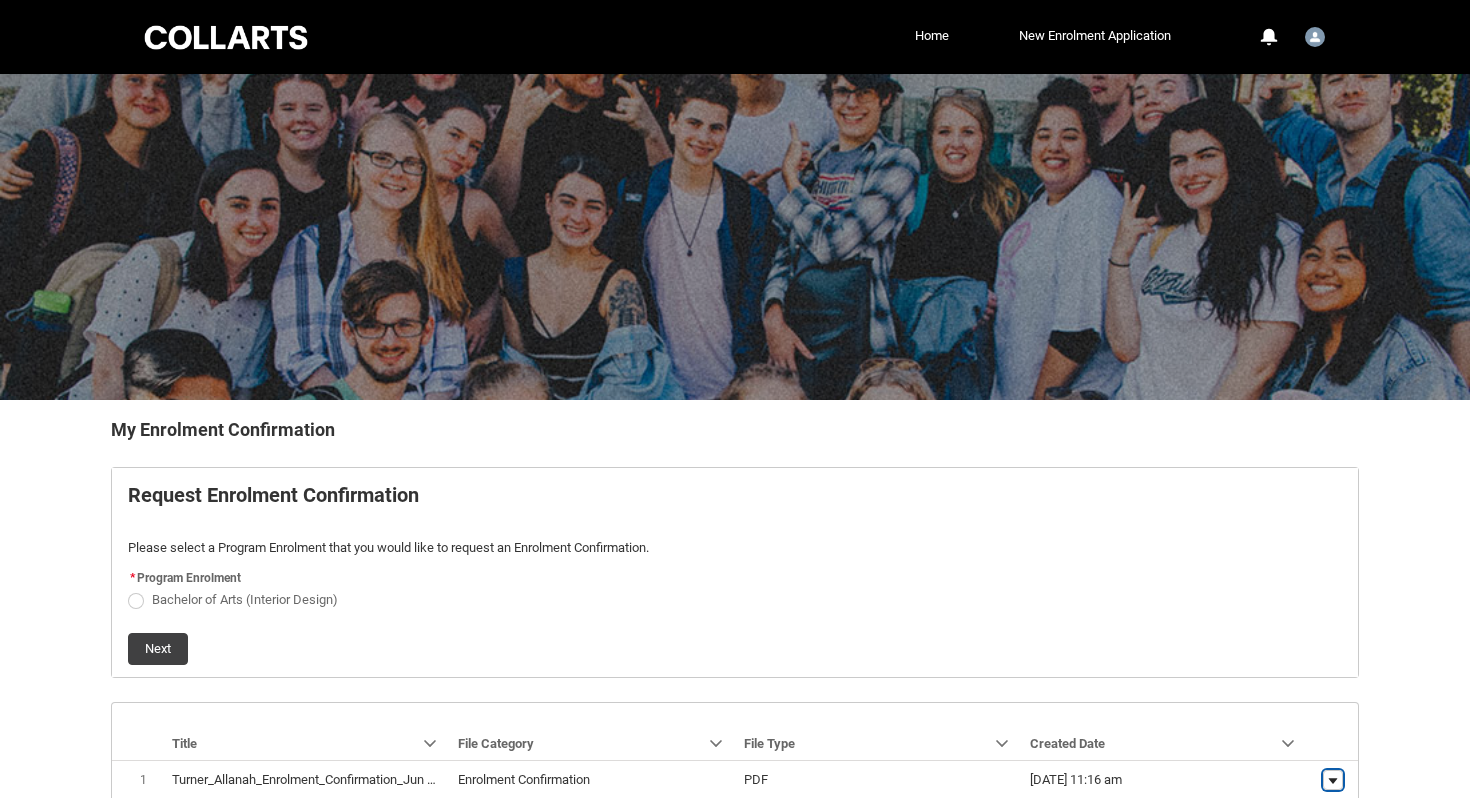 scroll, scrollTop: 111, scrollLeft: 0, axis: vertical 